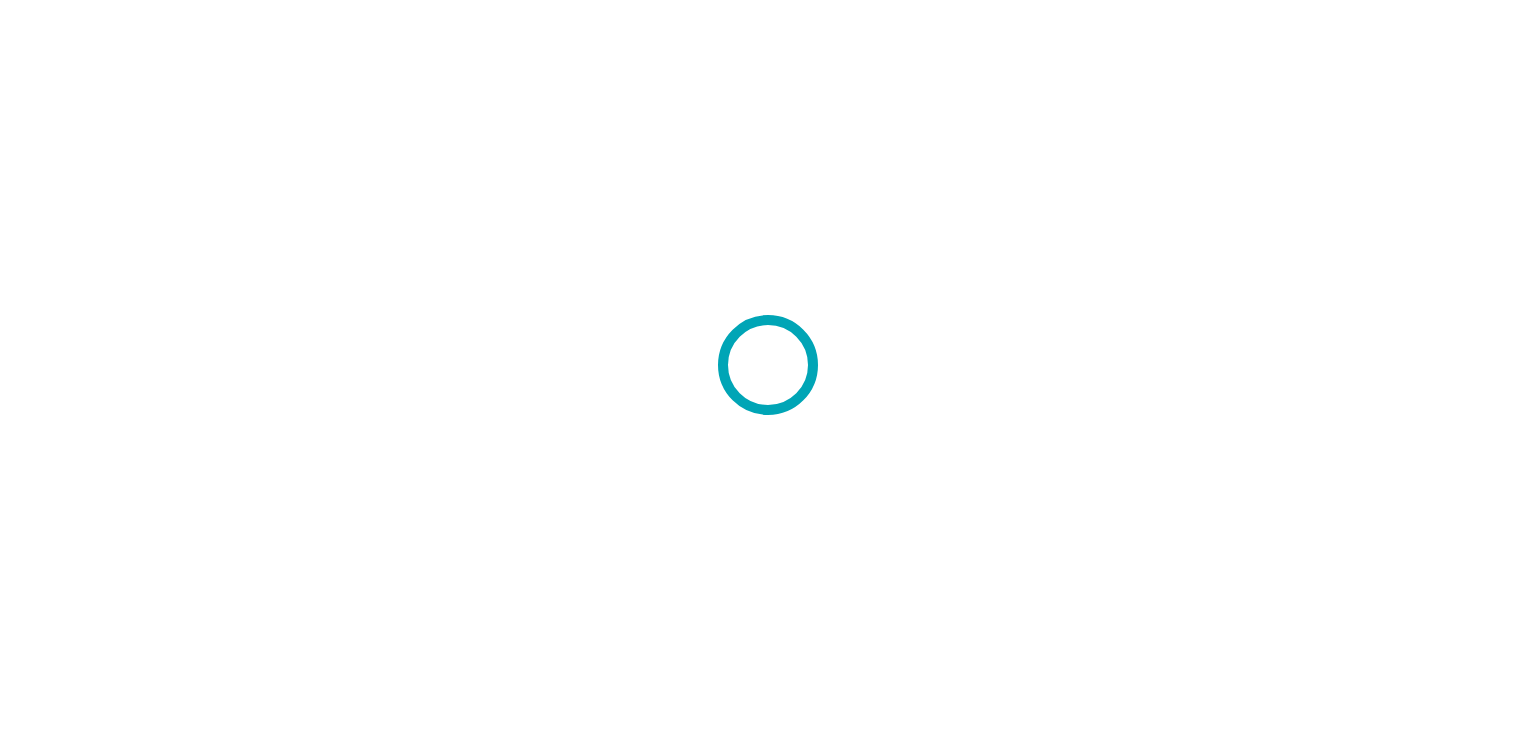 scroll, scrollTop: 0, scrollLeft: 0, axis: both 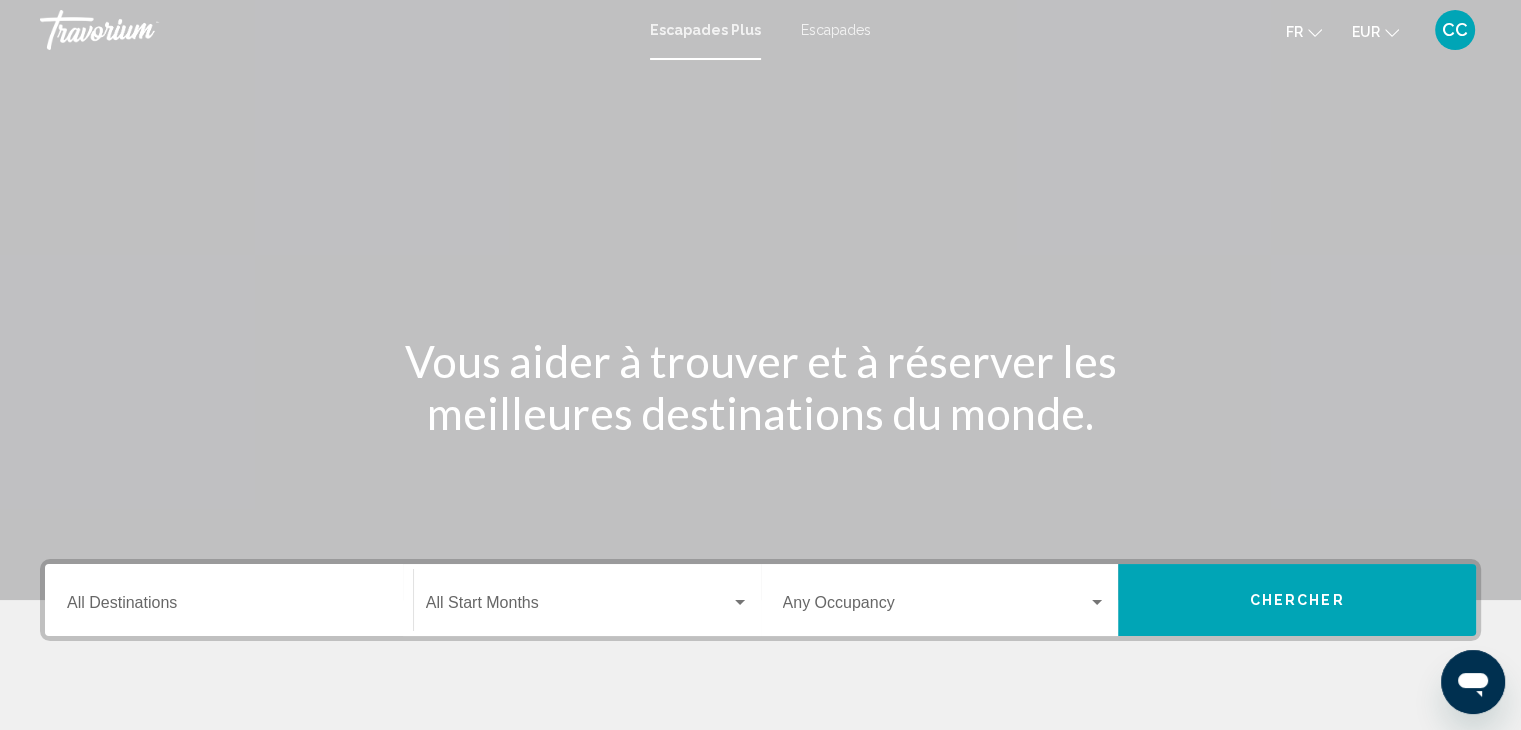 click on "Escapades" at bounding box center [836, 30] 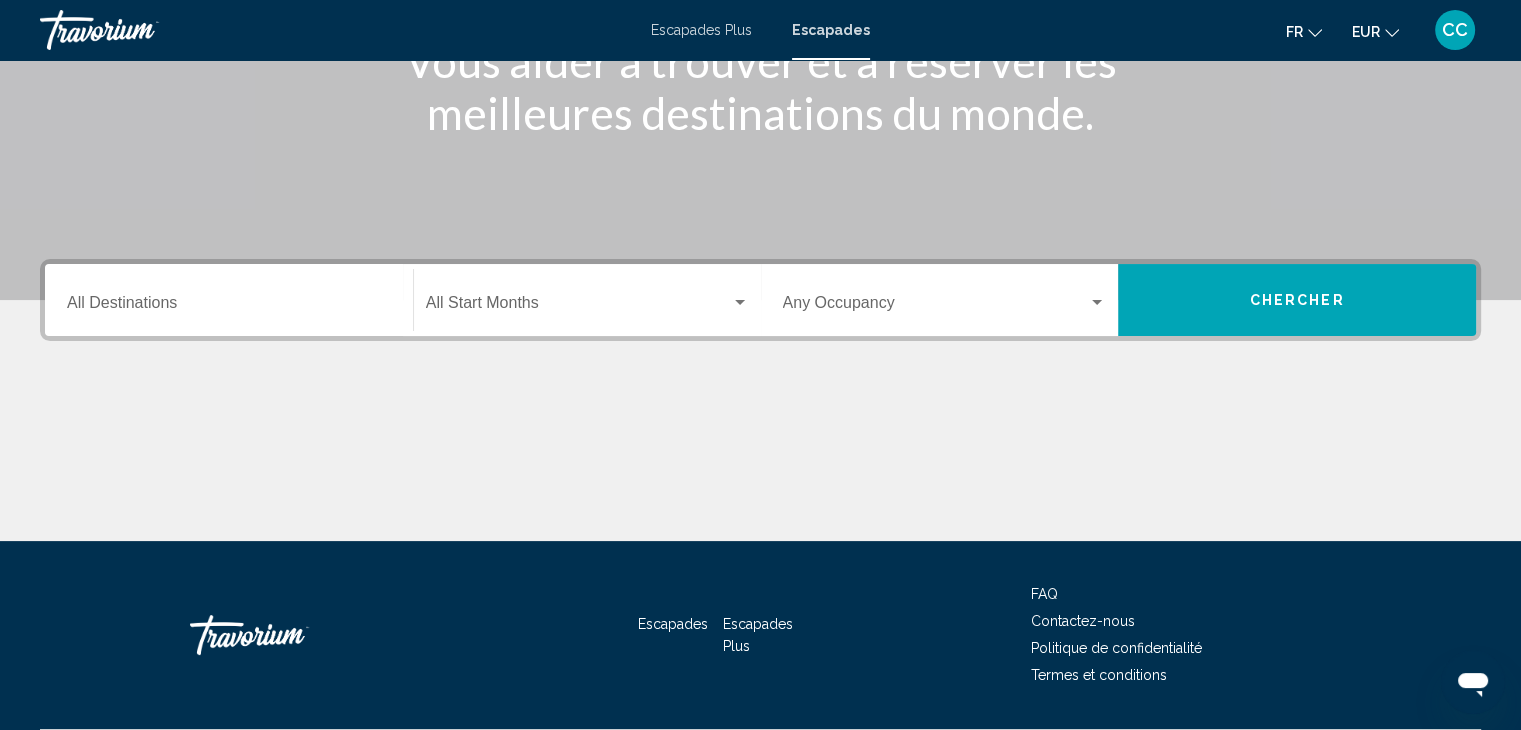 click on "Destination All Destinations" at bounding box center [229, 307] 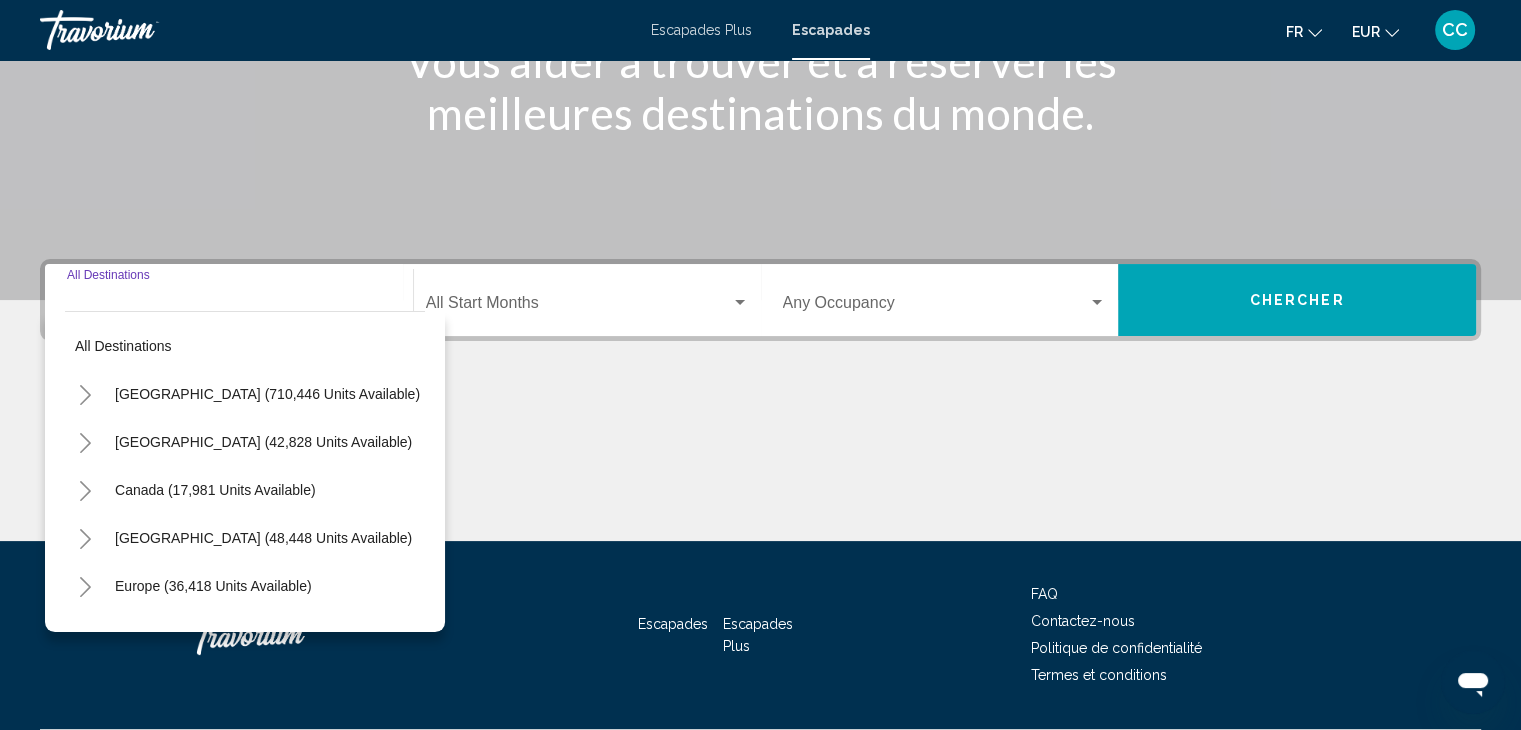 scroll, scrollTop: 356, scrollLeft: 0, axis: vertical 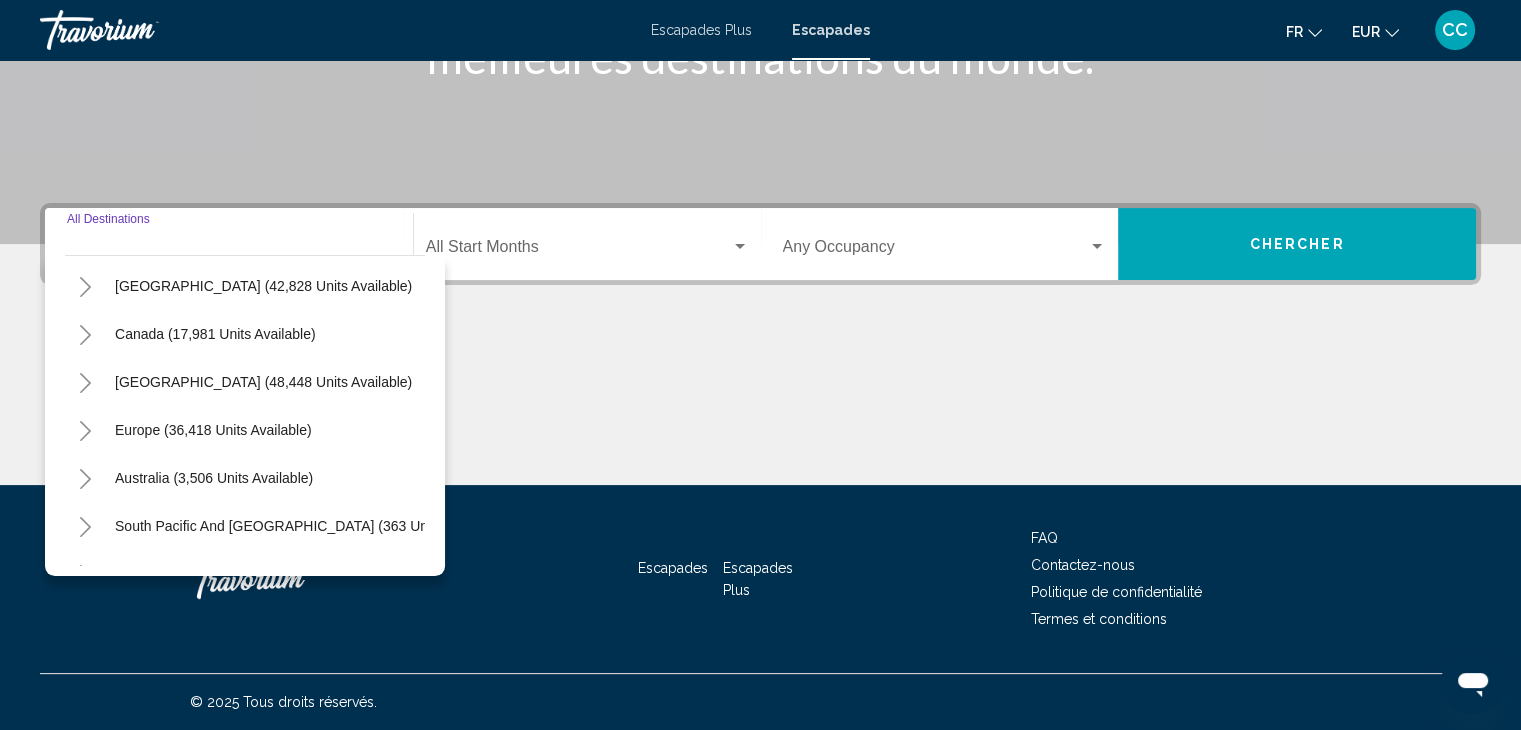click 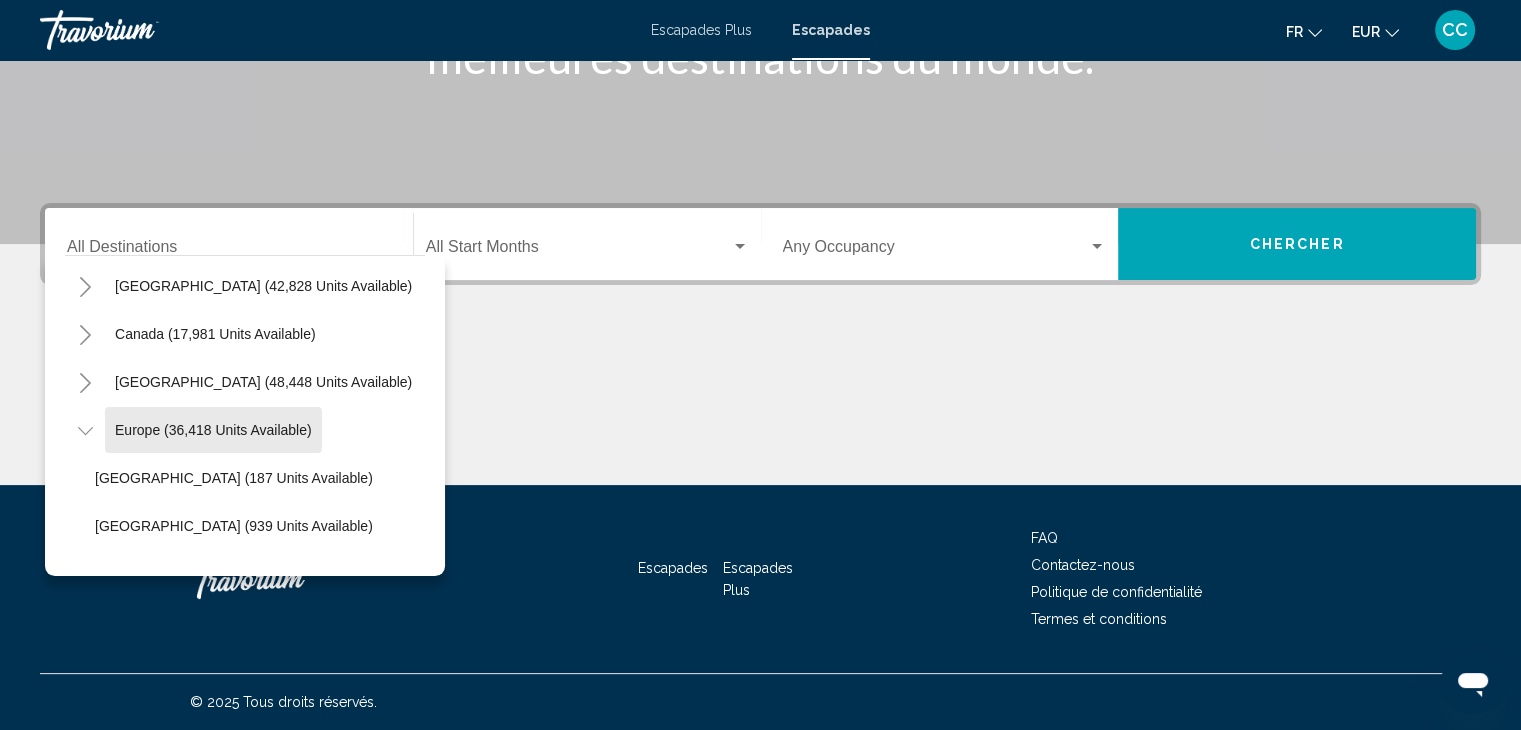 click on "Europe (36,418 units available)" 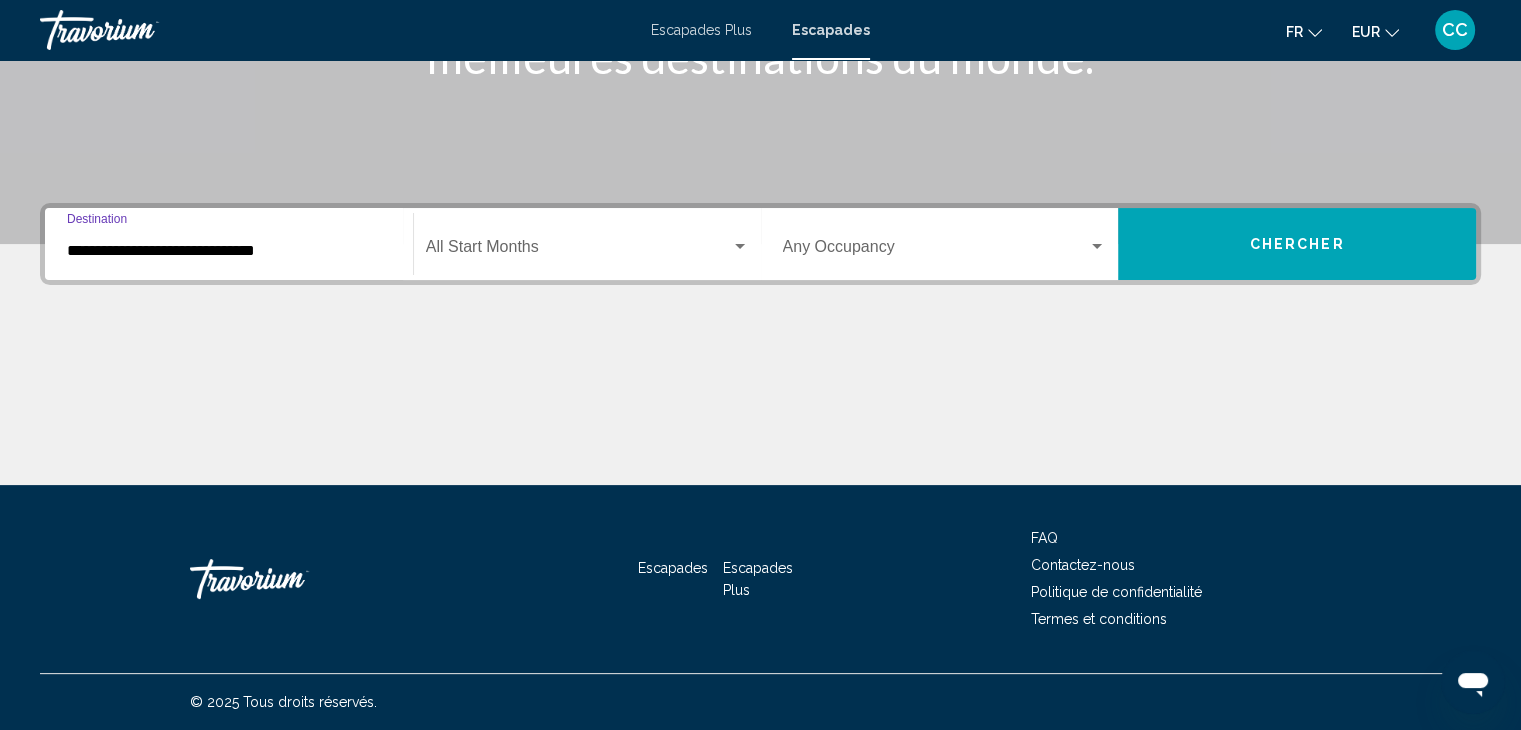 click at bounding box center [578, 251] 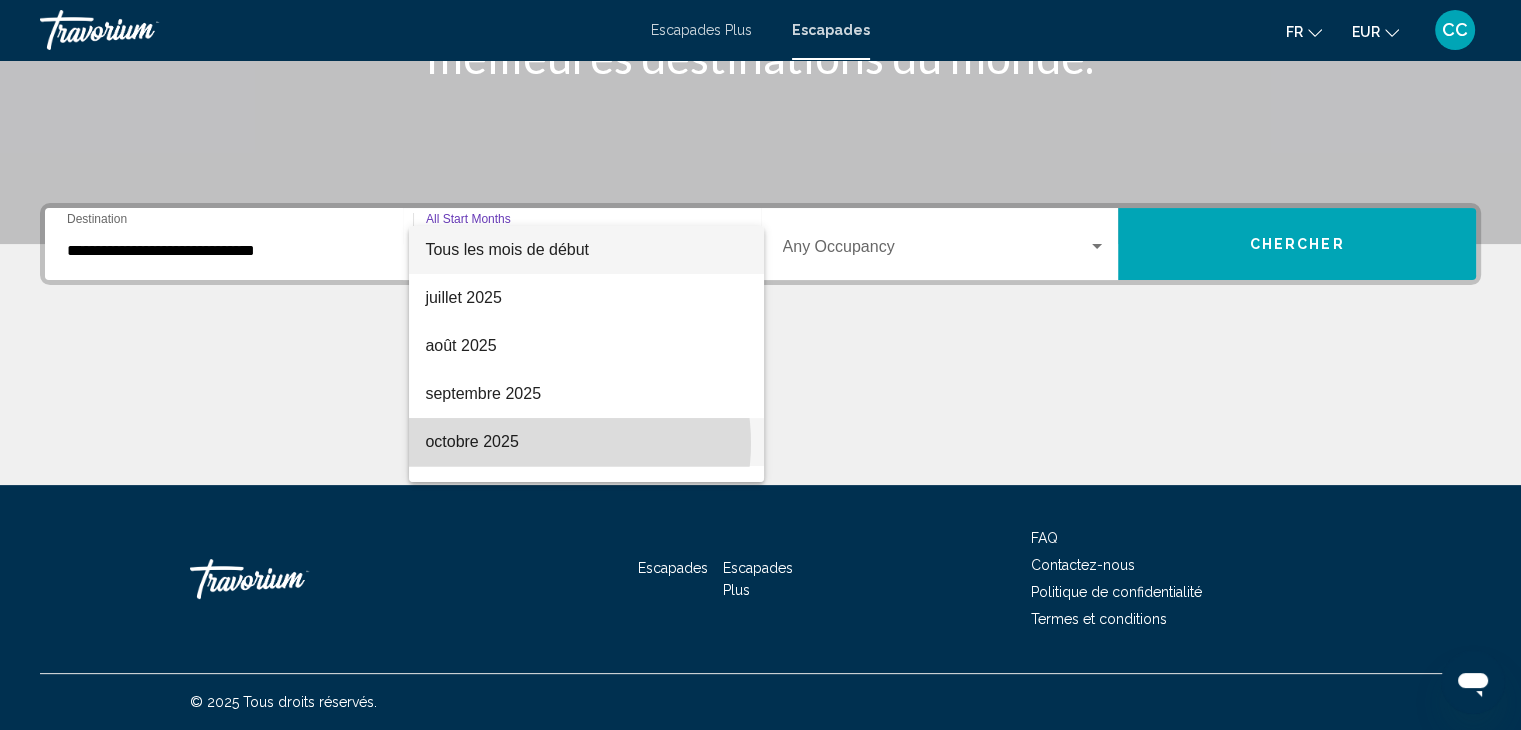click on "octobre 2025" at bounding box center (586, 442) 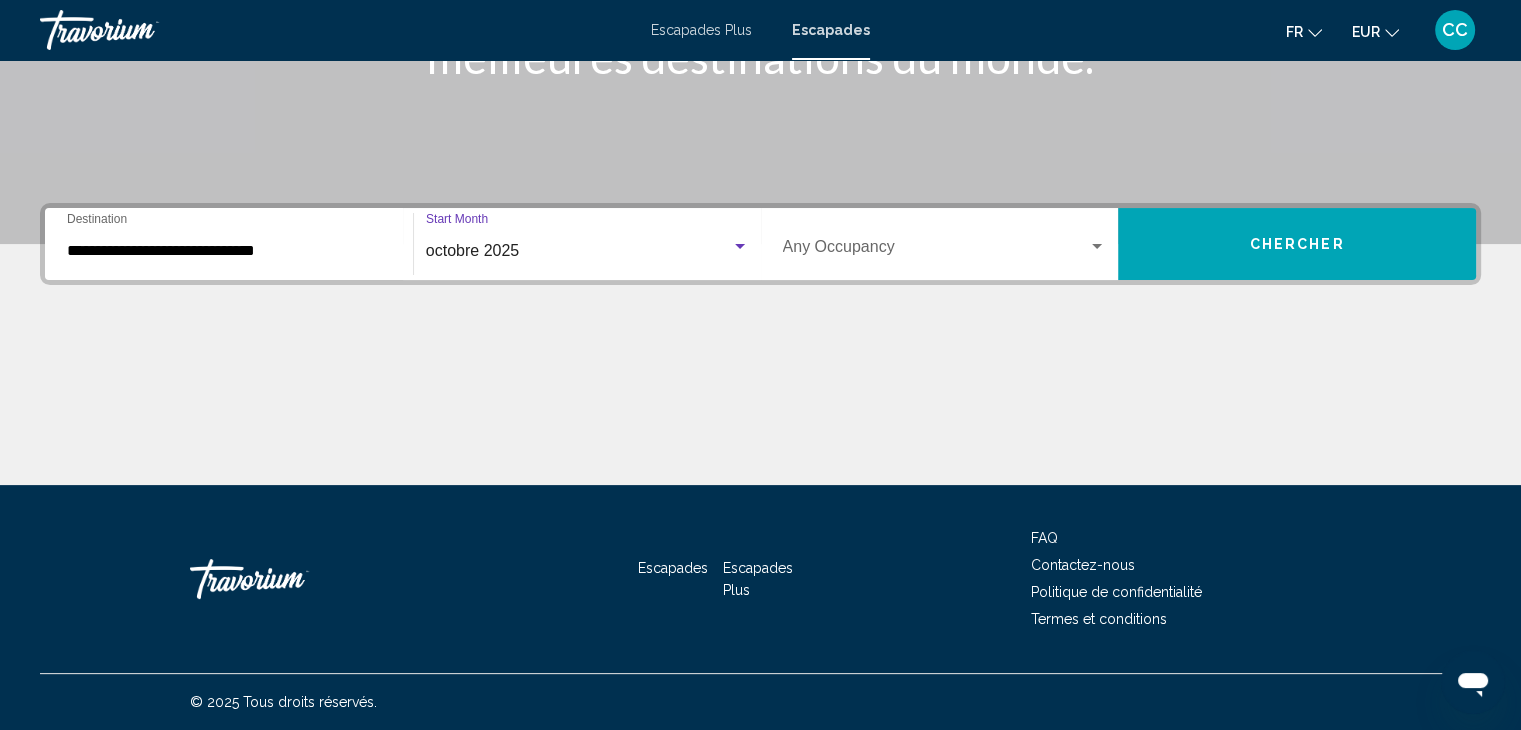 click on "Occupancy Any Occupancy" at bounding box center [945, 244] 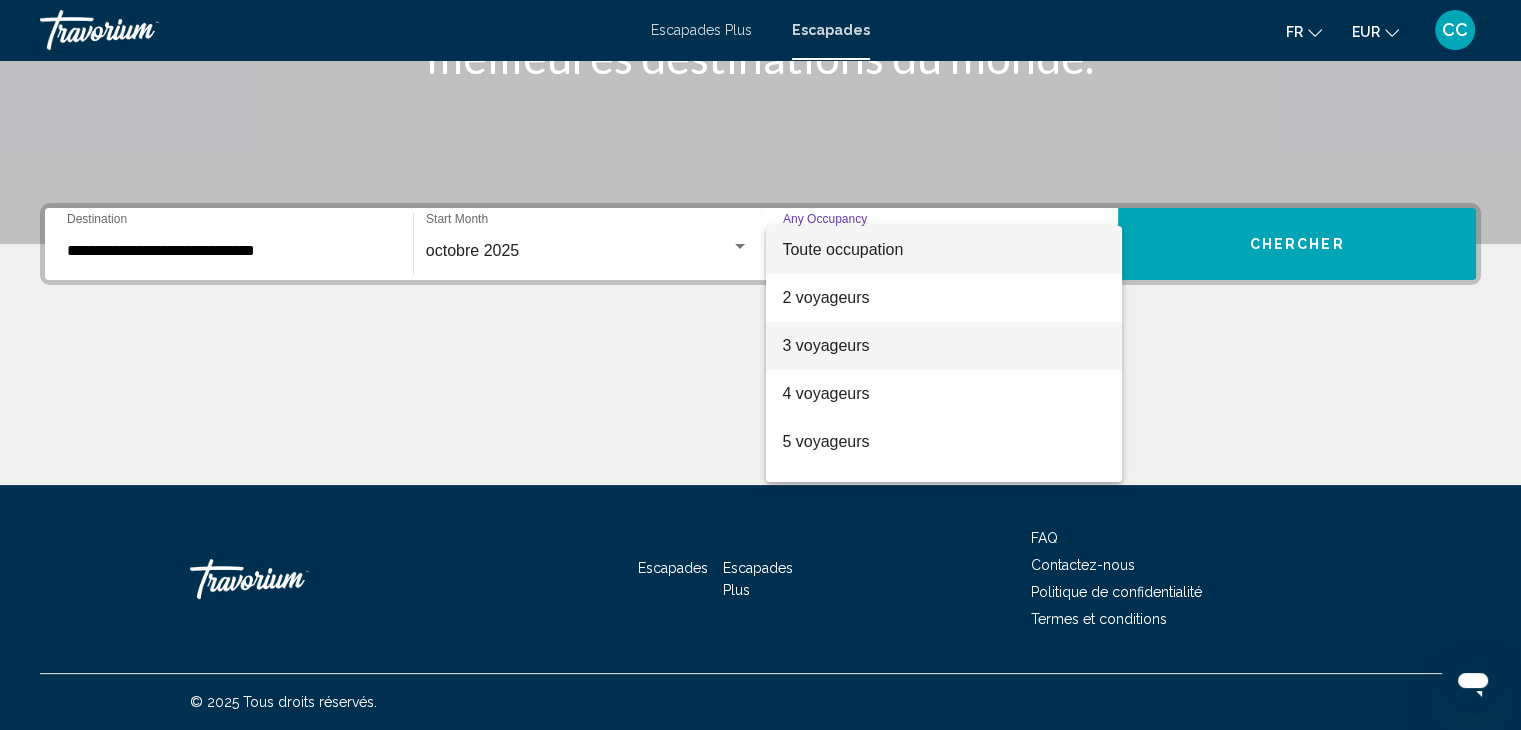 click on "3 voyageurs" at bounding box center [825, 345] 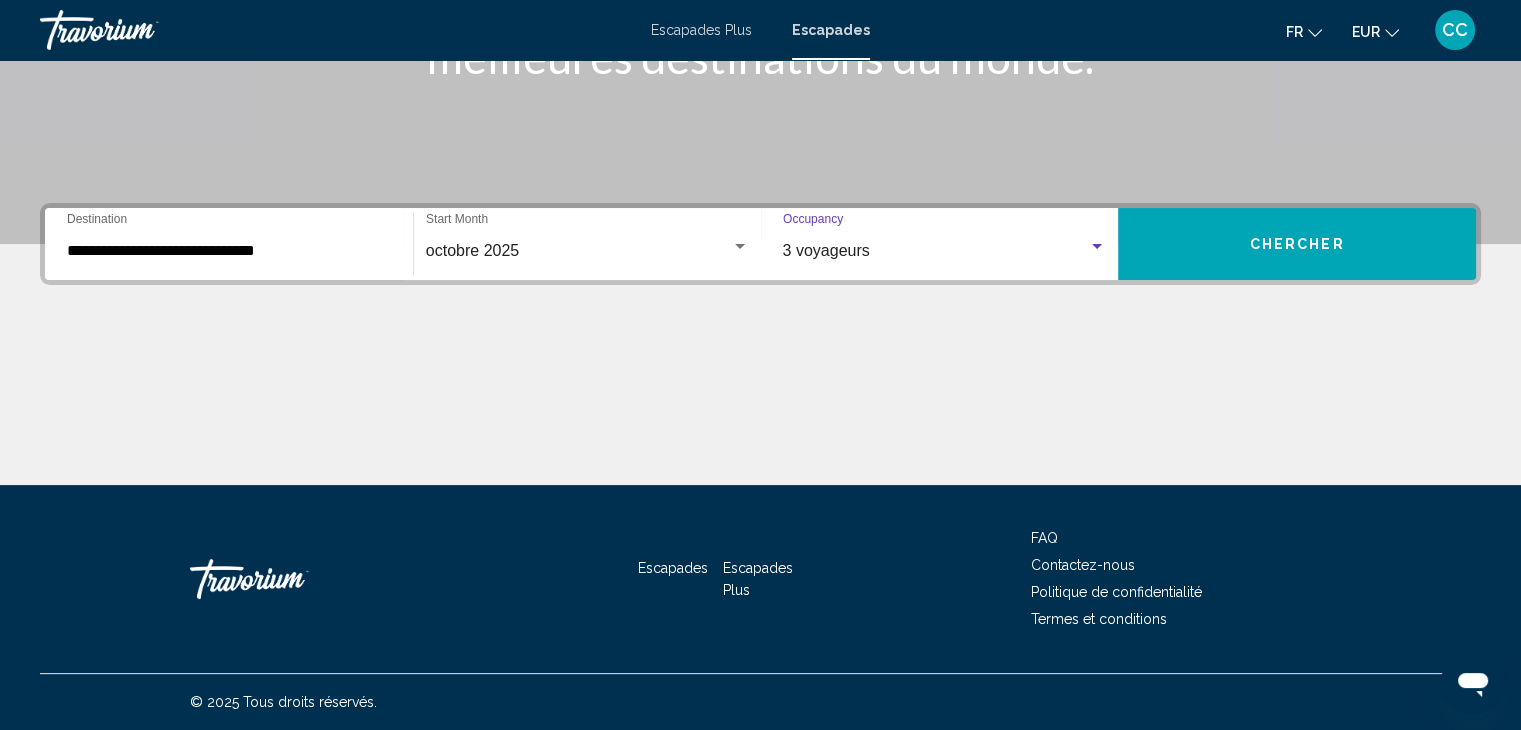 click on "Chercher" at bounding box center [1297, 244] 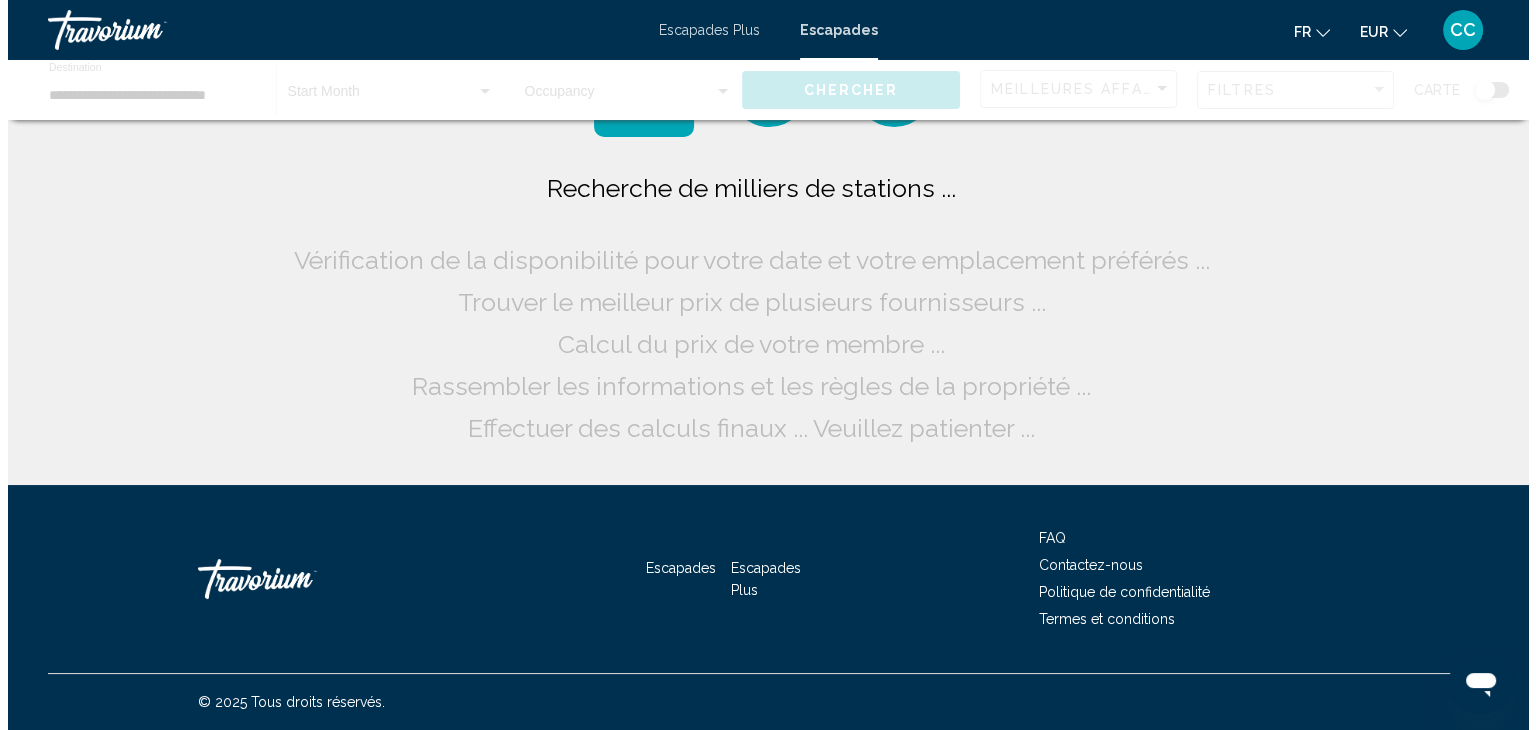 scroll, scrollTop: 0, scrollLeft: 0, axis: both 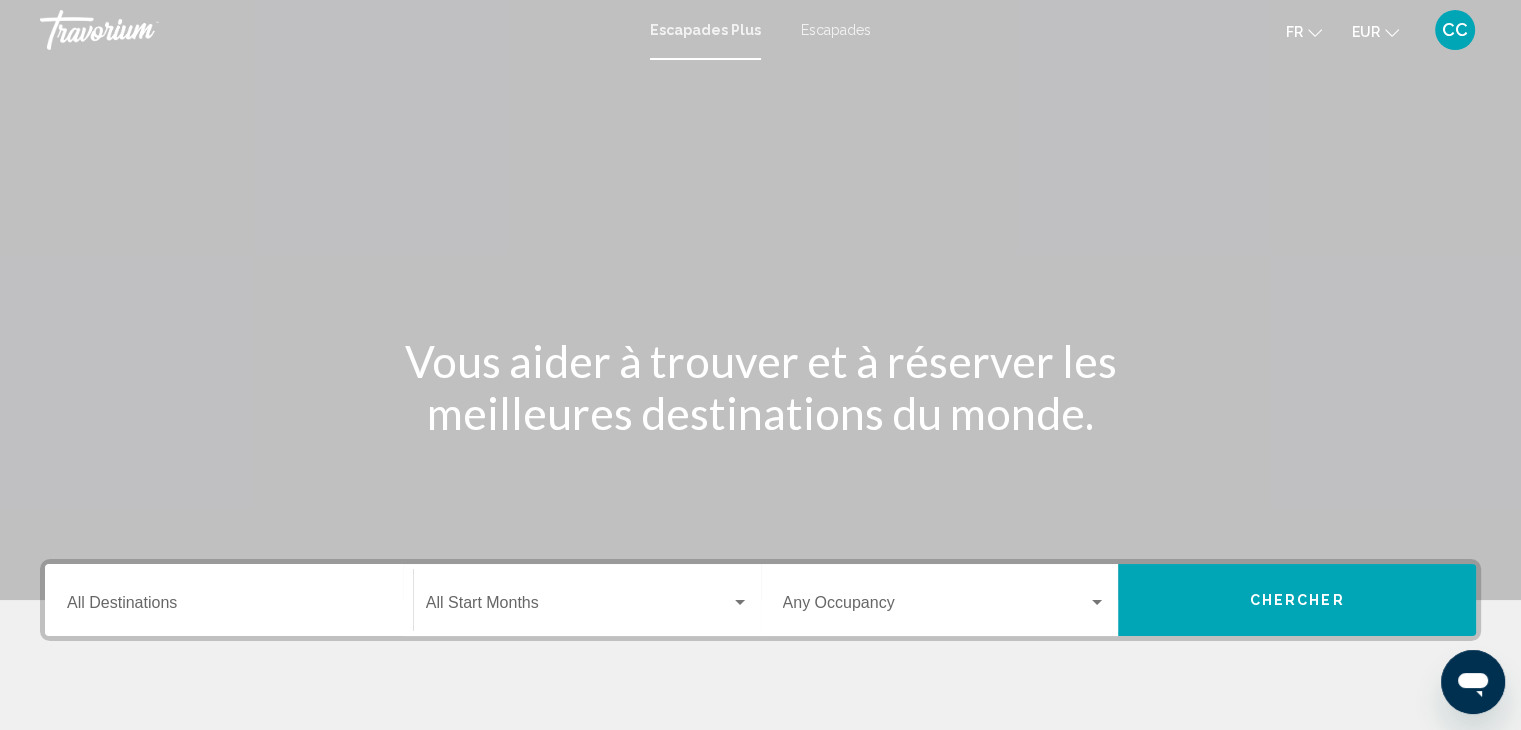 click on "Destination All Destinations" at bounding box center [229, 607] 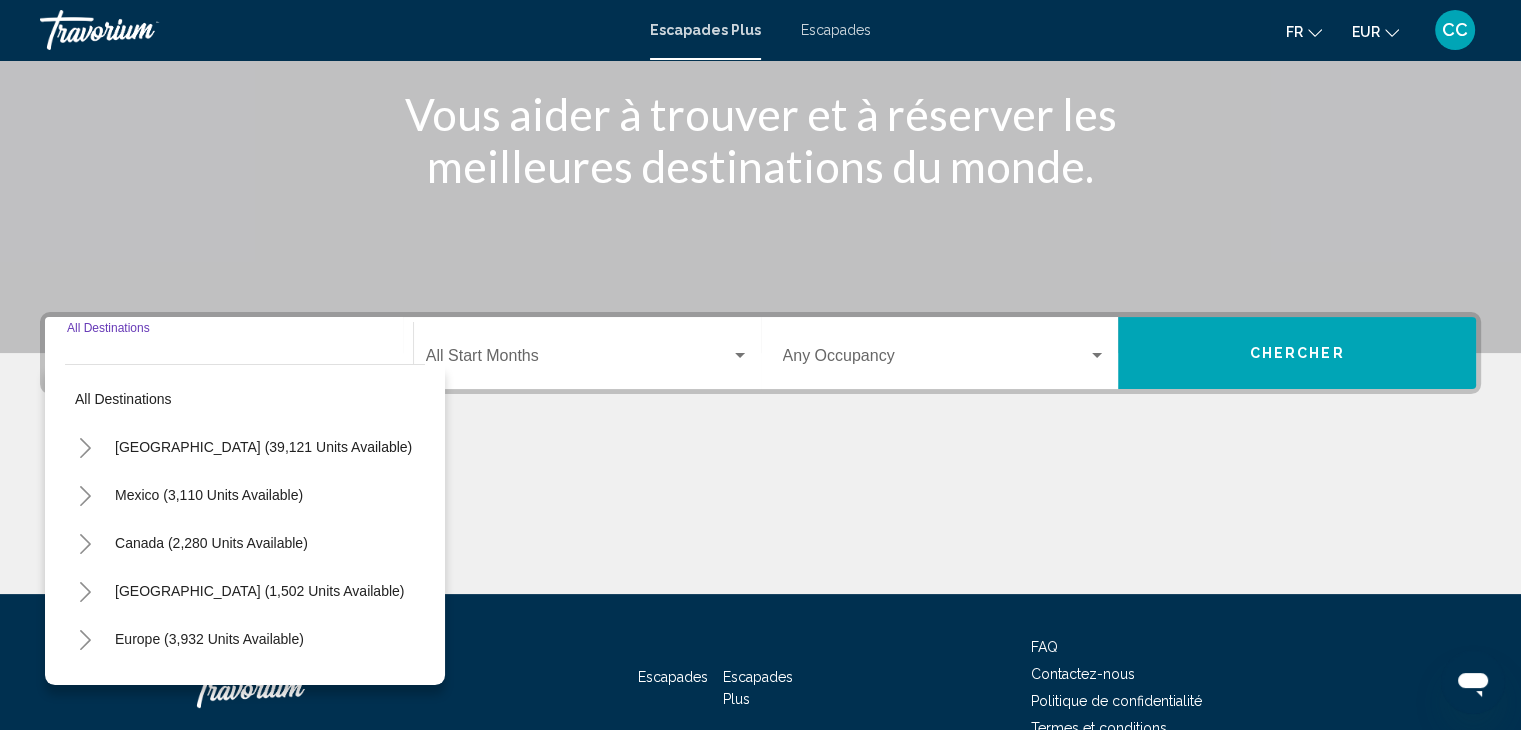 scroll, scrollTop: 356, scrollLeft: 0, axis: vertical 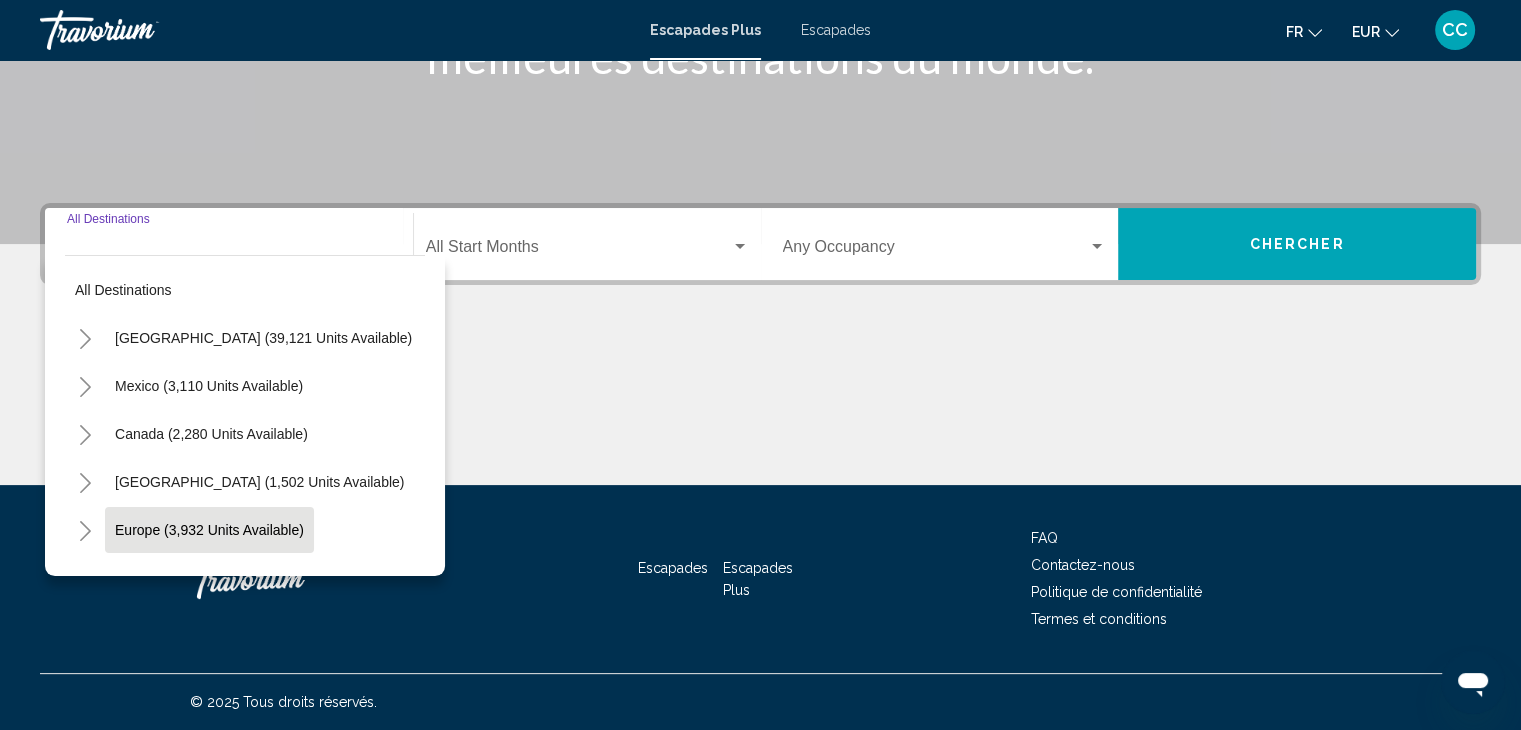 click on "Europe (3,932 units available)" at bounding box center [208, 578] 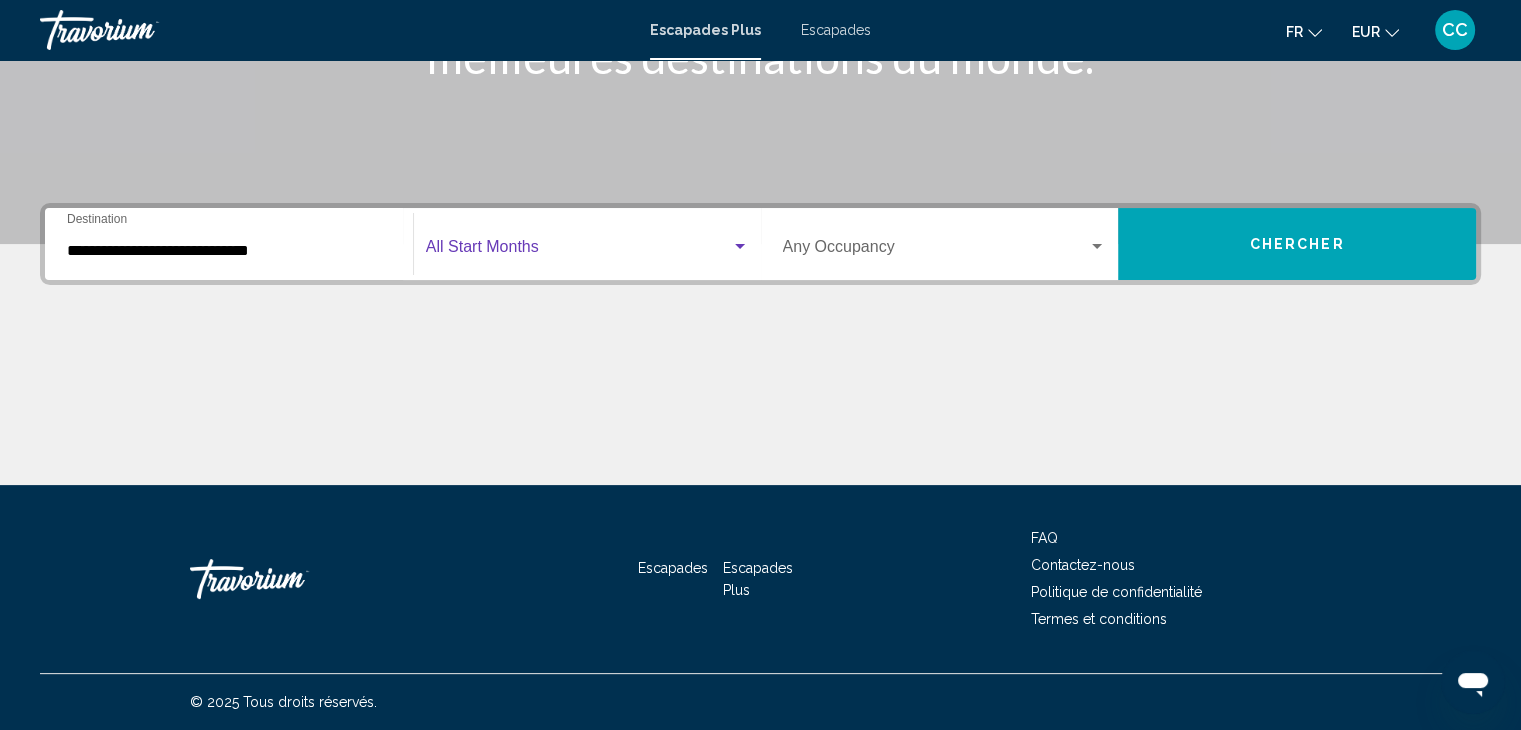 click at bounding box center (578, 251) 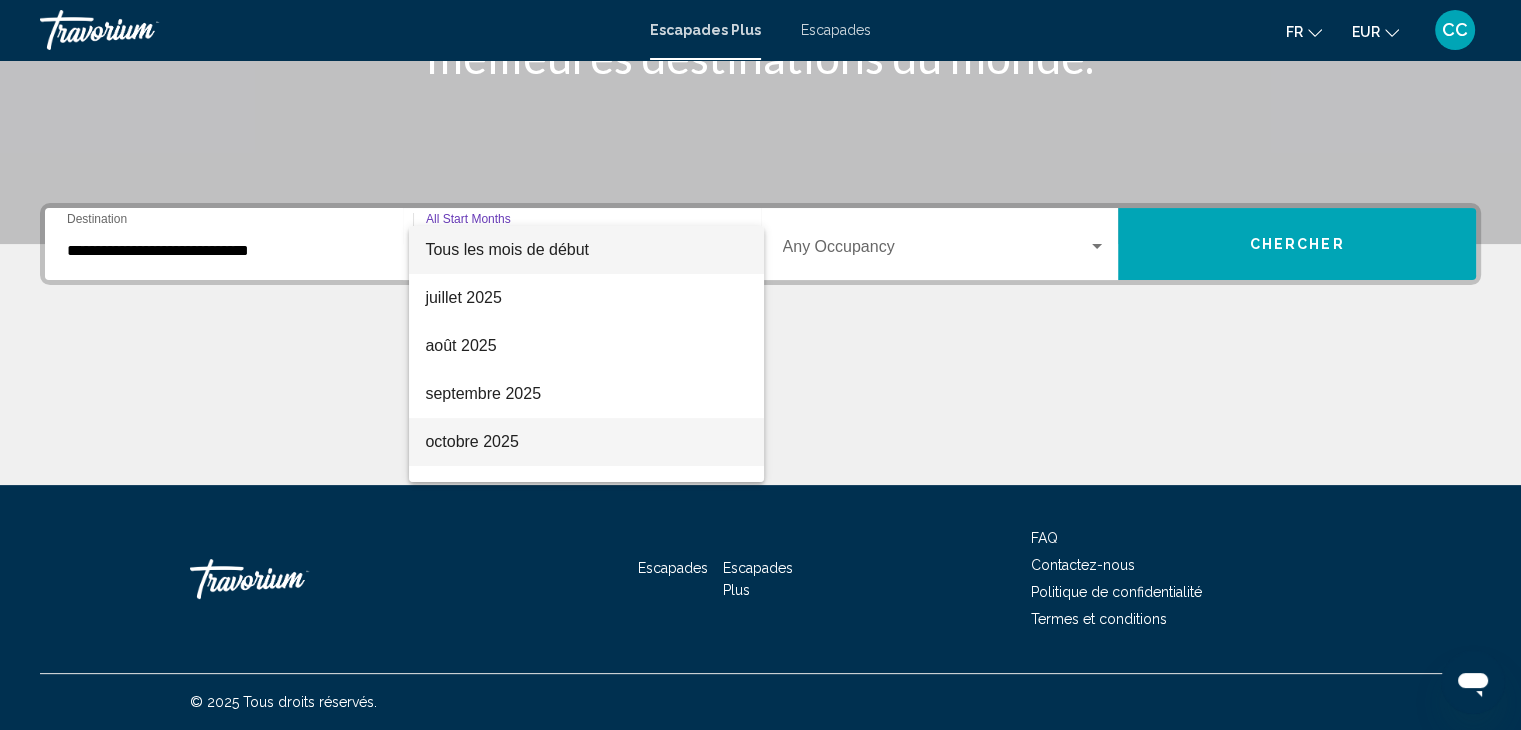 click on "octobre 2025" at bounding box center [471, 441] 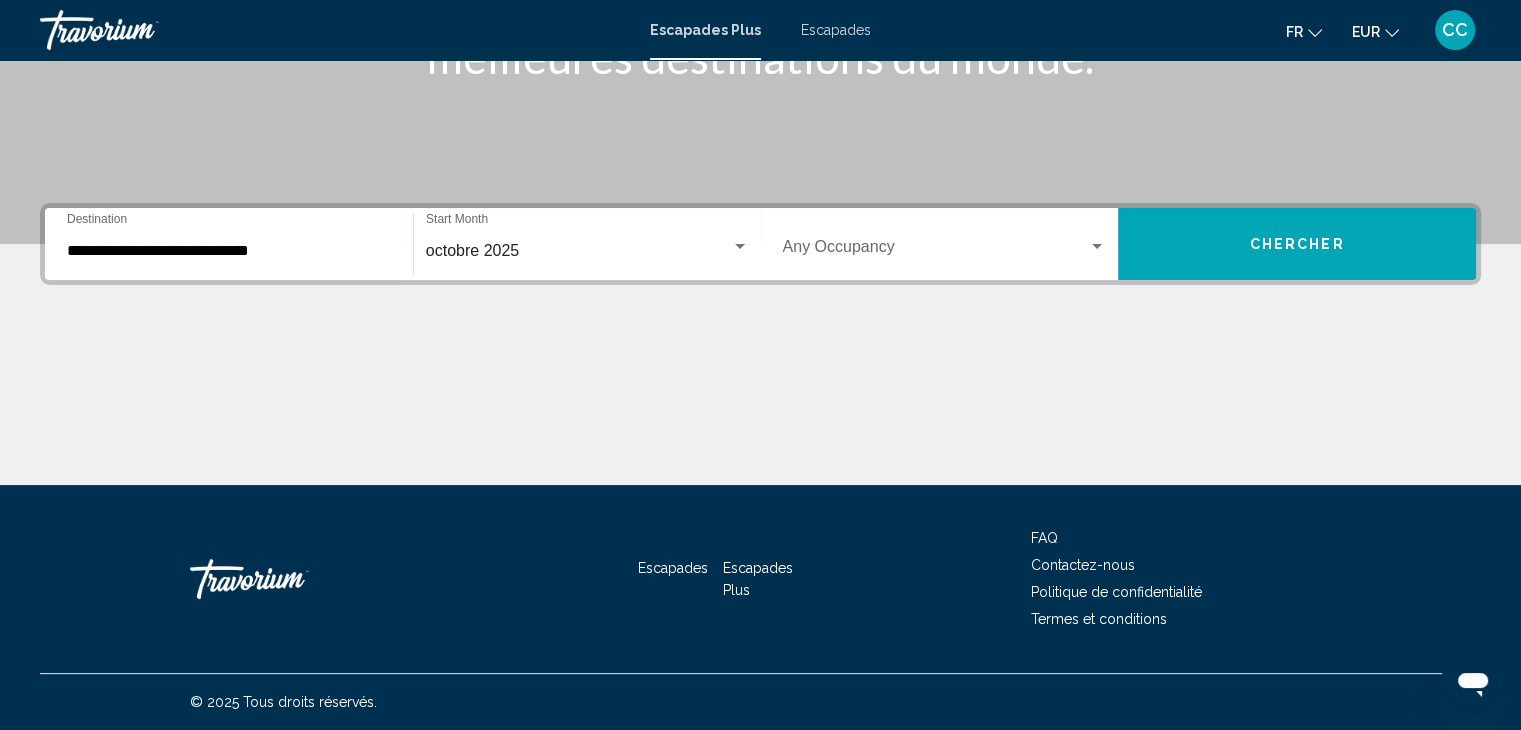 click on "Occupancy Any Occupancy" at bounding box center (945, 244) 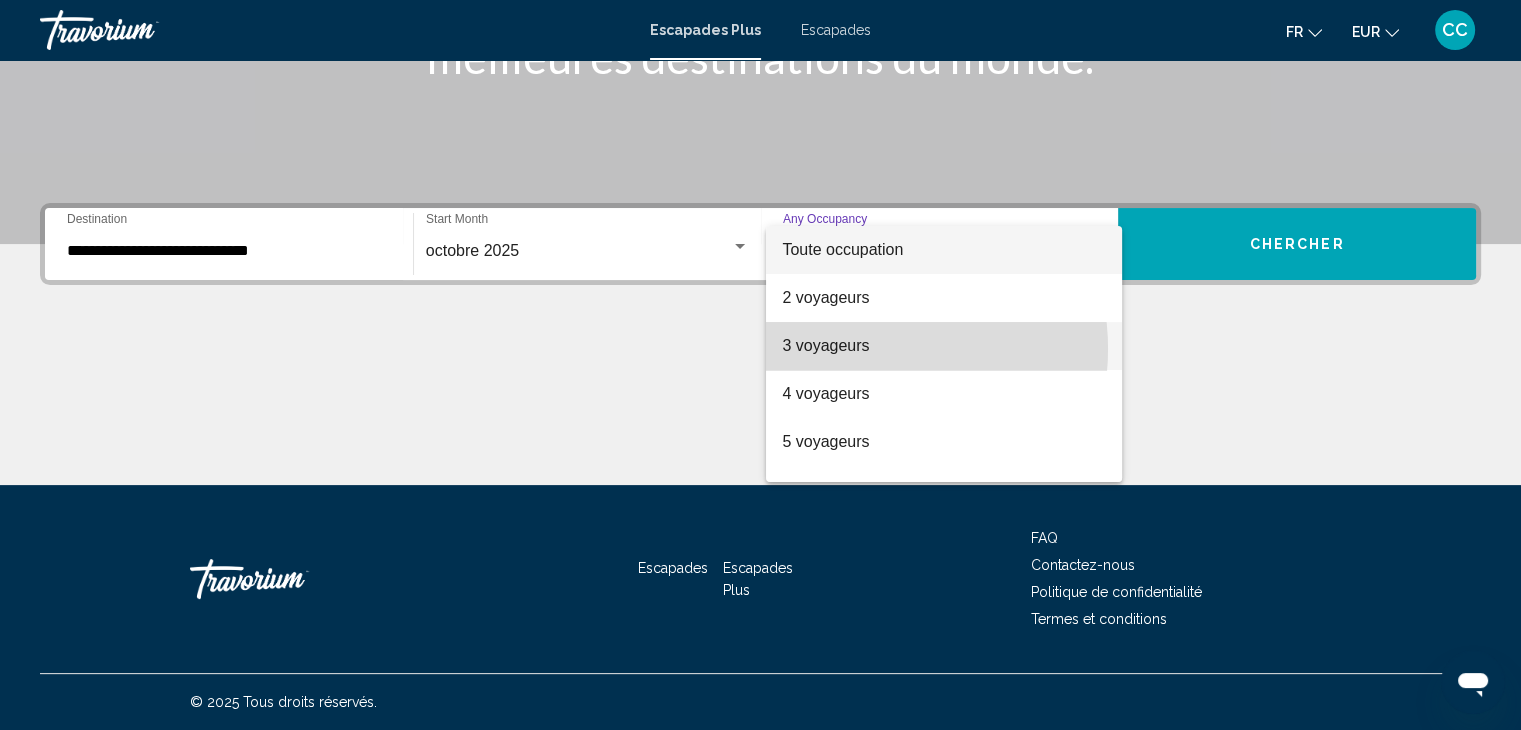 click on "3 voyageurs" at bounding box center (825, 345) 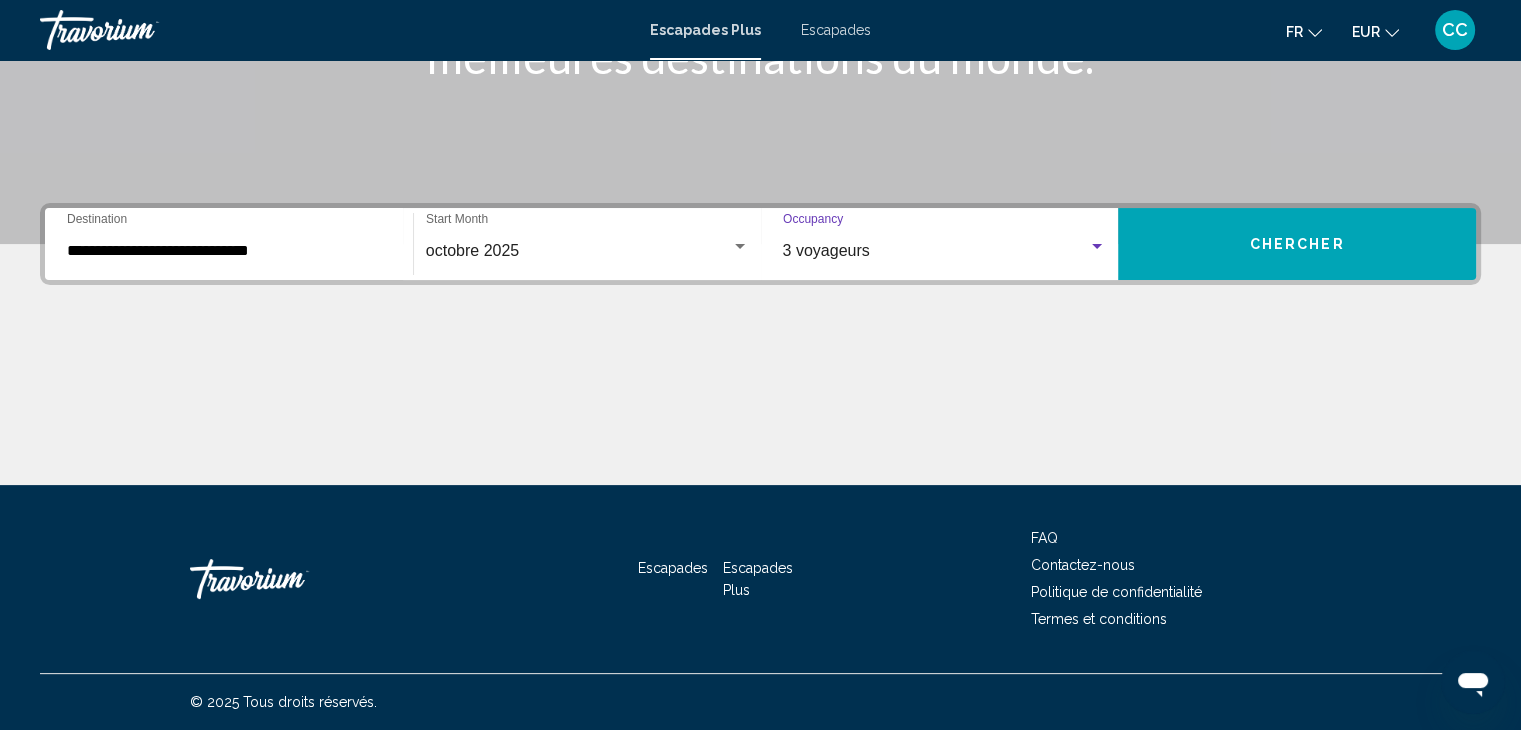 click on "Chercher" at bounding box center [1297, 244] 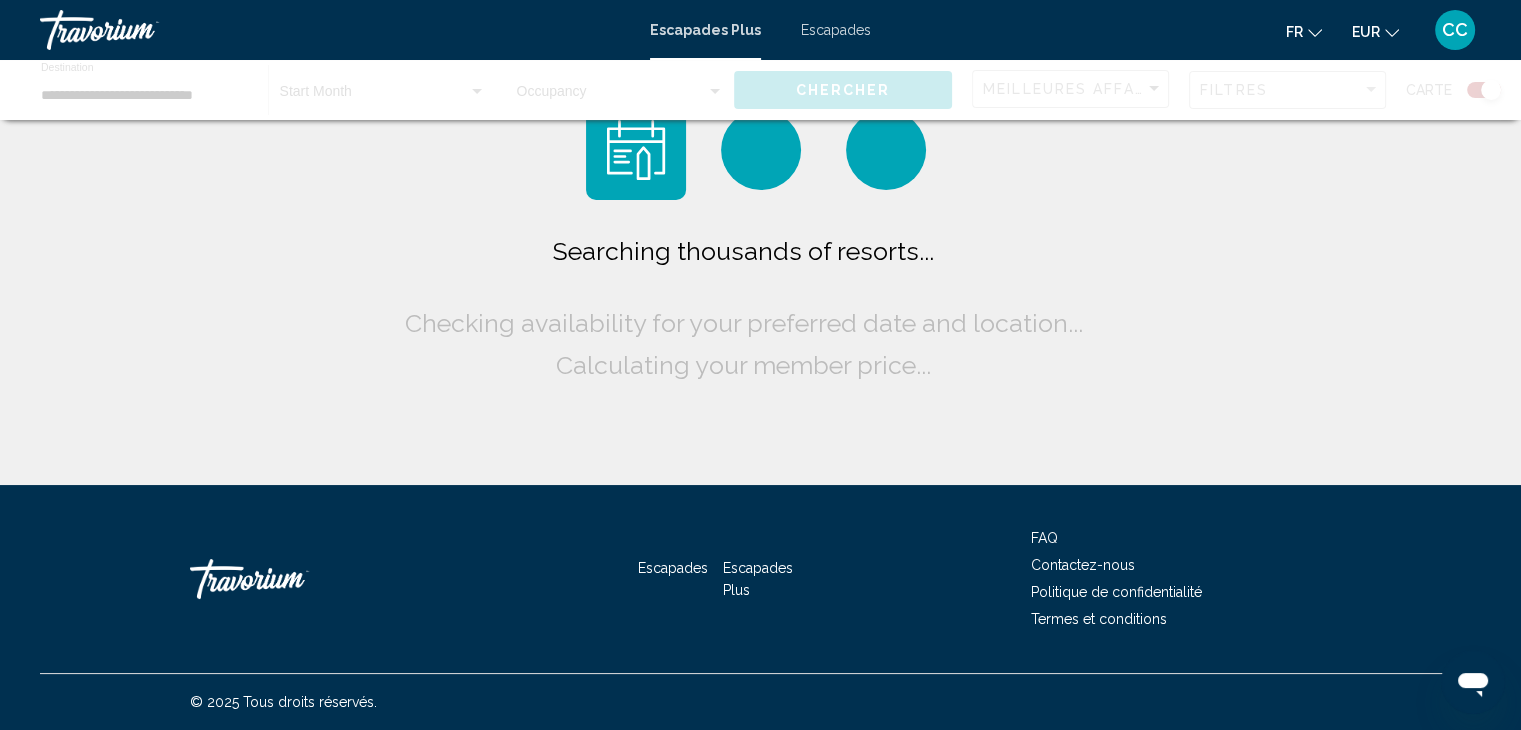 scroll, scrollTop: 0, scrollLeft: 0, axis: both 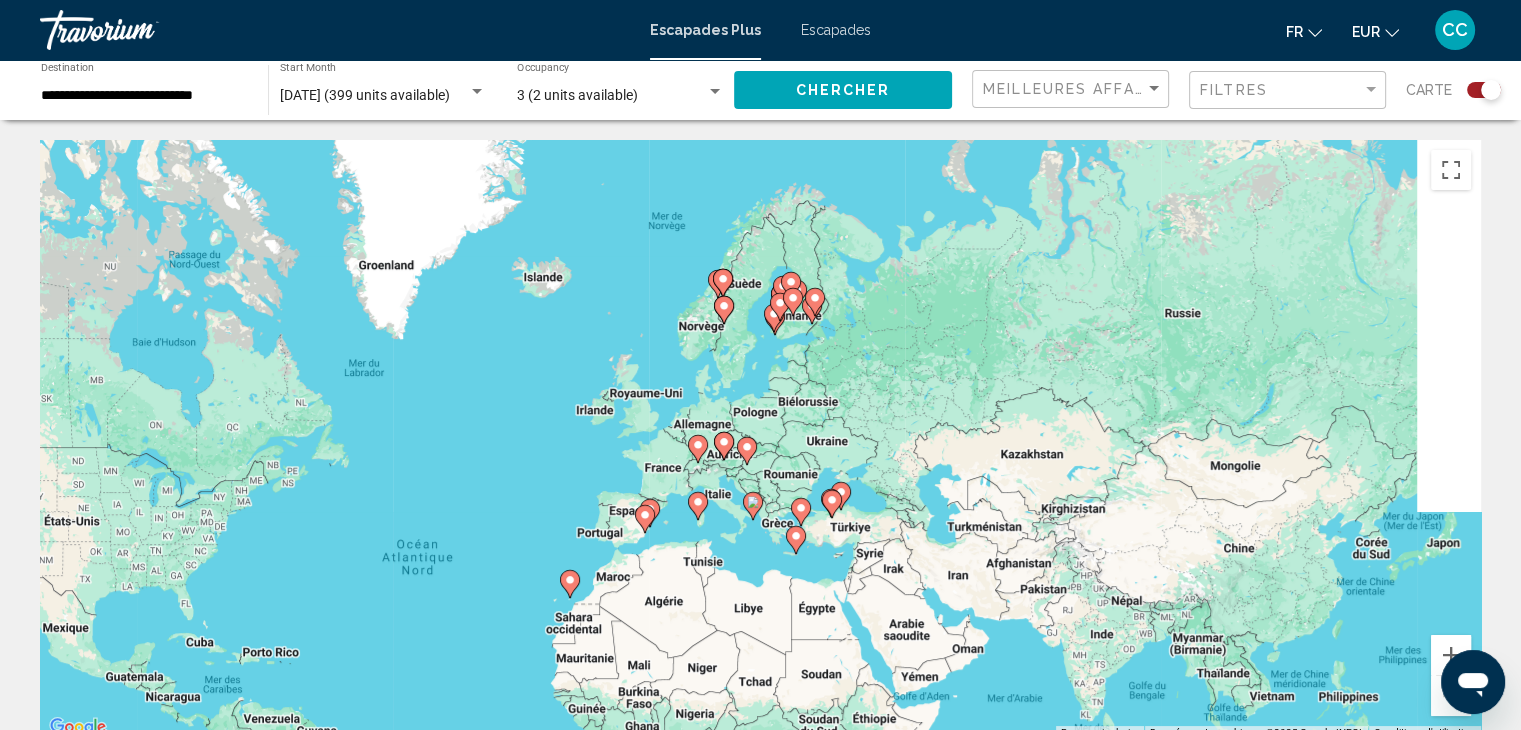 drag, startPoint x: 925, startPoint y: 364, endPoint x: 642, endPoint y: 513, distance: 319.82806 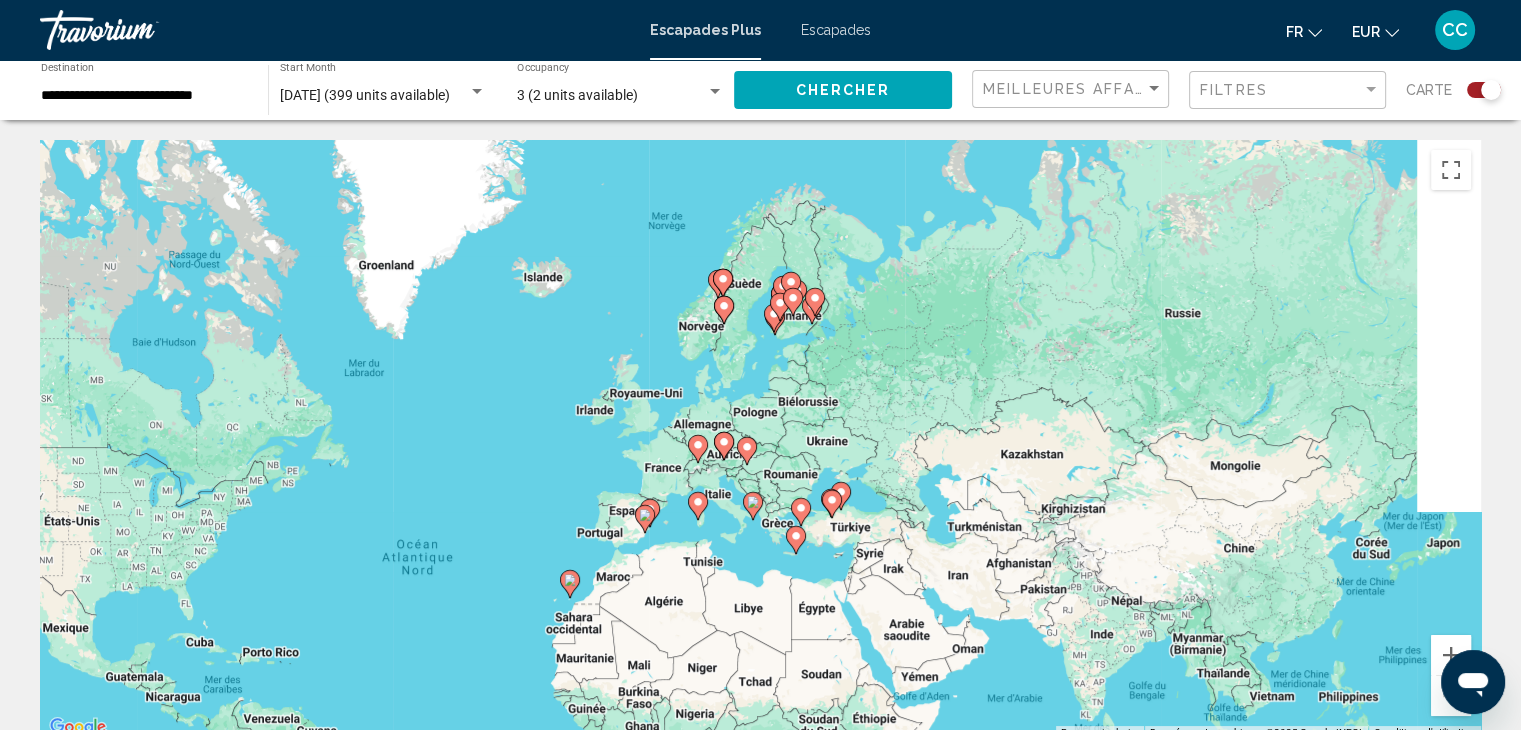 click 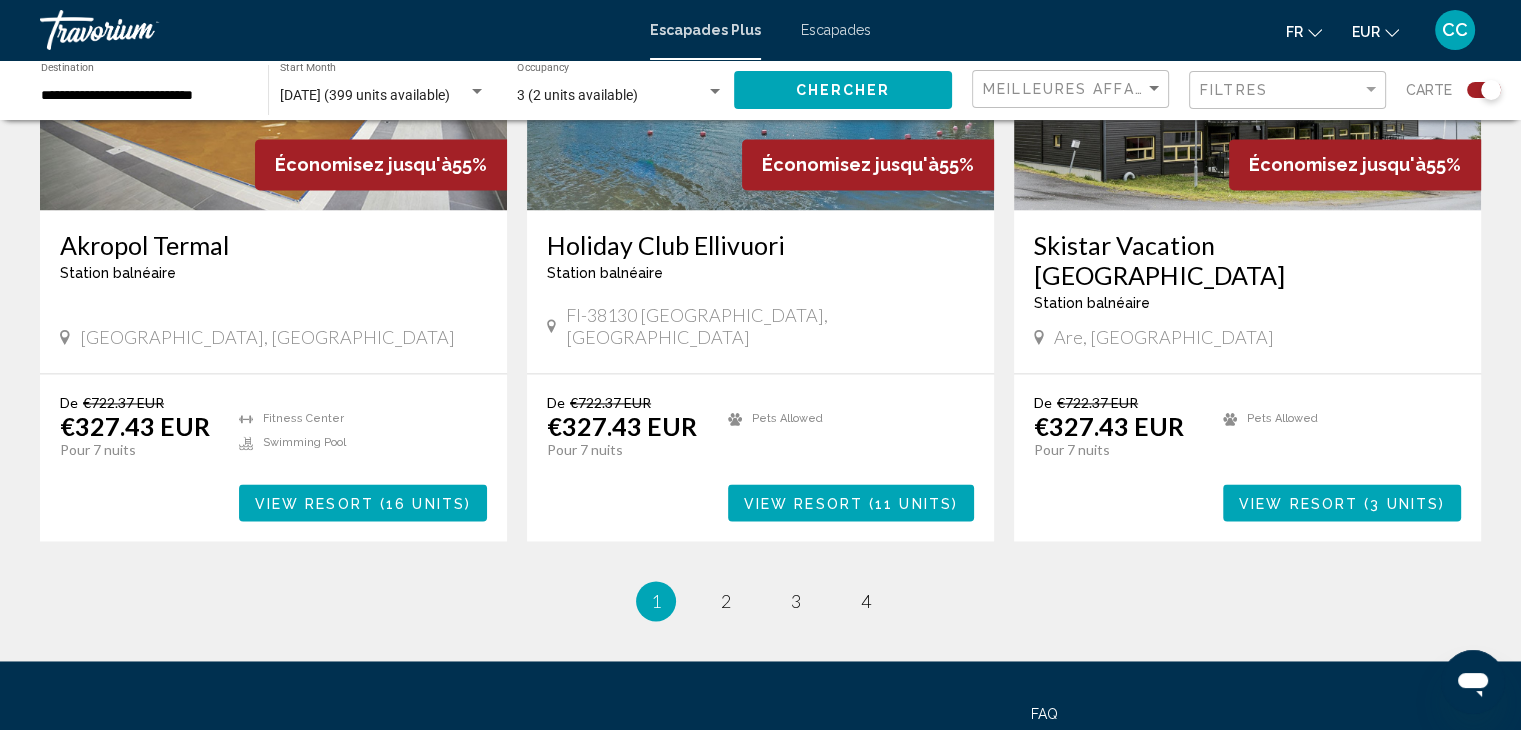 scroll, scrollTop: 3000, scrollLeft: 0, axis: vertical 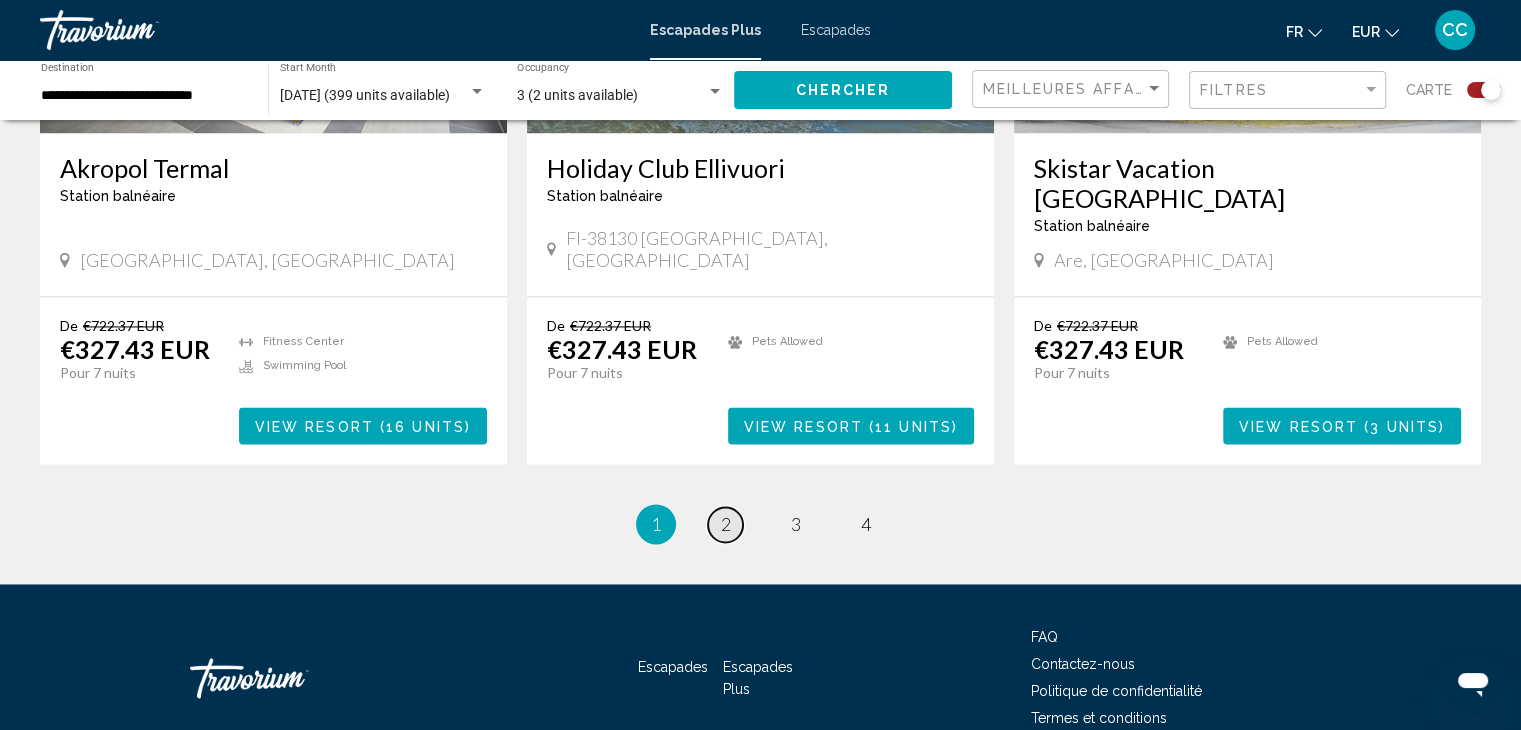 click on "2" at bounding box center [726, 524] 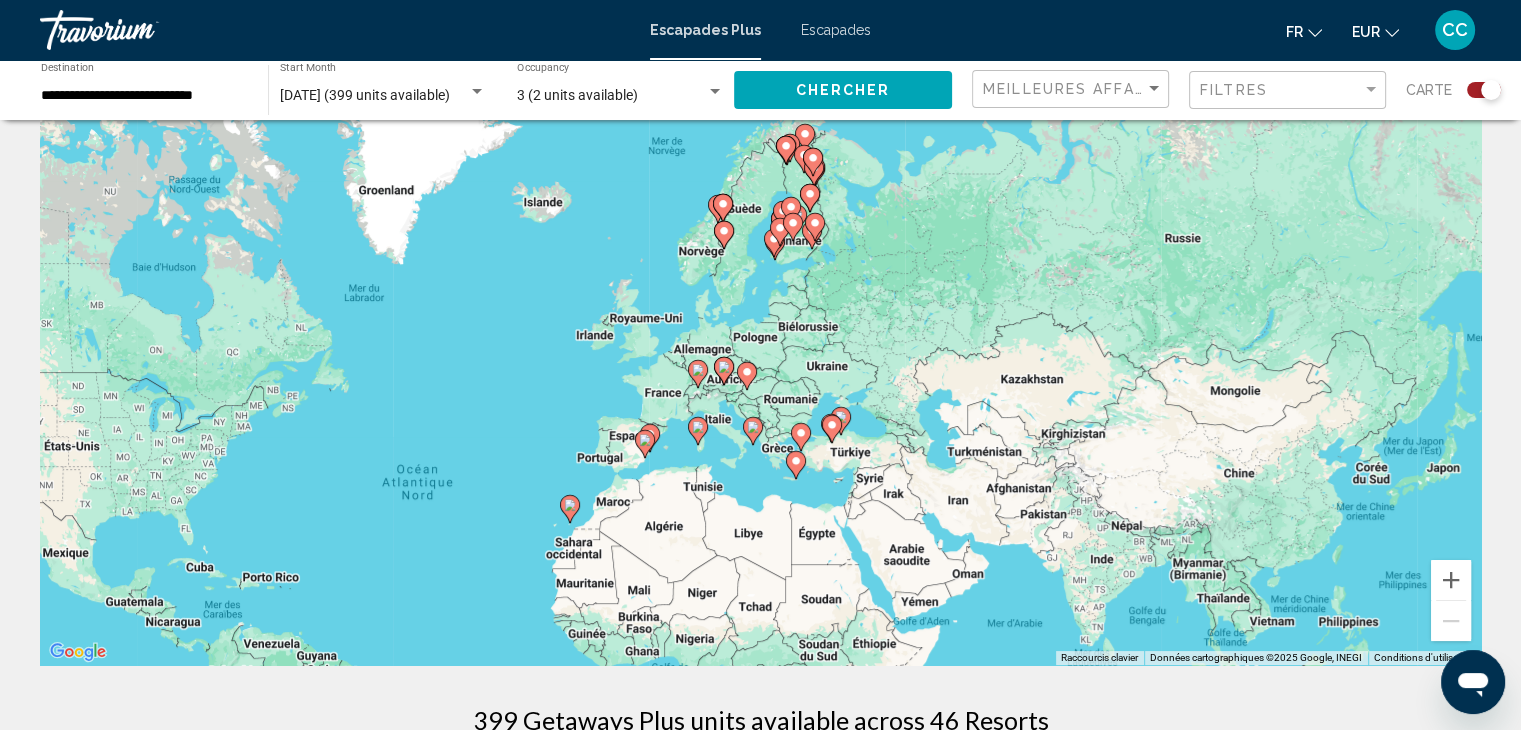 scroll, scrollTop: 100, scrollLeft: 0, axis: vertical 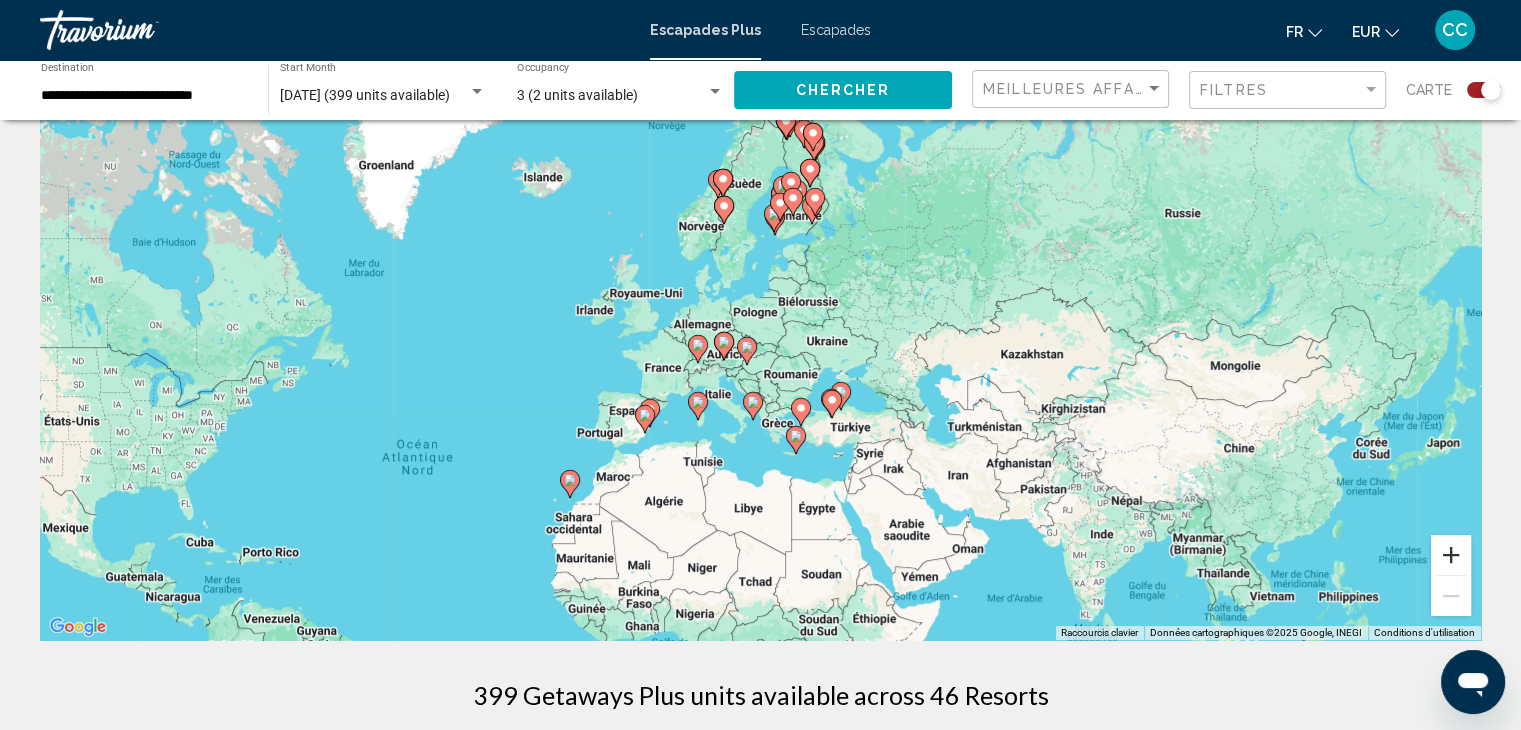 click at bounding box center (1451, 555) 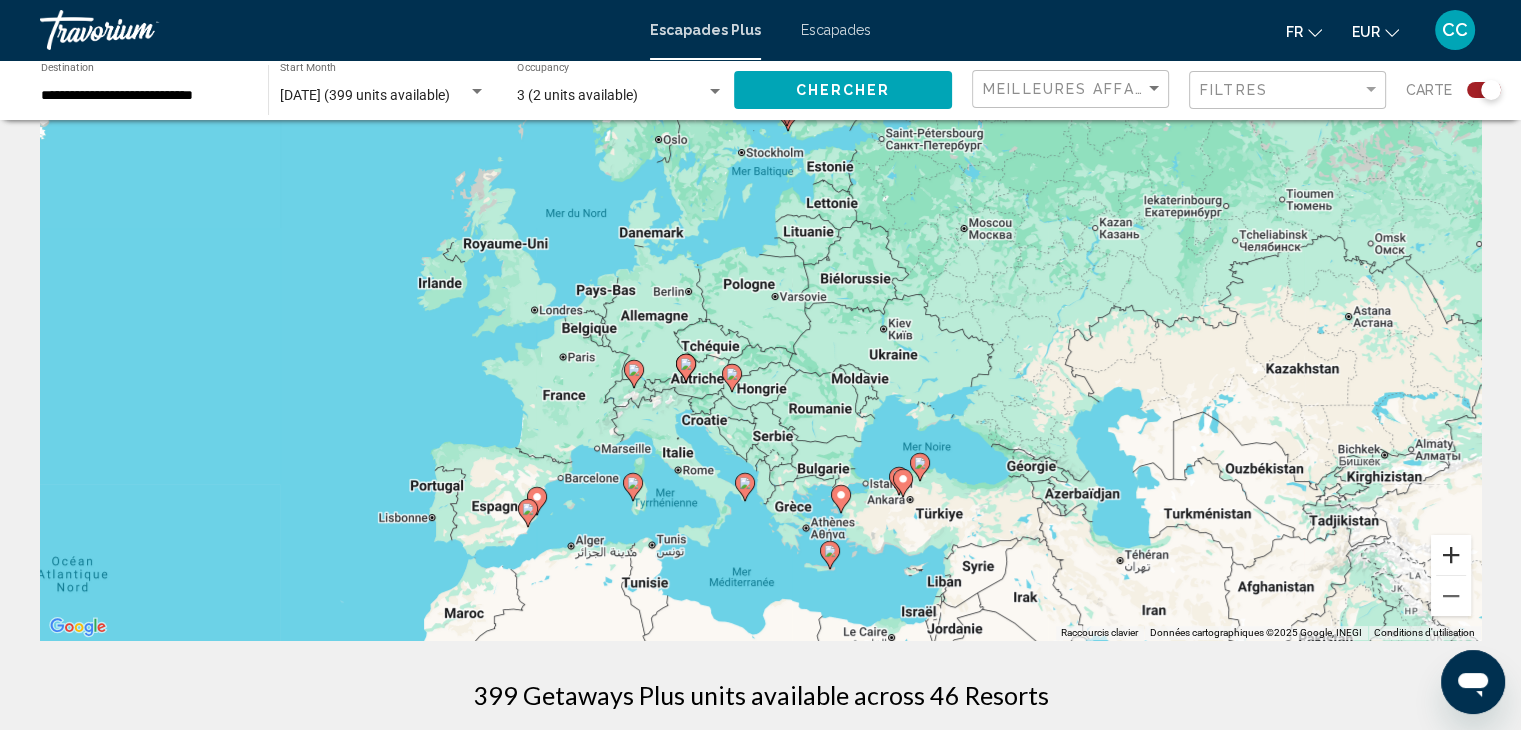 click at bounding box center [1451, 555] 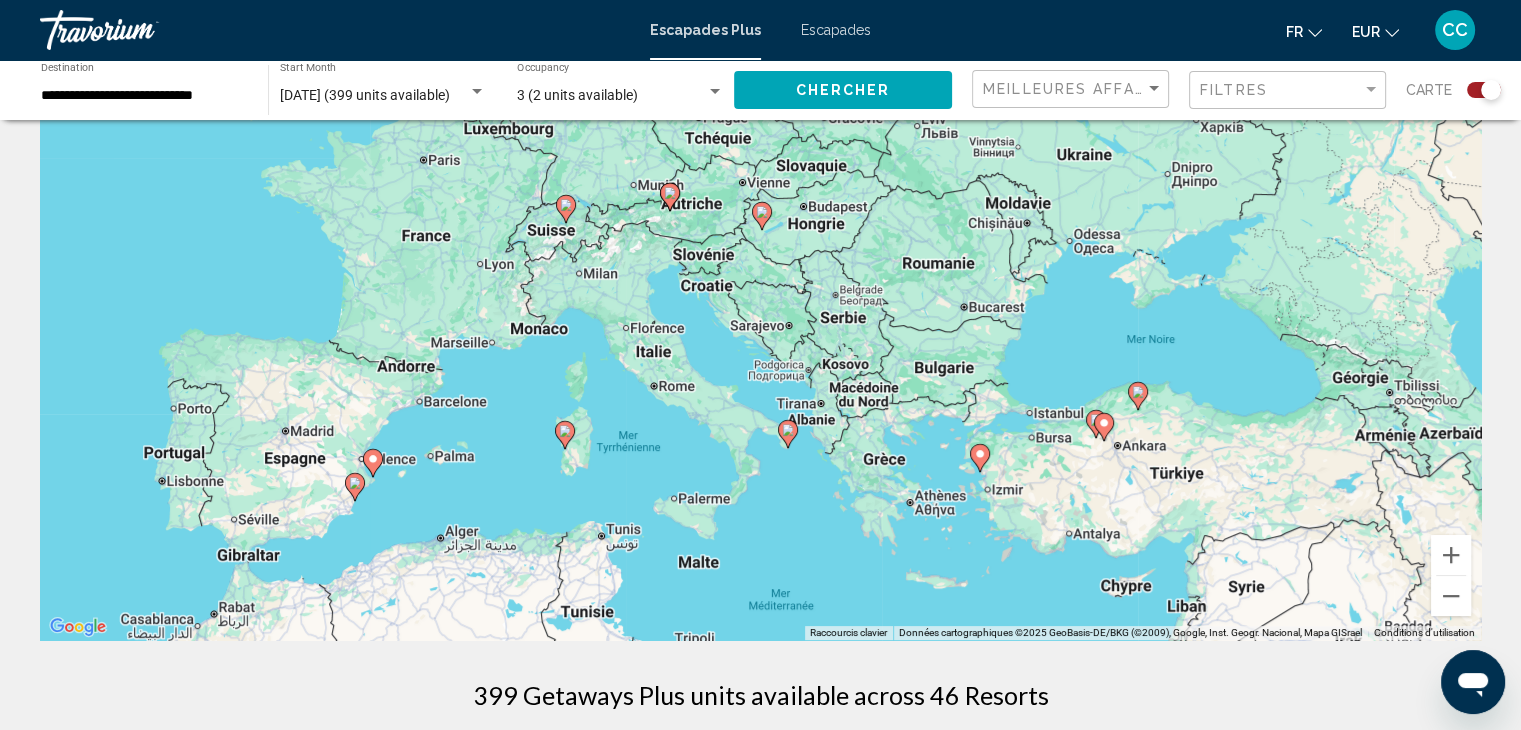 drag, startPoint x: 964, startPoint y: 523, endPoint x: 1010, endPoint y: 282, distance: 245.35077 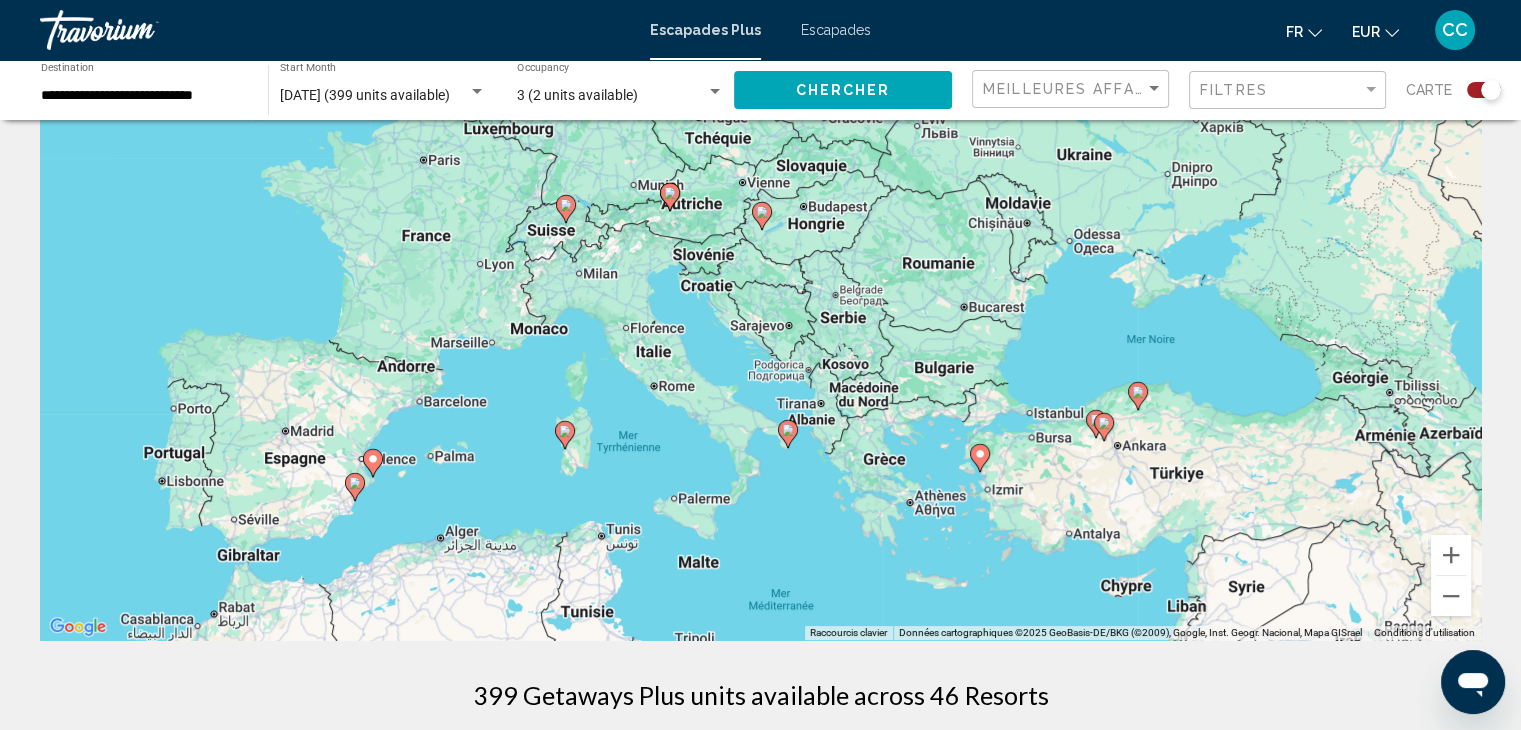 click on "Pour naviguer, appuyez sur les touches fléchées. Pour activer le glissement avec le clavier, appuyez sur Alt+Entrée. Une fois ce mode activé, utilisez les touches fléchées pour déplacer le repère. Pour valider le déplacement, appuyez sur Entrée. Pour annuler, appuyez sur Échap." at bounding box center [760, 340] 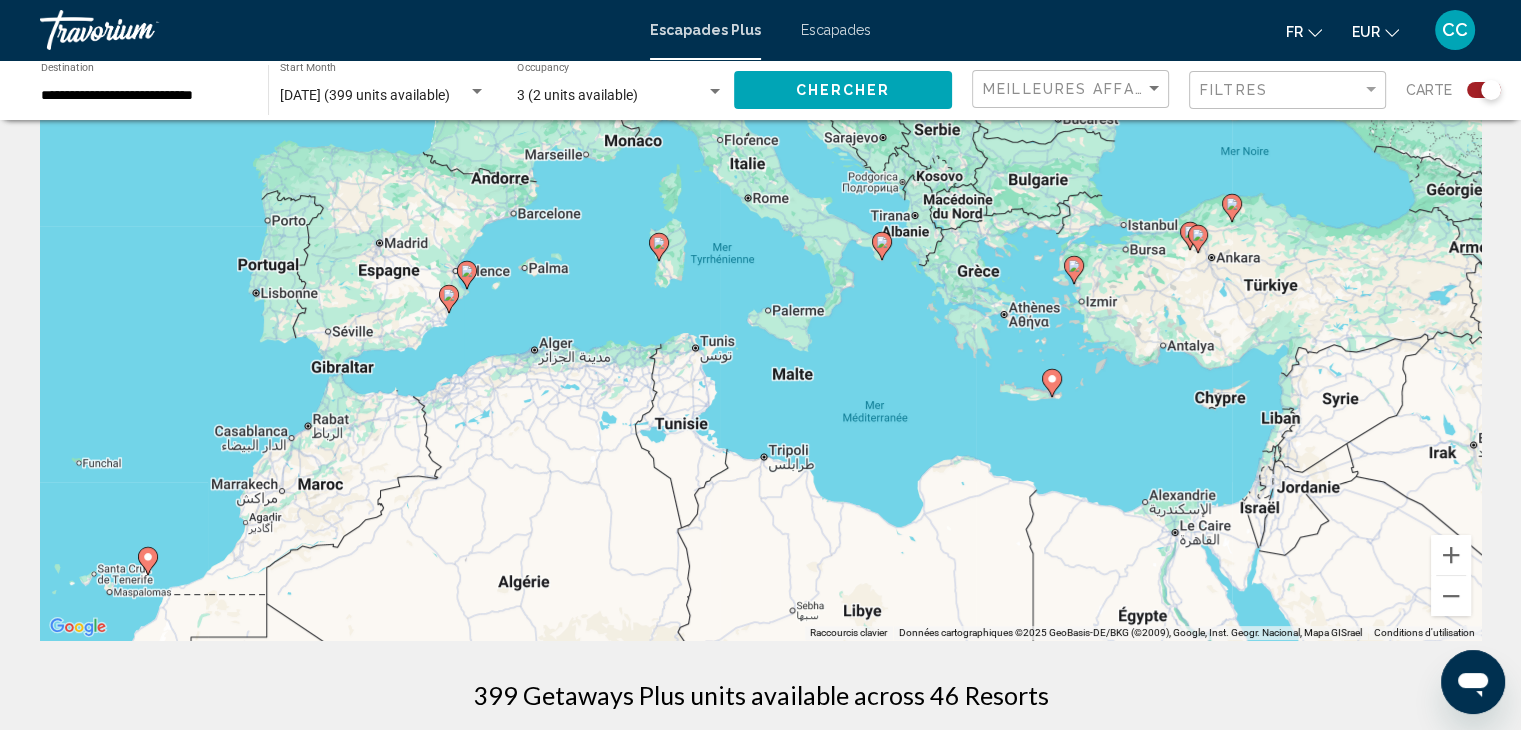 drag, startPoint x: 760, startPoint y: 561, endPoint x: 883, endPoint y: 381, distance: 218.01147 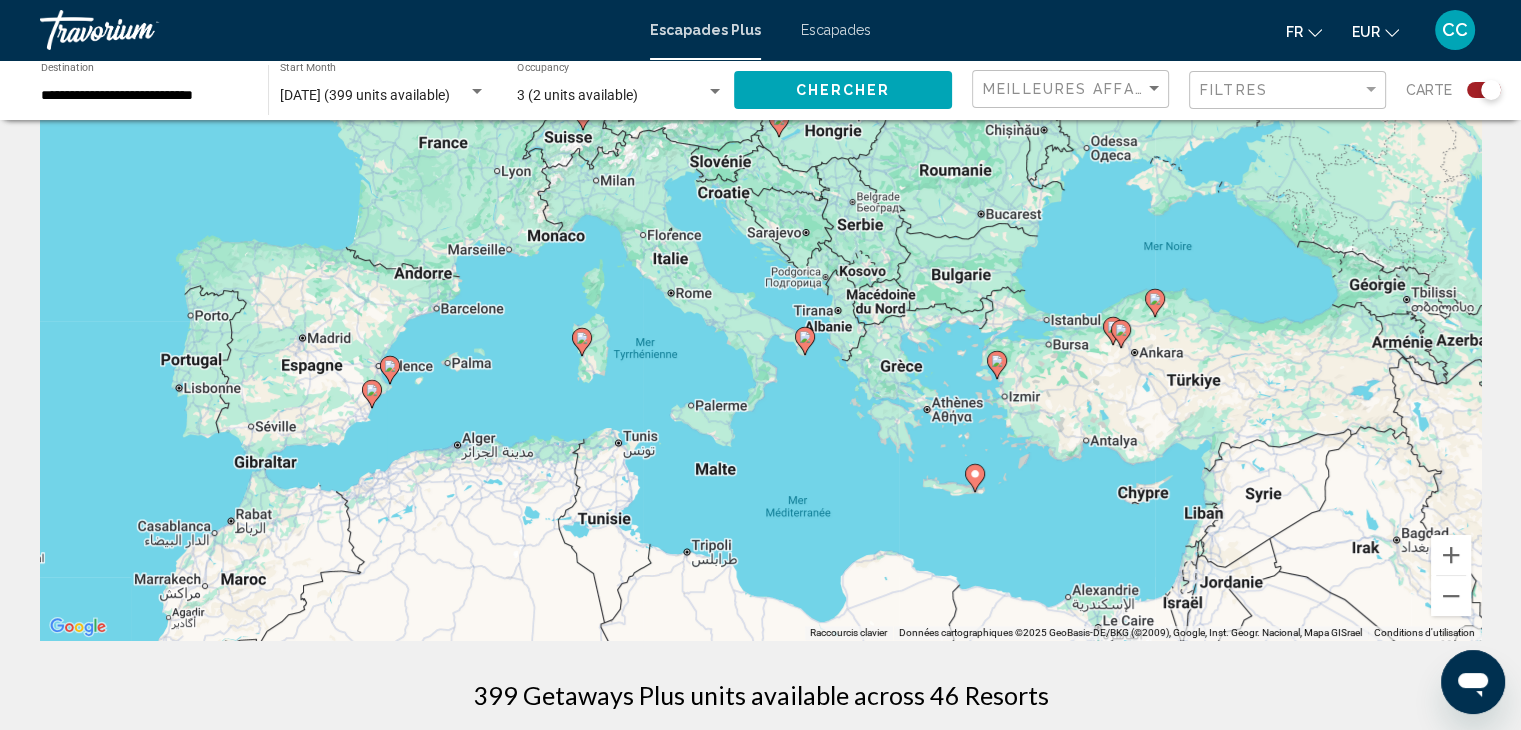 drag, startPoint x: 846, startPoint y: 398, endPoint x: 726, endPoint y: 558, distance: 200 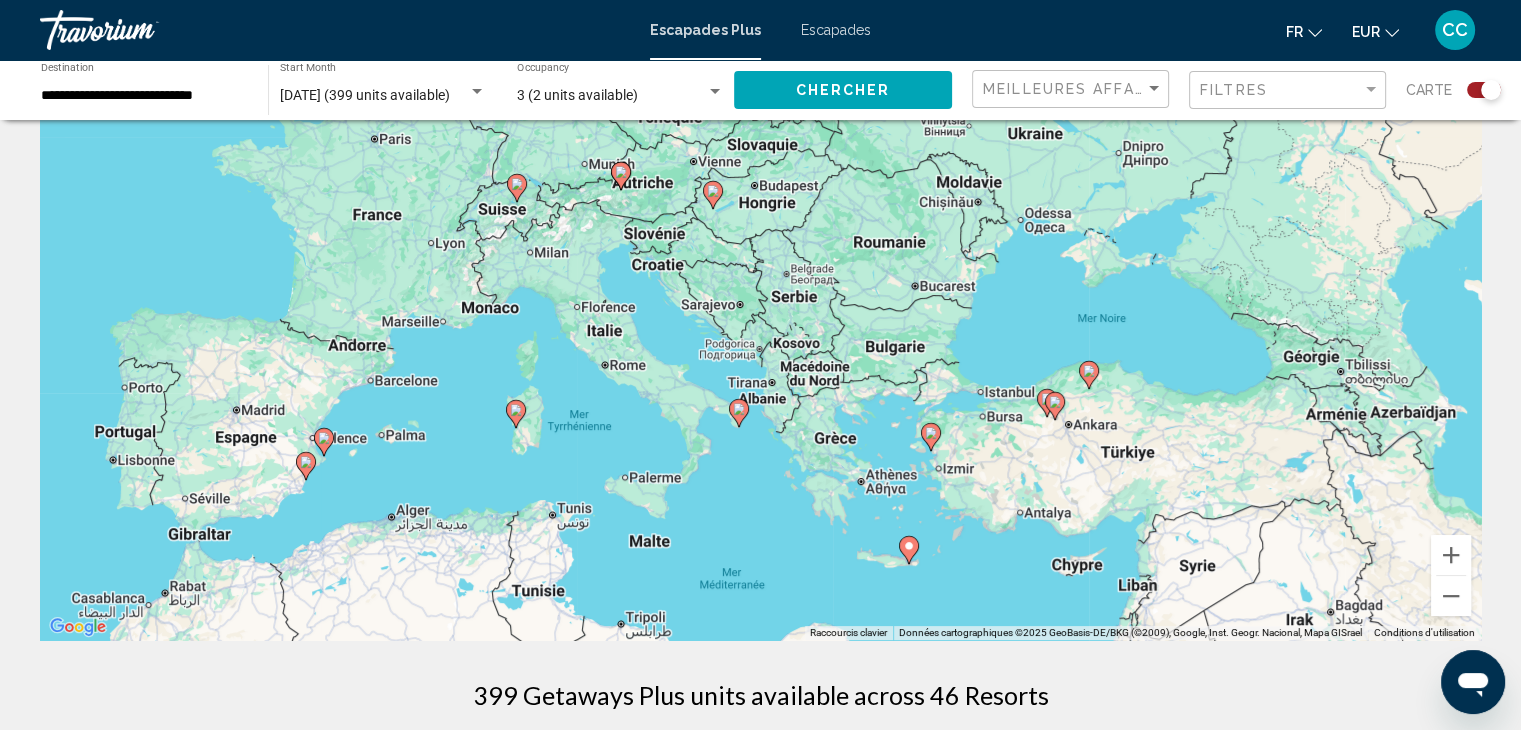 drag, startPoint x: 767, startPoint y: 418, endPoint x: 716, endPoint y: 469, distance: 72.12489 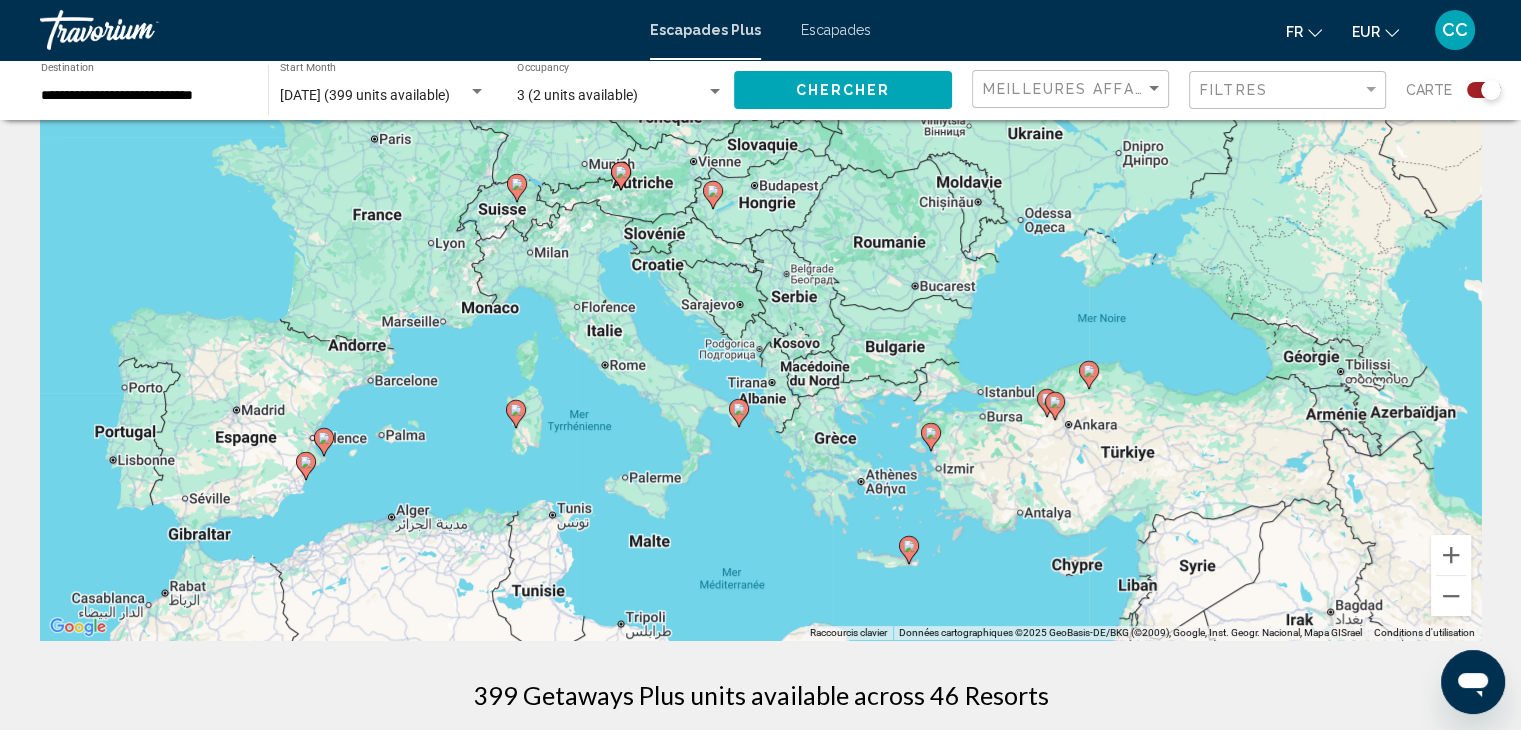 click 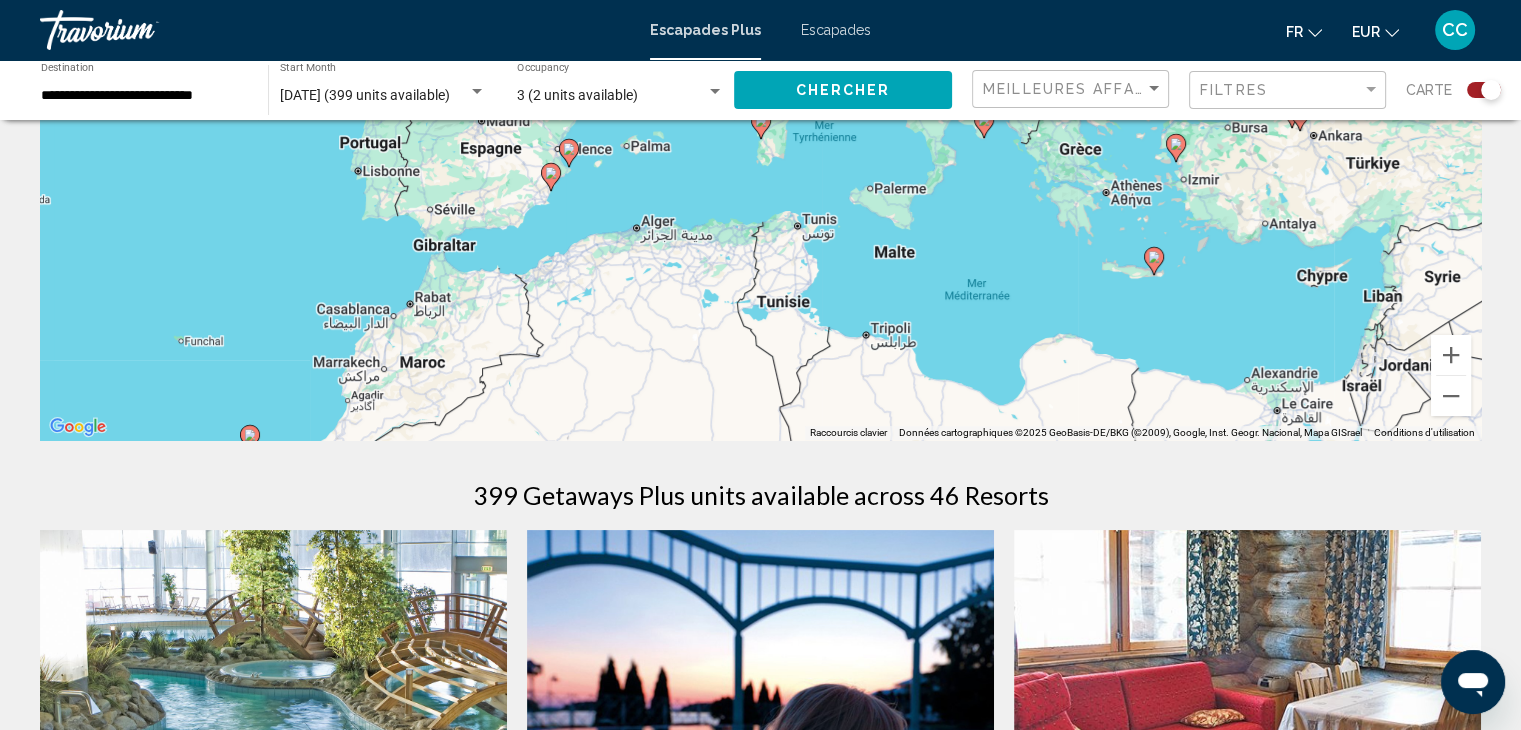 scroll, scrollTop: 0, scrollLeft: 0, axis: both 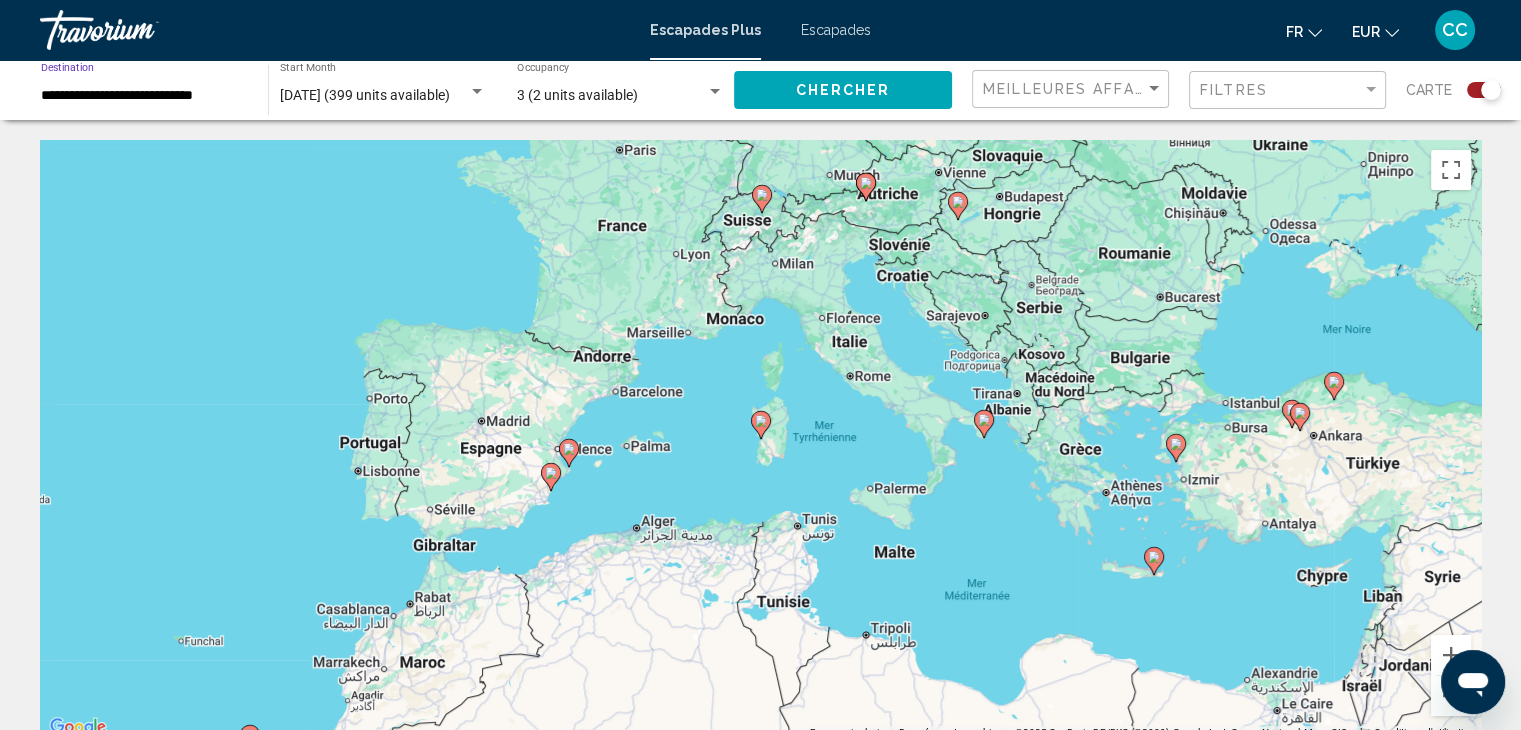 click on "**********" at bounding box center (144, 96) 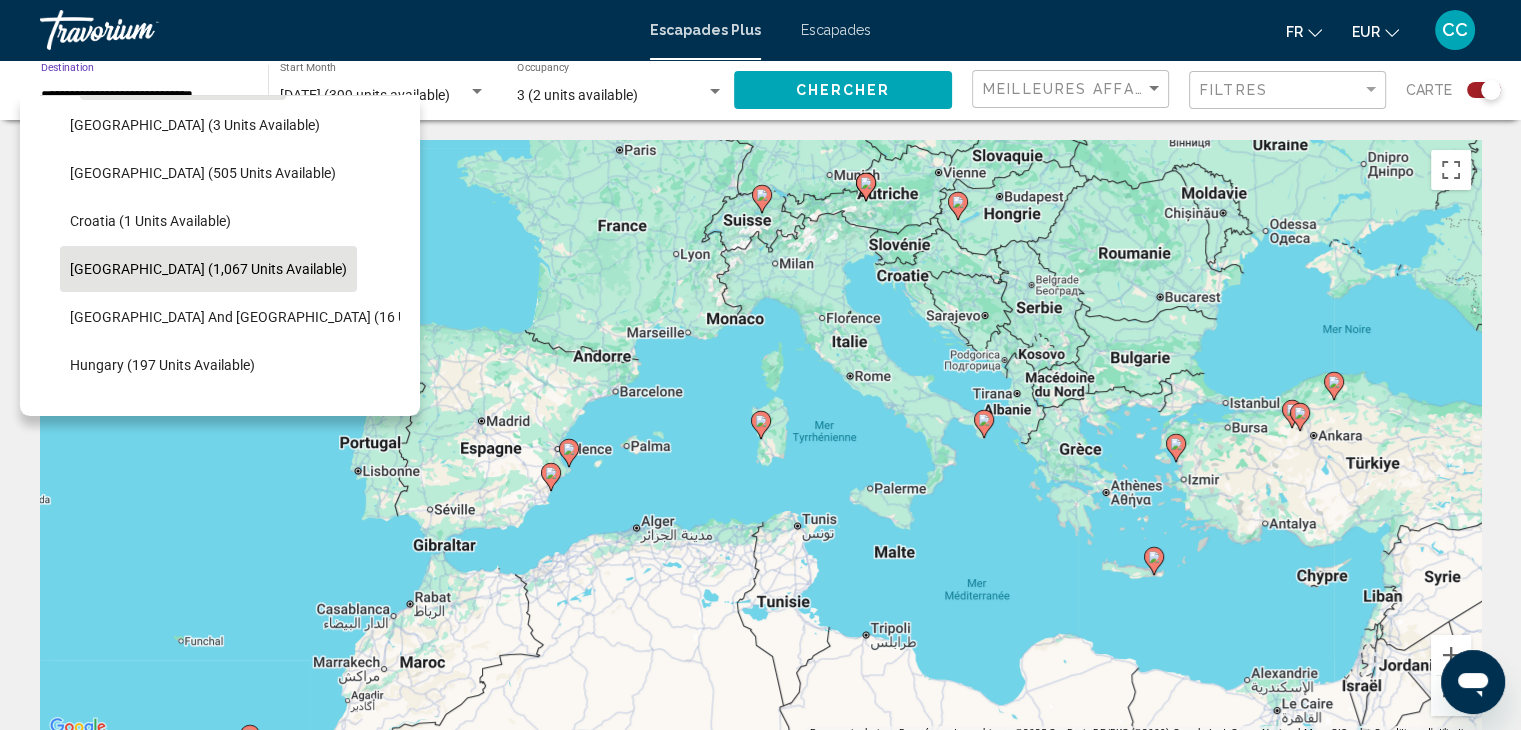 scroll, scrollTop: 326, scrollLeft: 0, axis: vertical 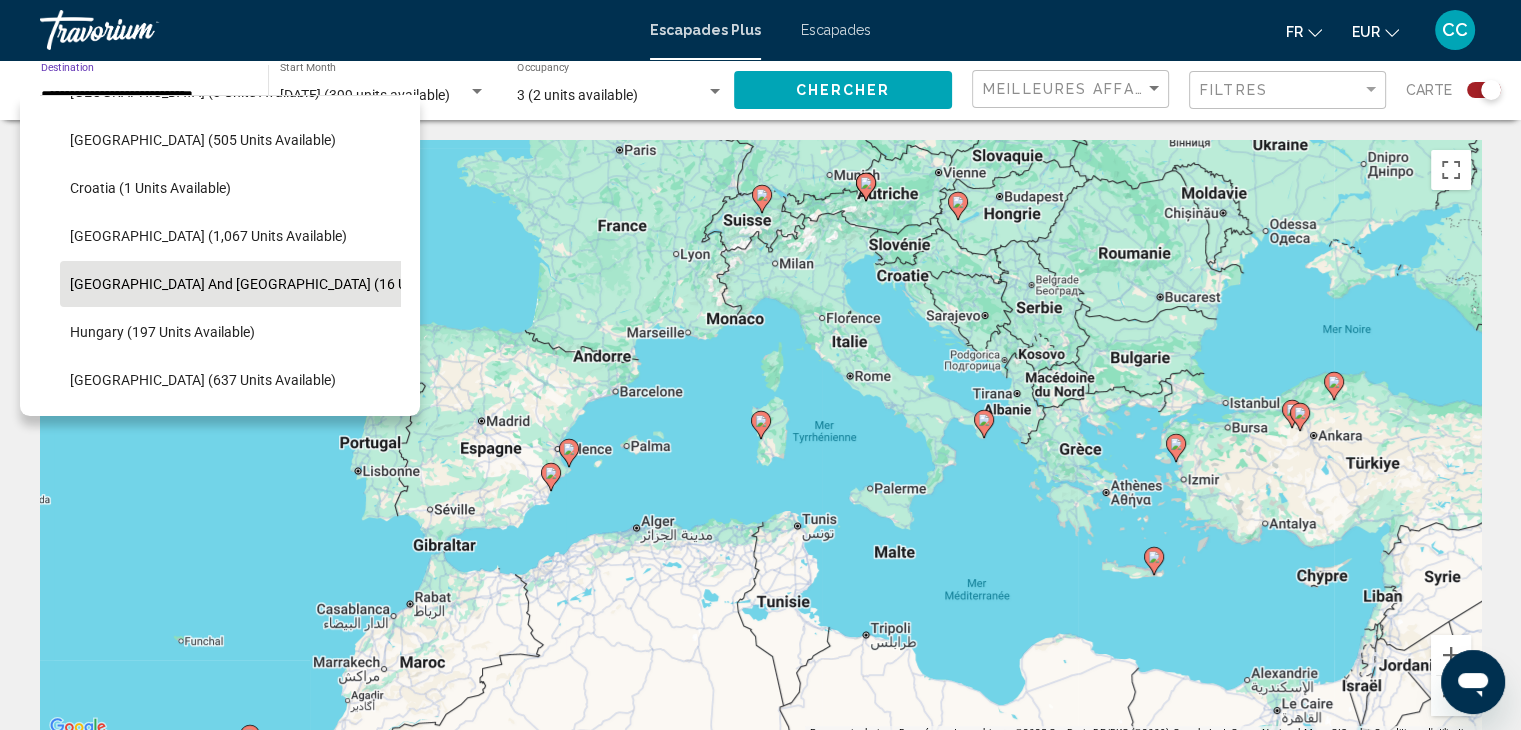 click on "[GEOGRAPHIC_DATA] and [GEOGRAPHIC_DATA] (16 units available)" 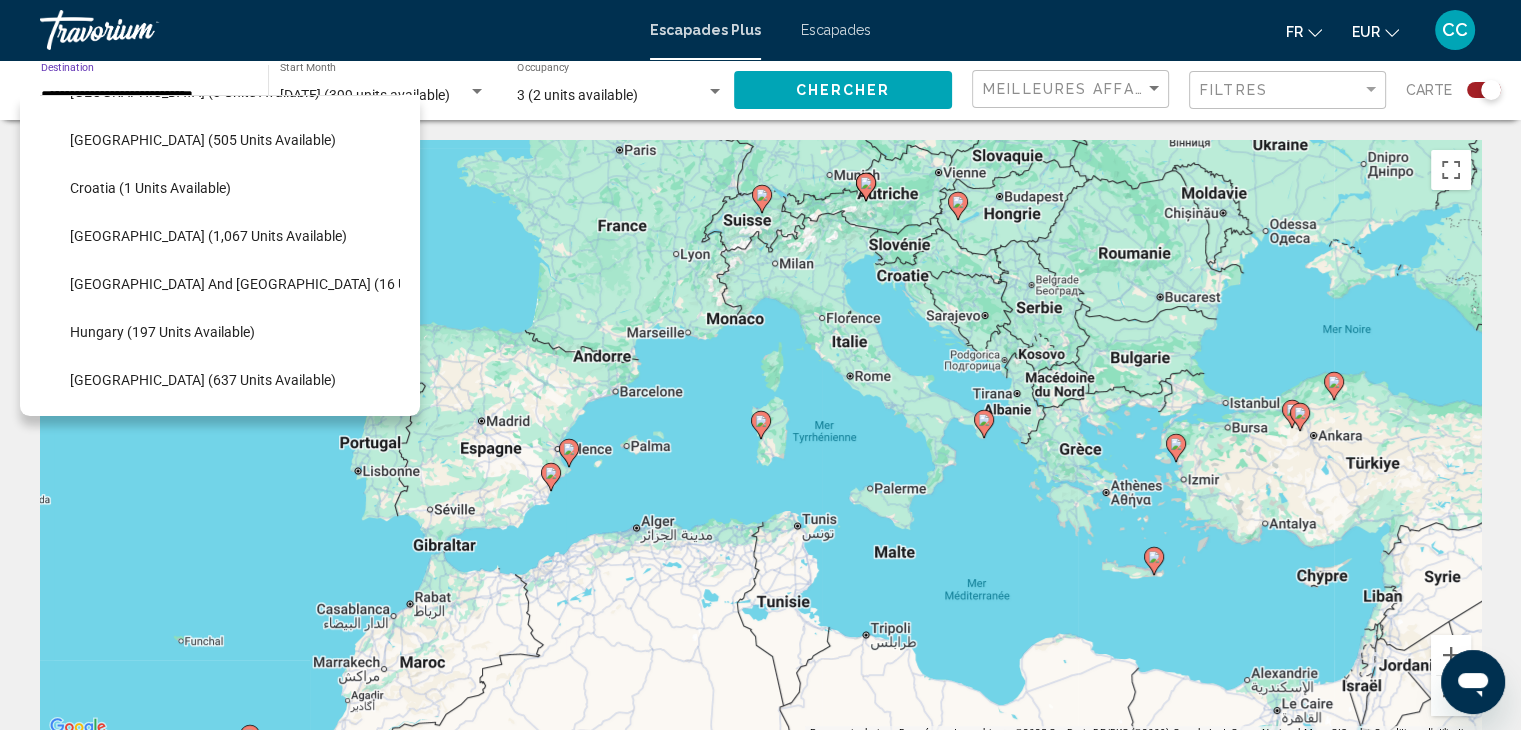 type on "**********" 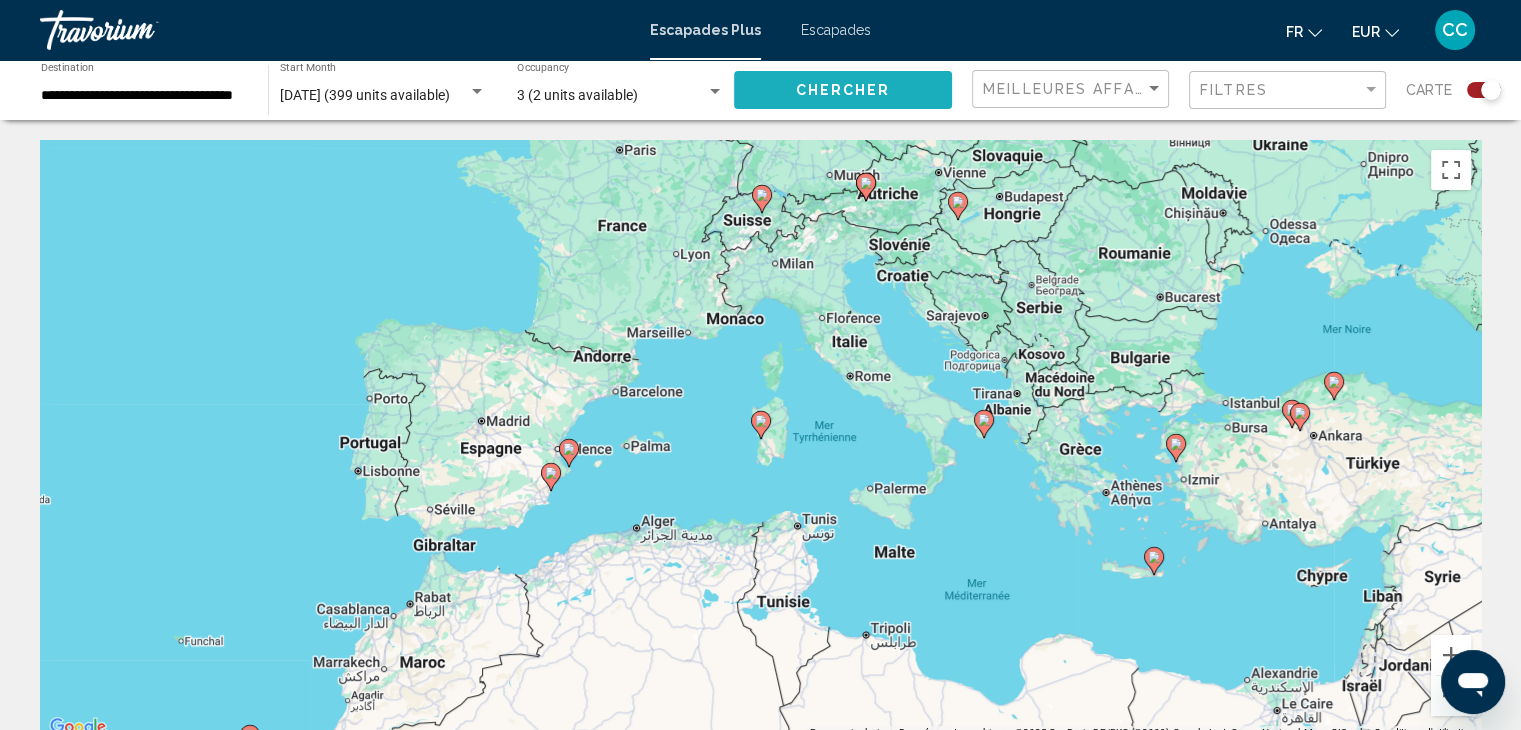 click on "Chercher" 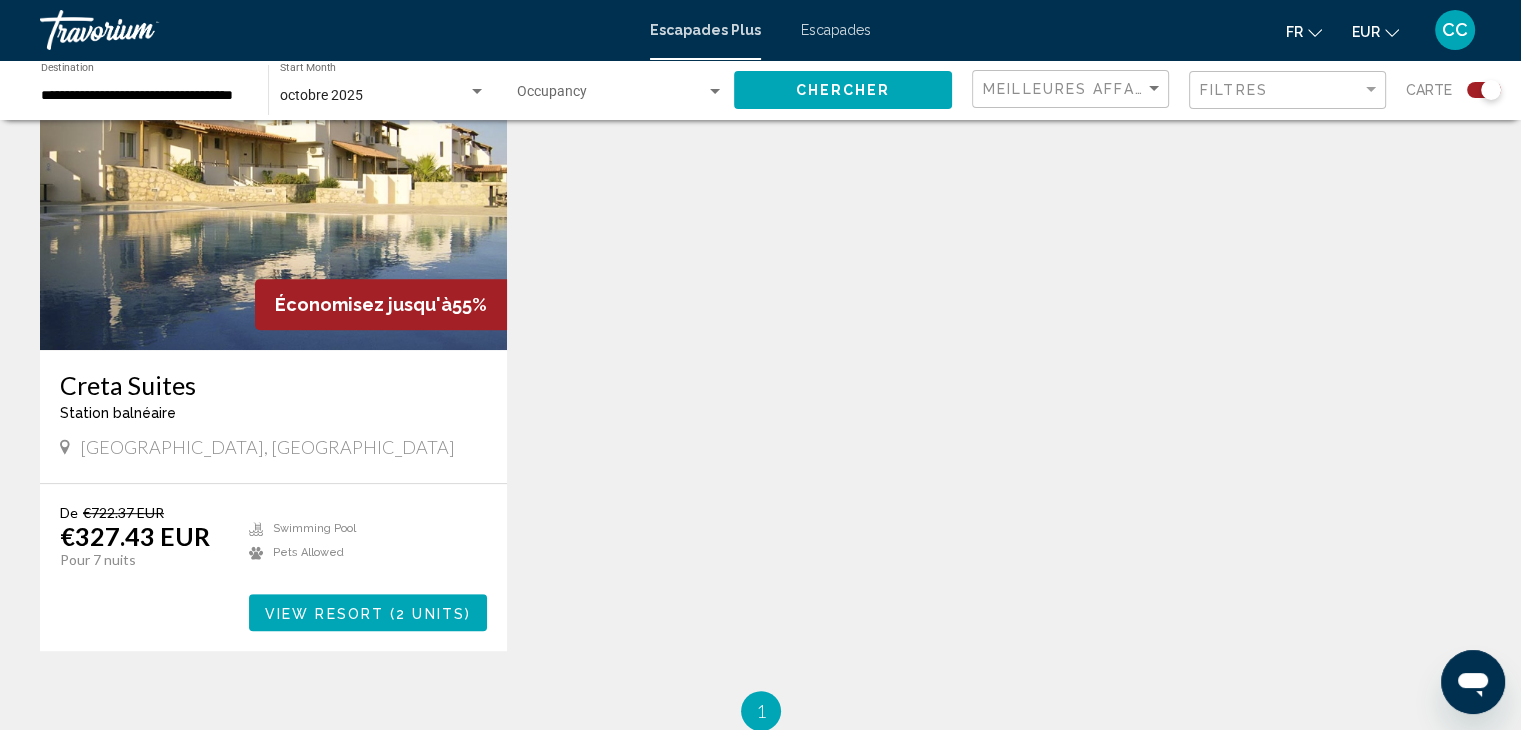 scroll, scrollTop: 700, scrollLeft: 0, axis: vertical 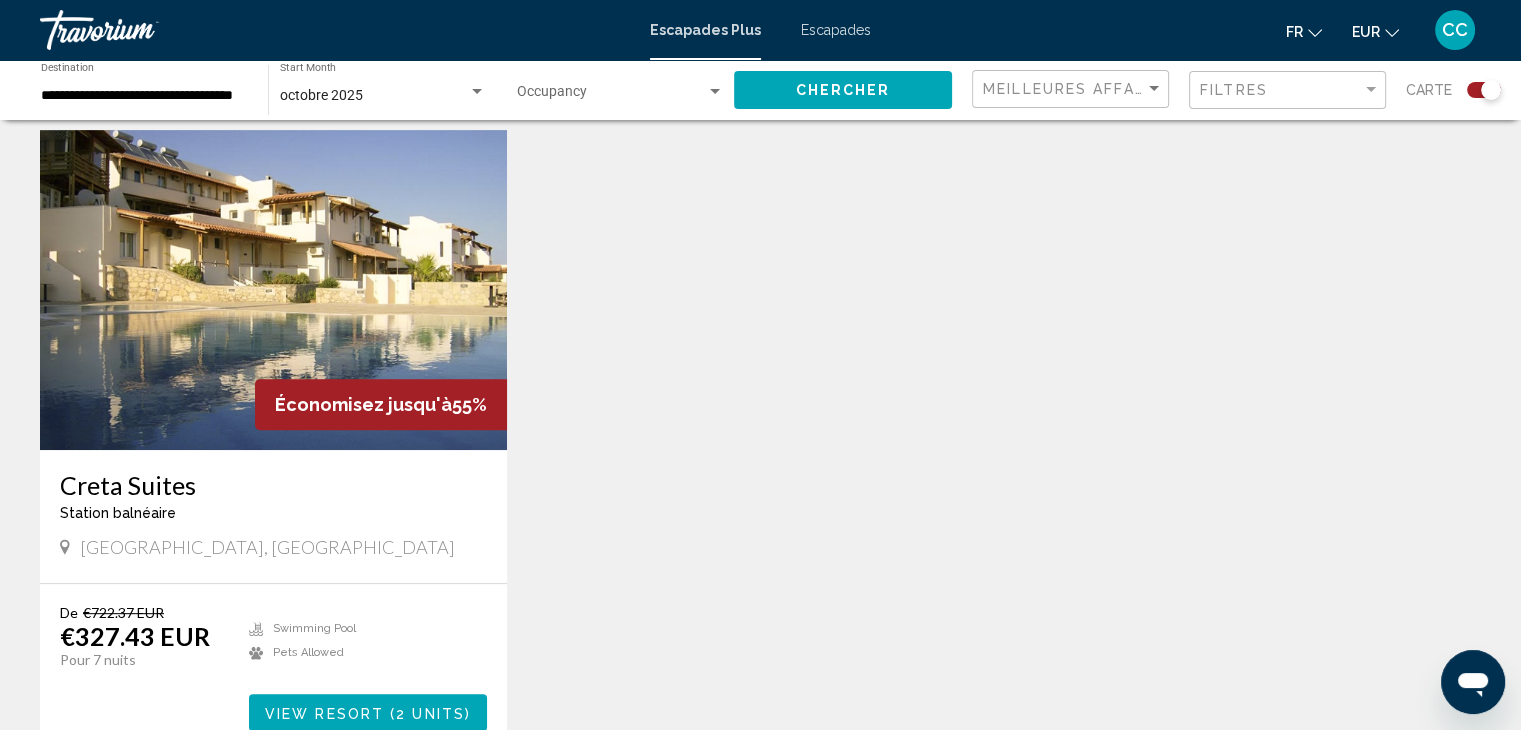 click at bounding box center [273, 290] 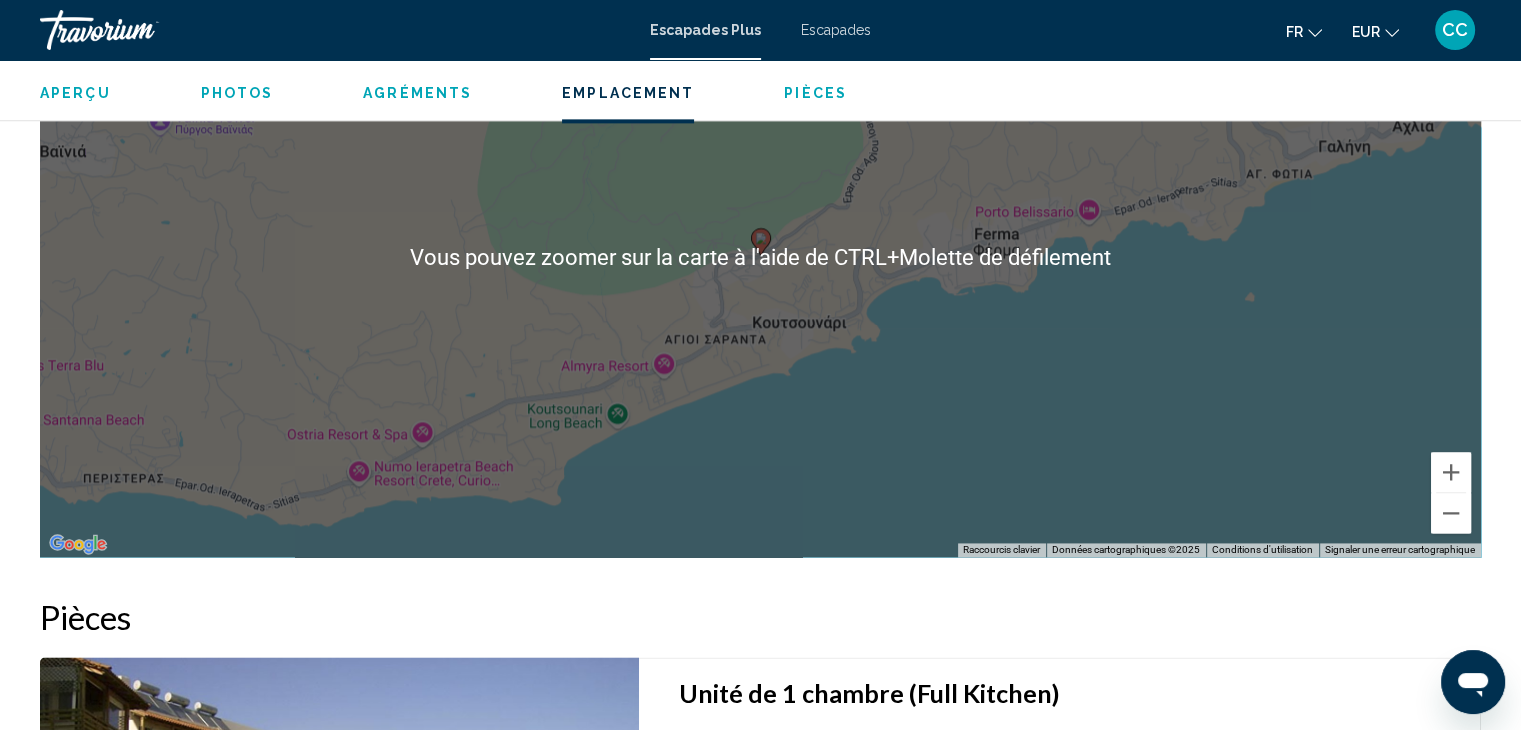 scroll, scrollTop: 2700, scrollLeft: 0, axis: vertical 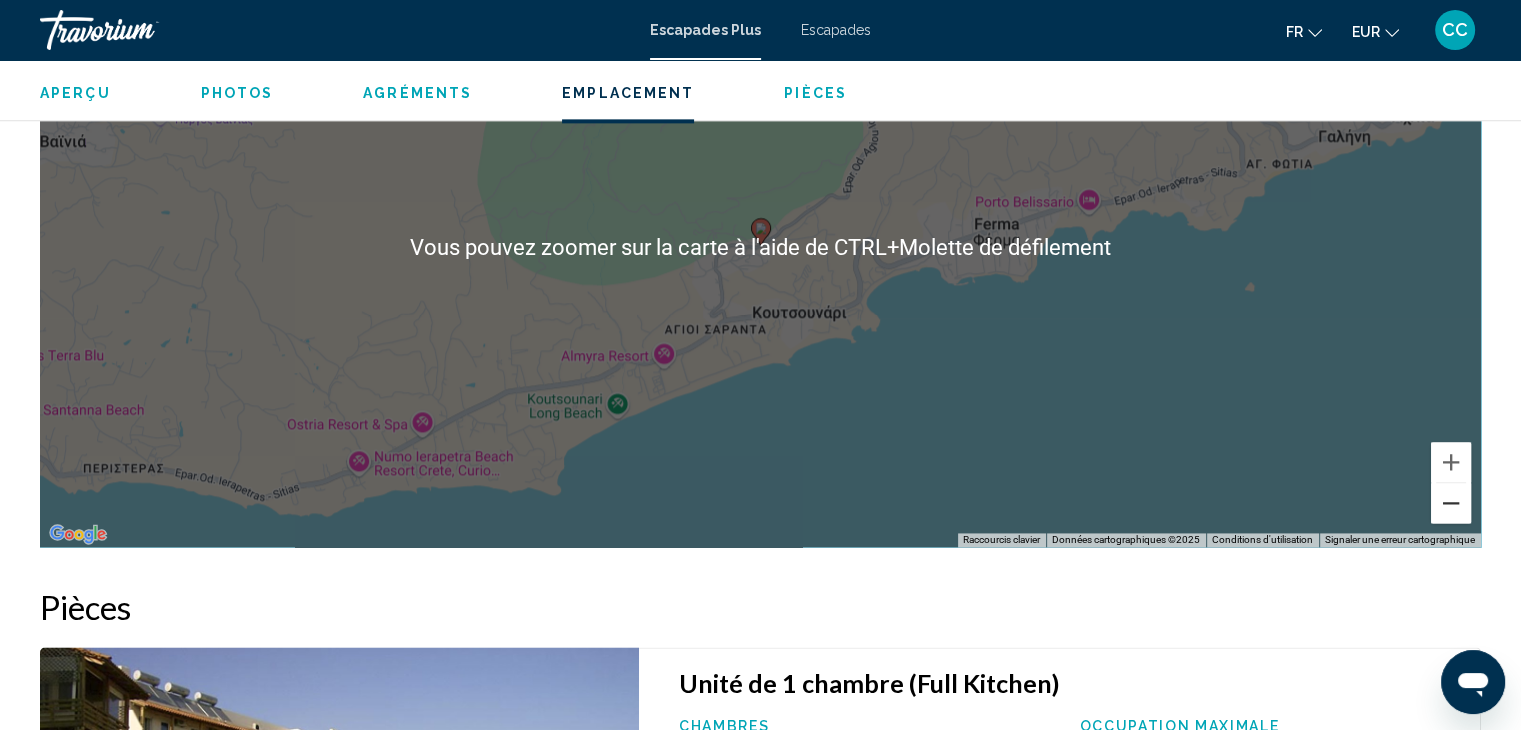 click at bounding box center [1451, 503] 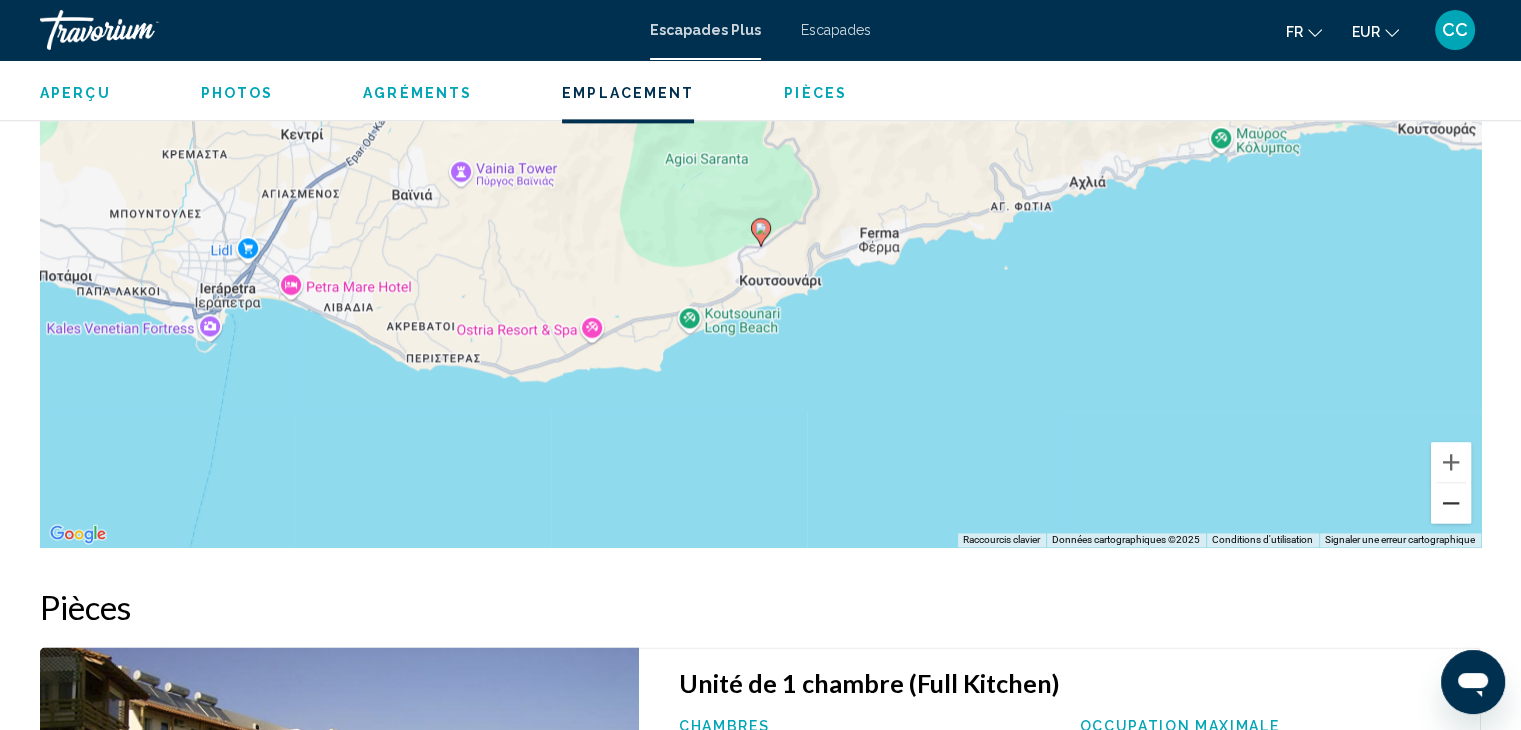click at bounding box center [1451, 503] 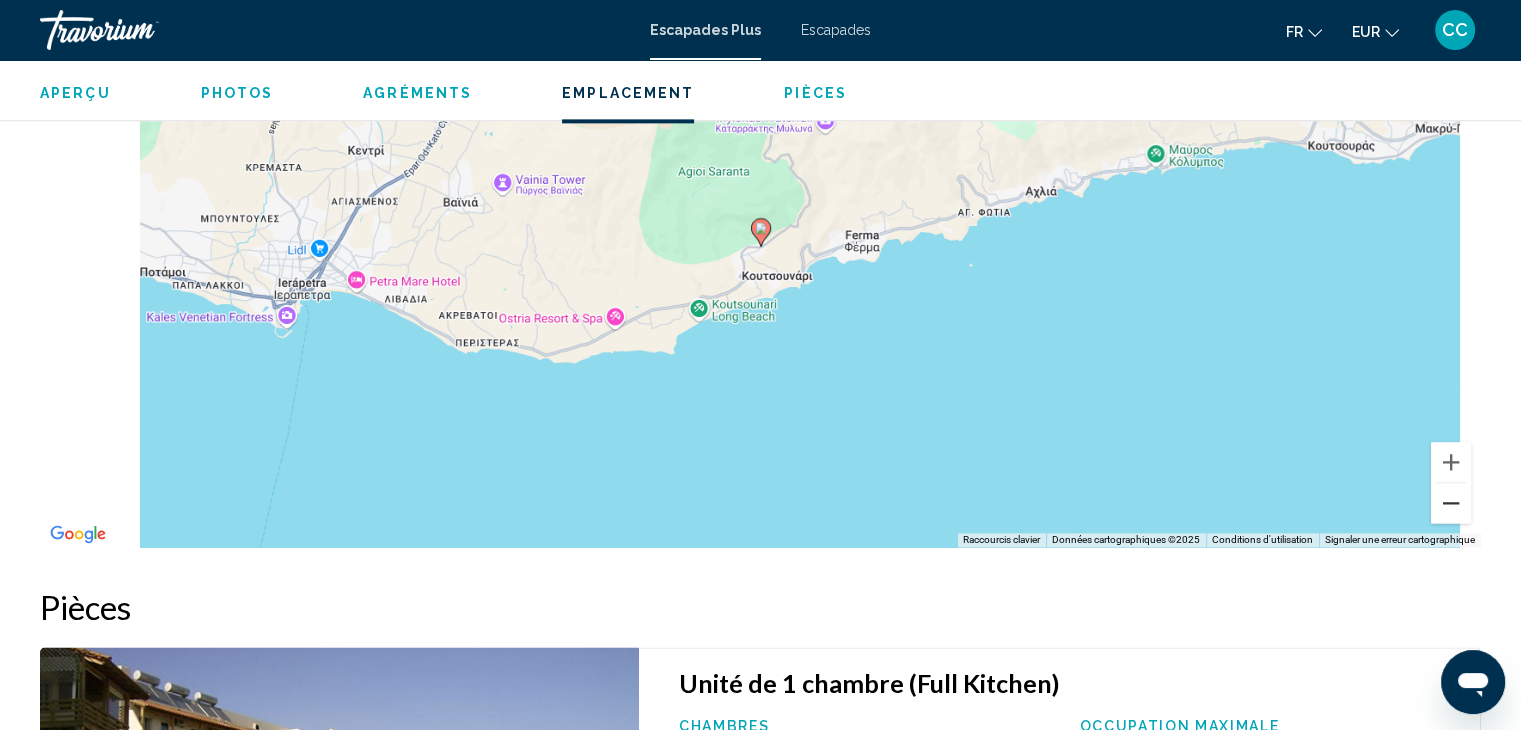 click at bounding box center (1451, 503) 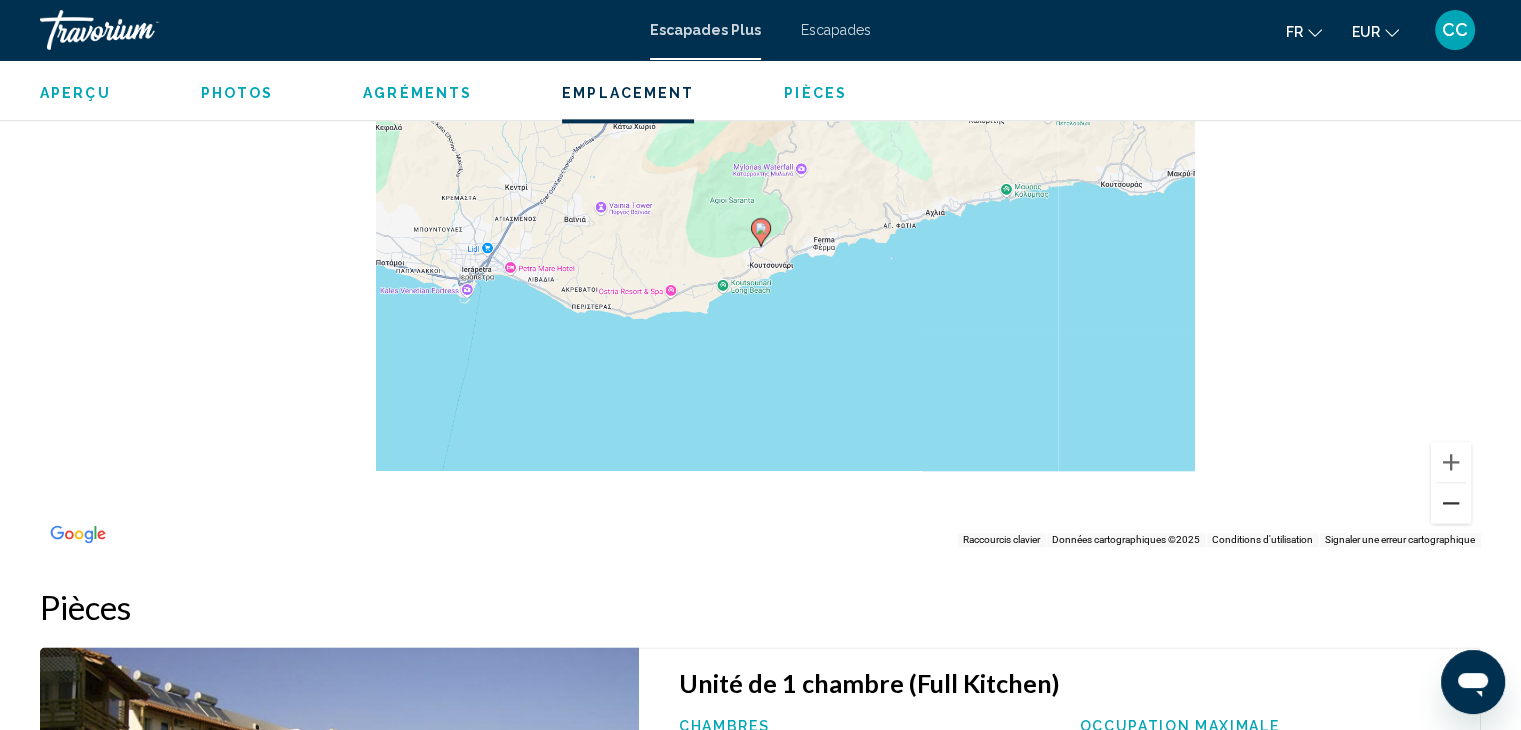 click at bounding box center [1451, 503] 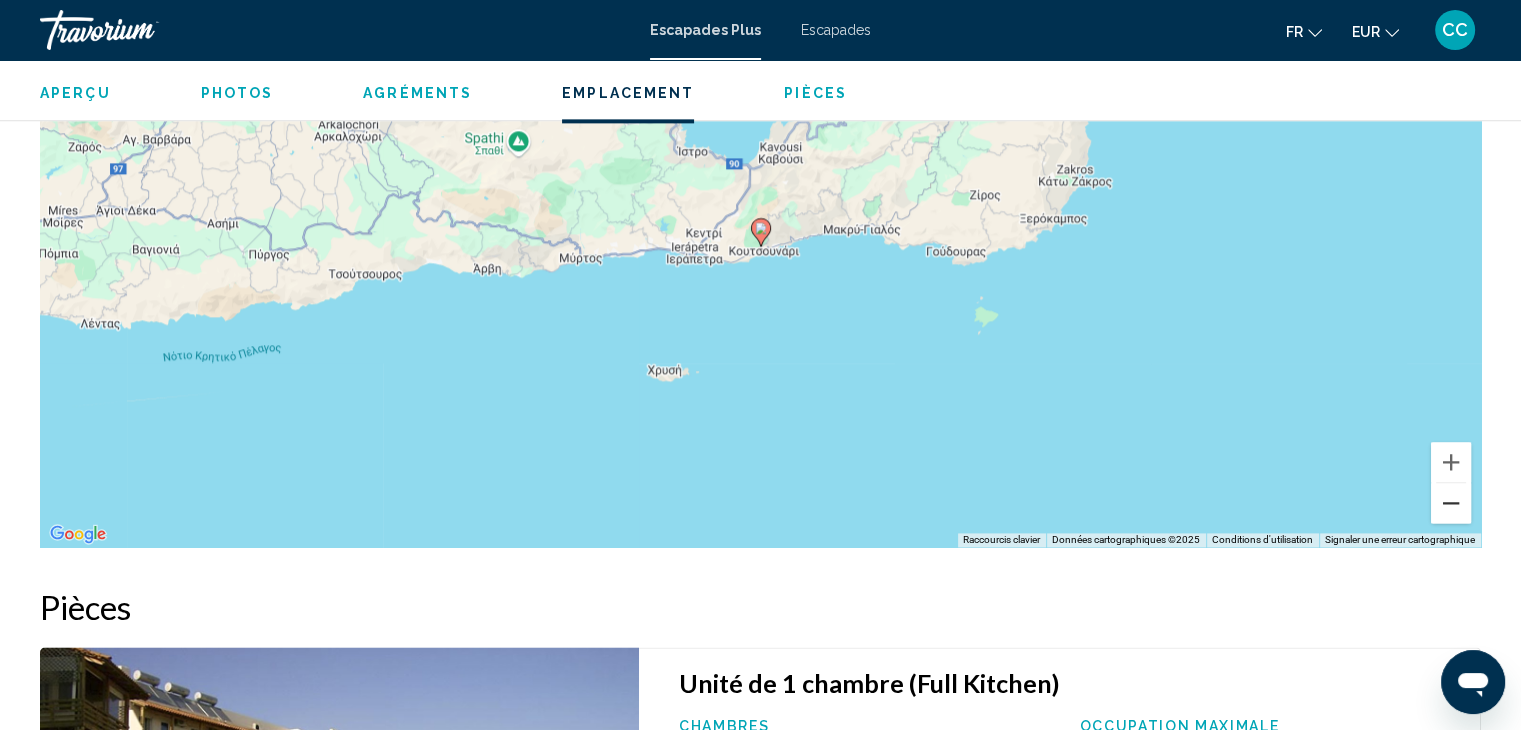 click at bounding box center (1451, 503) 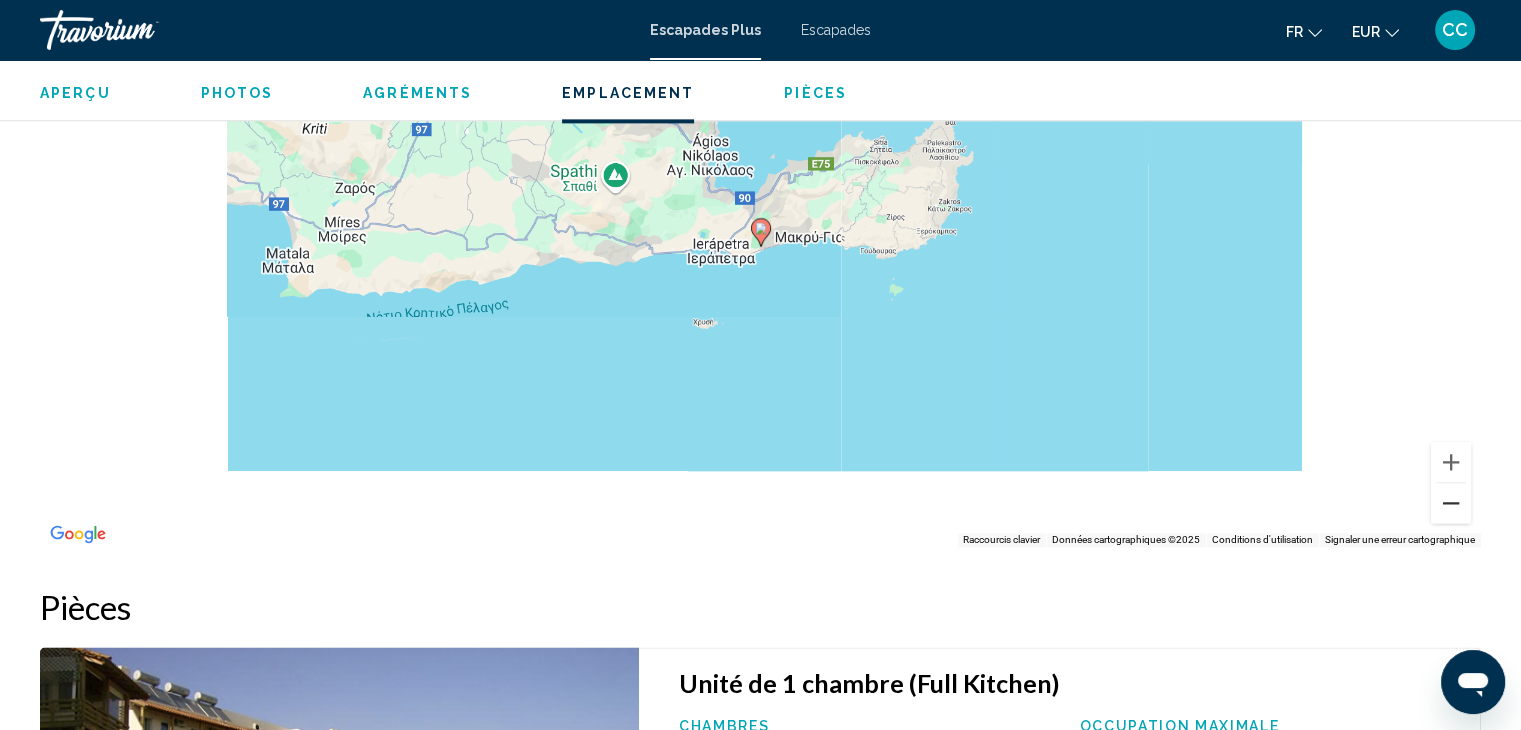 click at bounding box center (1451, 503) 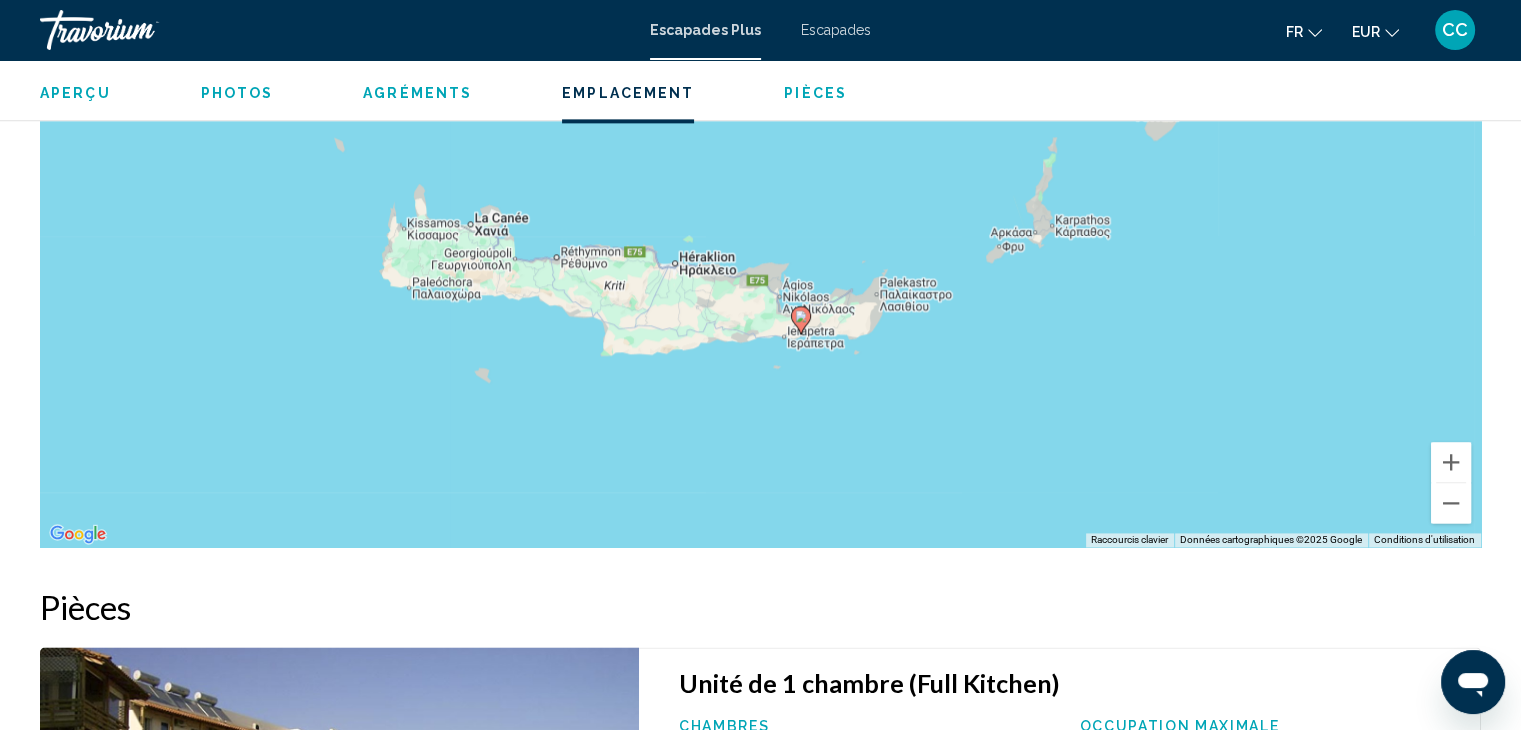 drag, startPoint x: 948, startPoint y: 324, endPoint x: 988, endPoint y: 413, distance: 97.575615 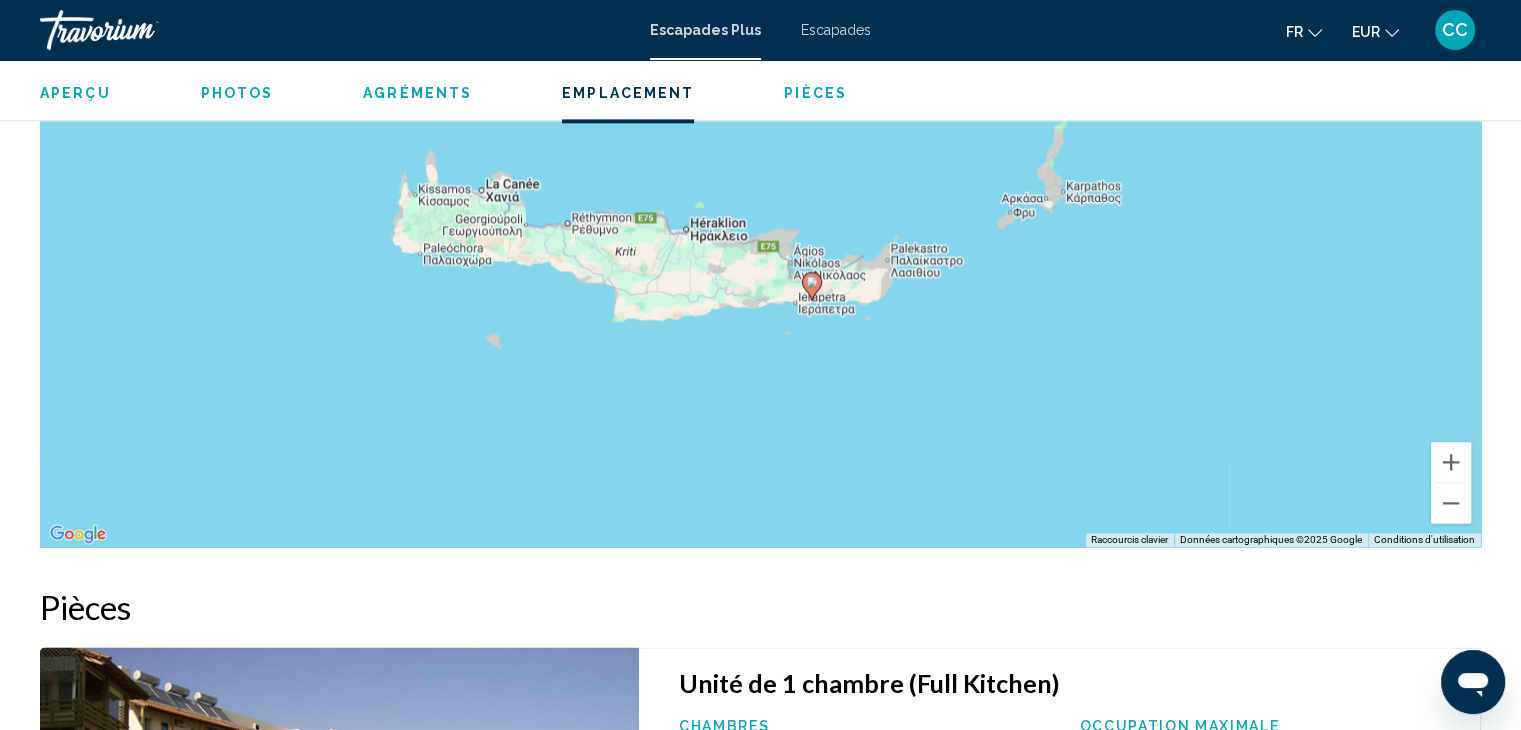 drag, startPoint x: 895, startPoint y: 327, endPoint x: 905, endPoint y: 272, distance: 55.9017 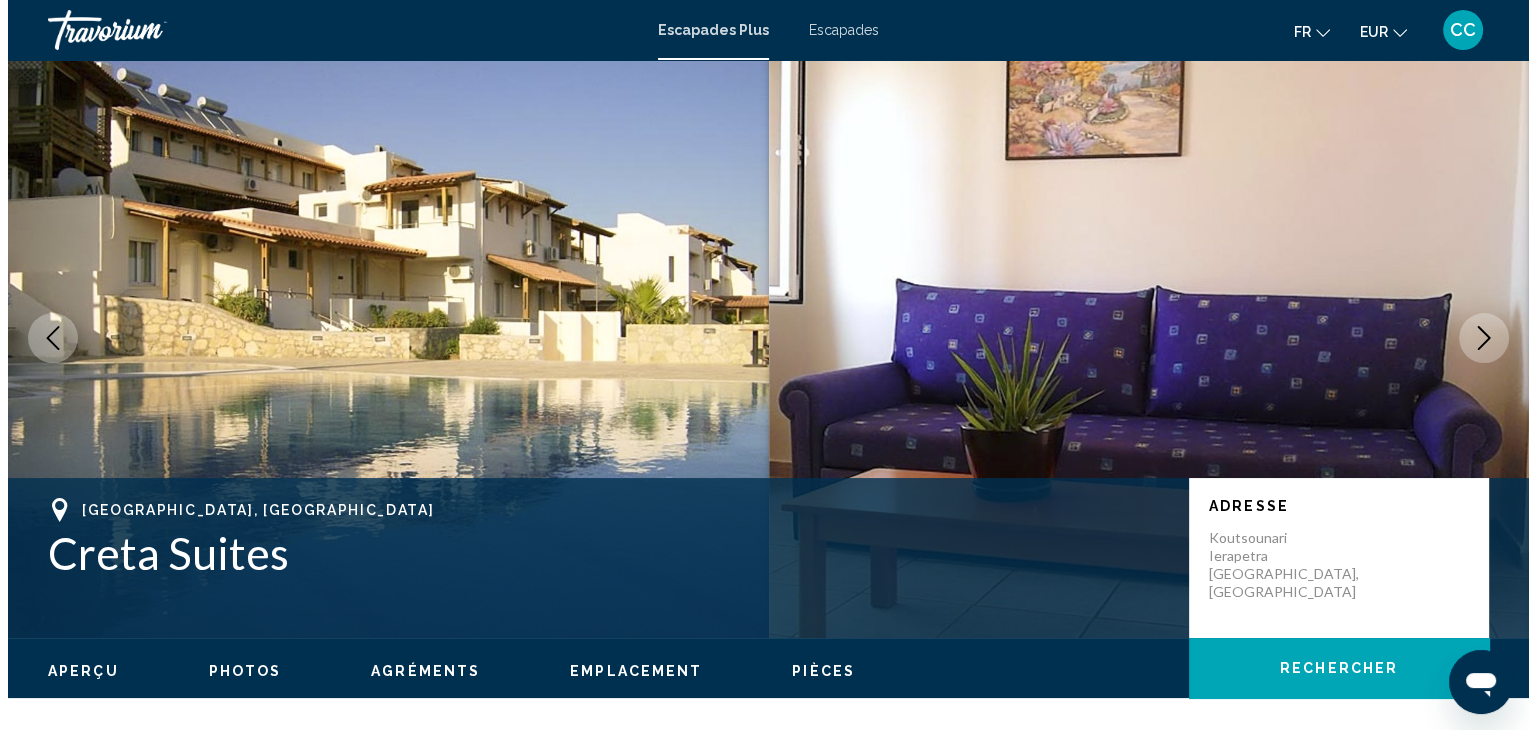 scroll, scrollTop: 0, scrollLeft: 0, axis: both 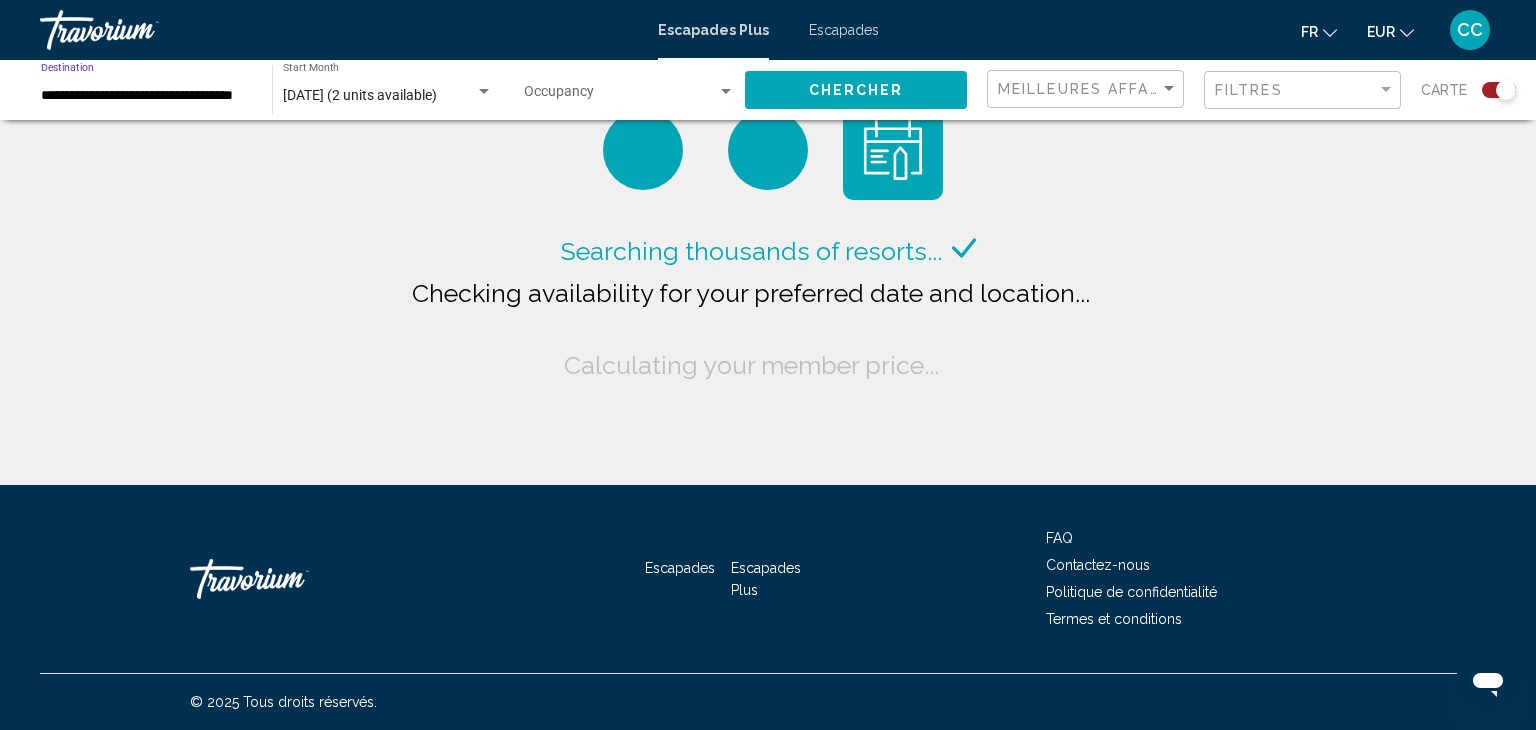 click on "**********" at bounding box center (146, 96) 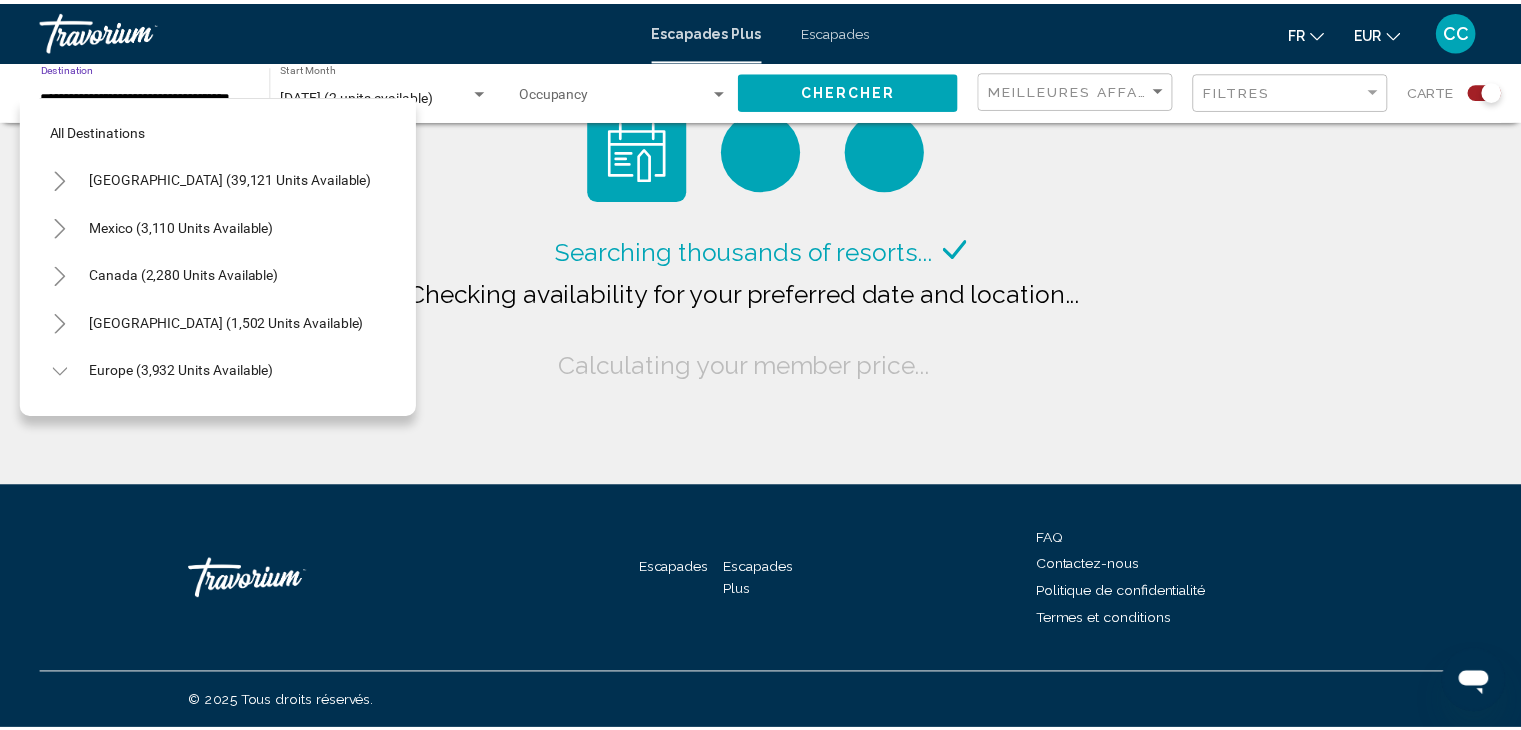 scroll, scrollTop: 366, scrollLeft: 0, axis: vertical 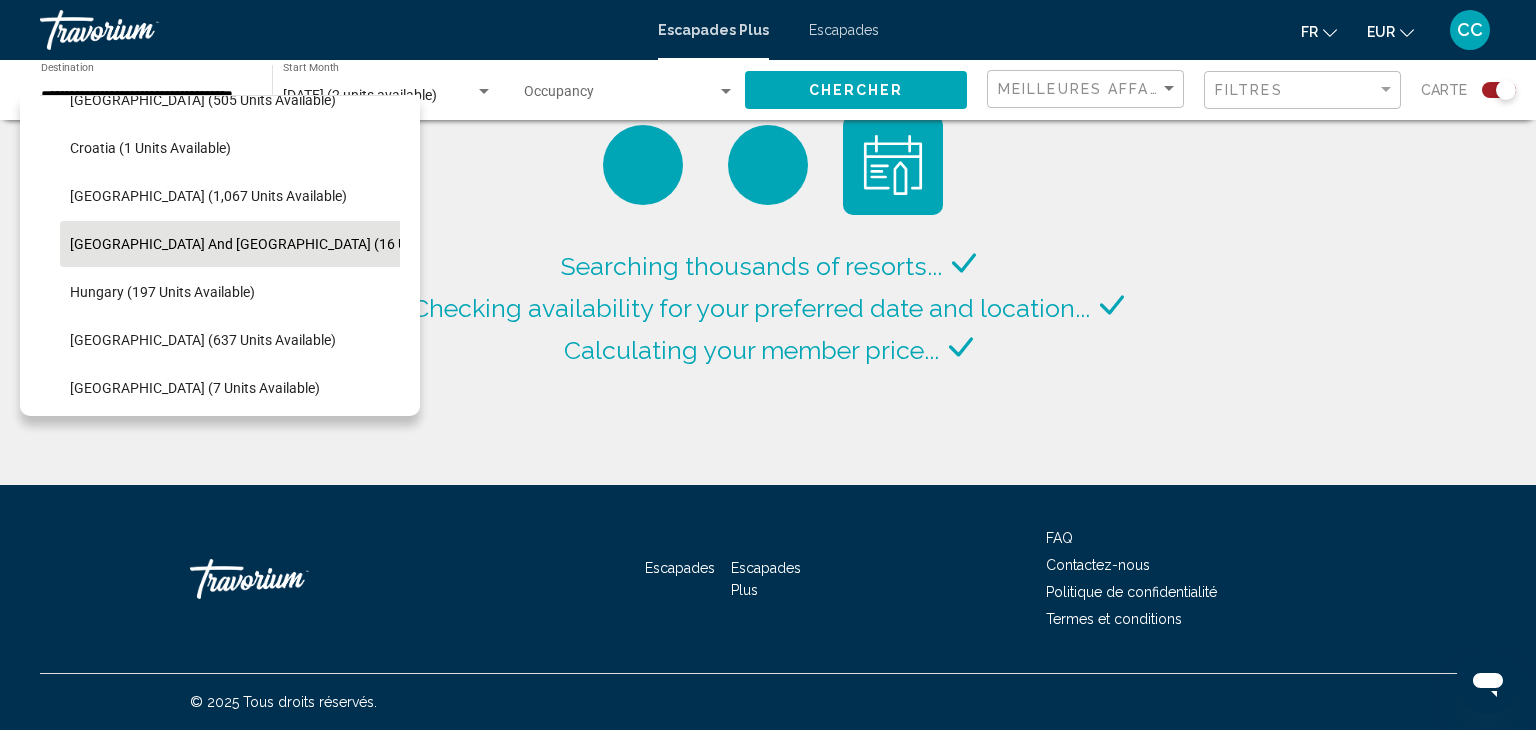 drag, startPoint x: 227, startPoint y: 65, endPoint x: 236, endPoint y: 74, distance: 12.727922 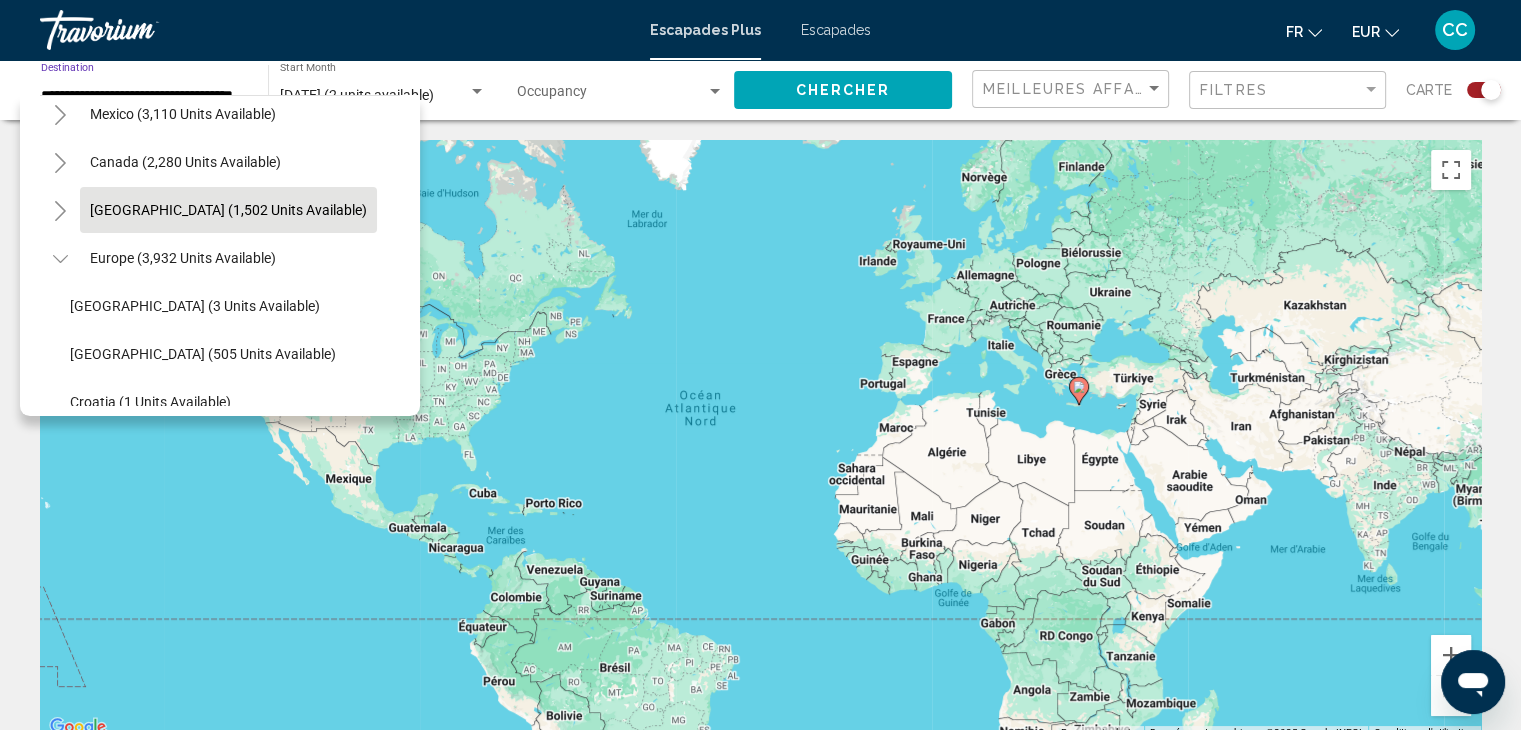scroll, scrollTop: 100, scrollLeft: 0, axis: vertical 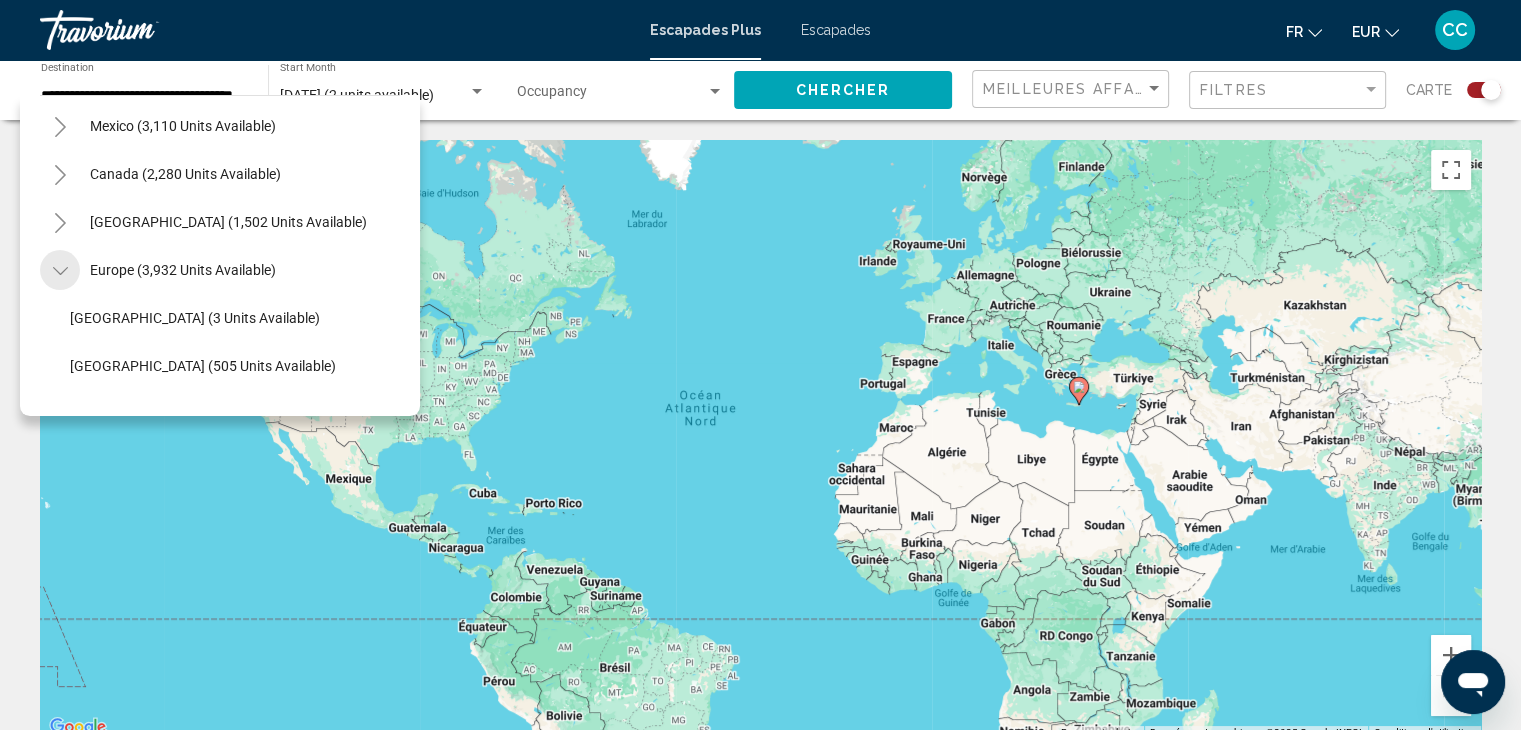 click 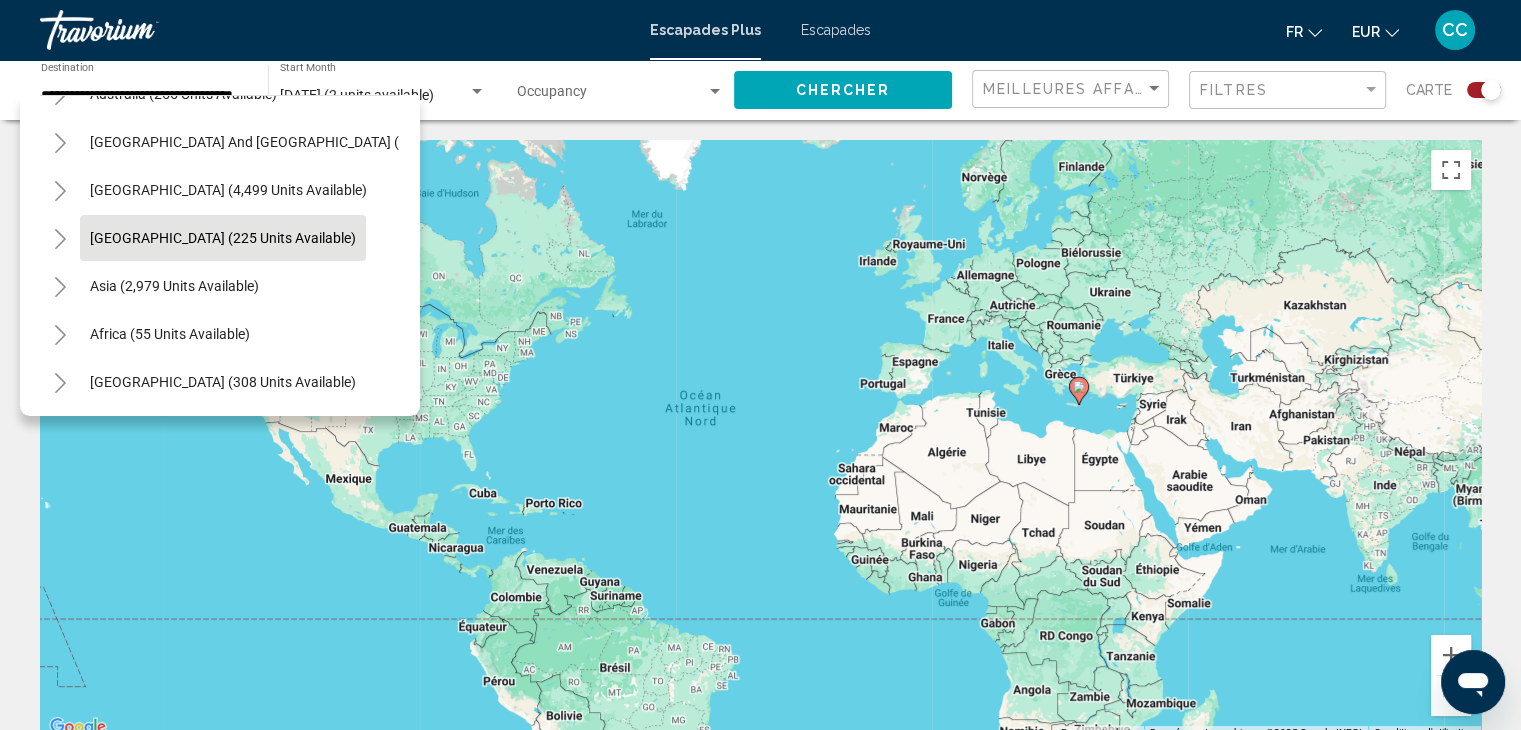 scroll, scrollTop: 339, scrollLeft: 0, axis: vertical 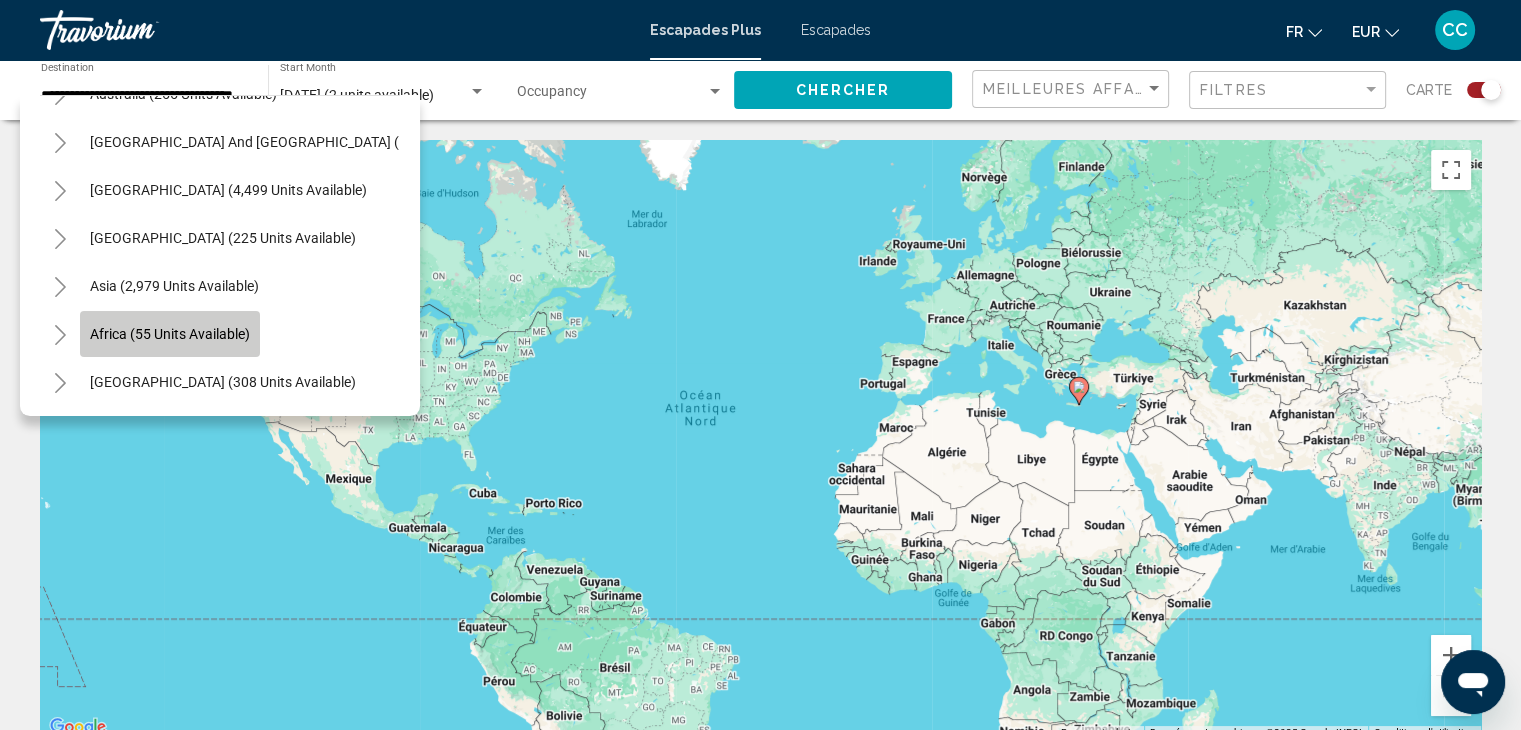 click on "Africa (55 units available)" 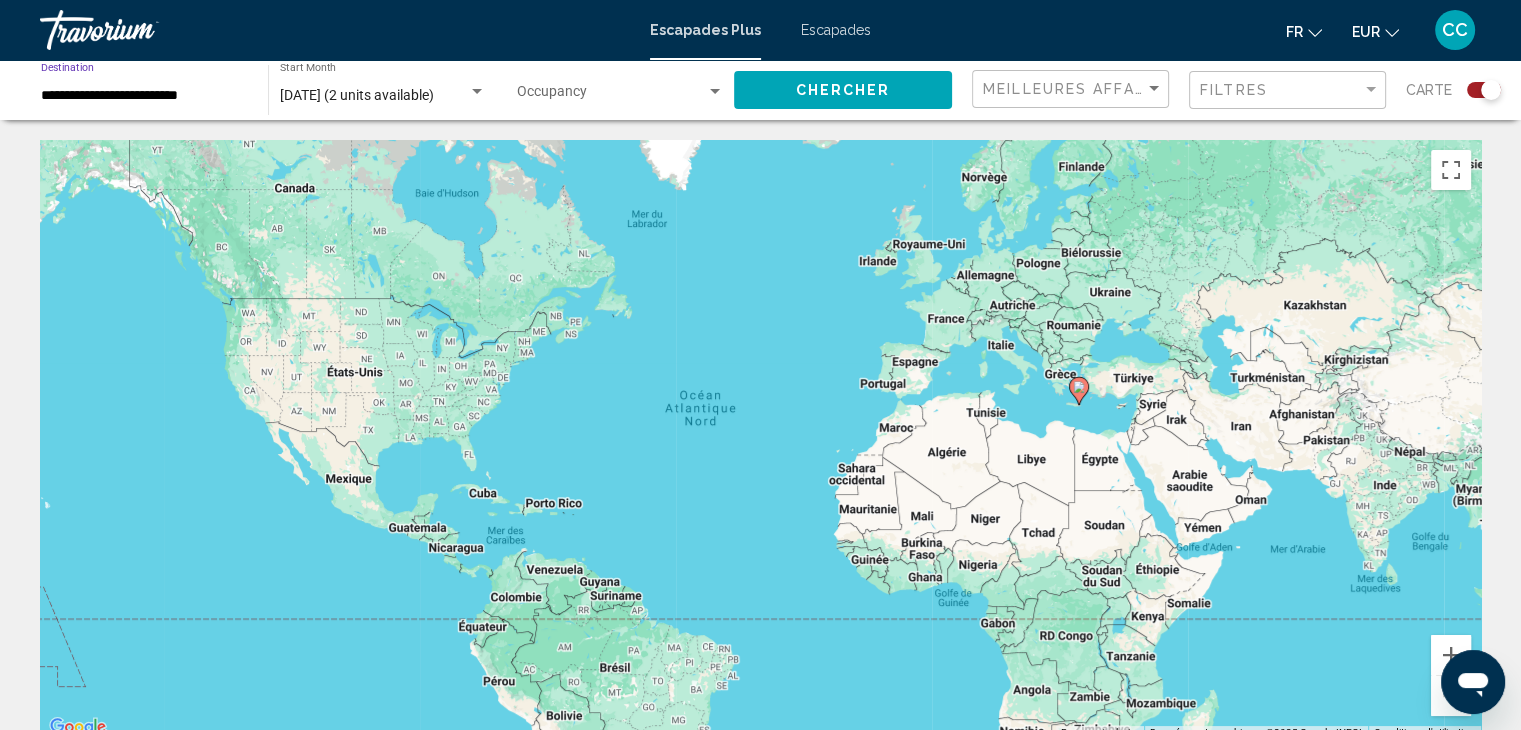 click on "Chercher" 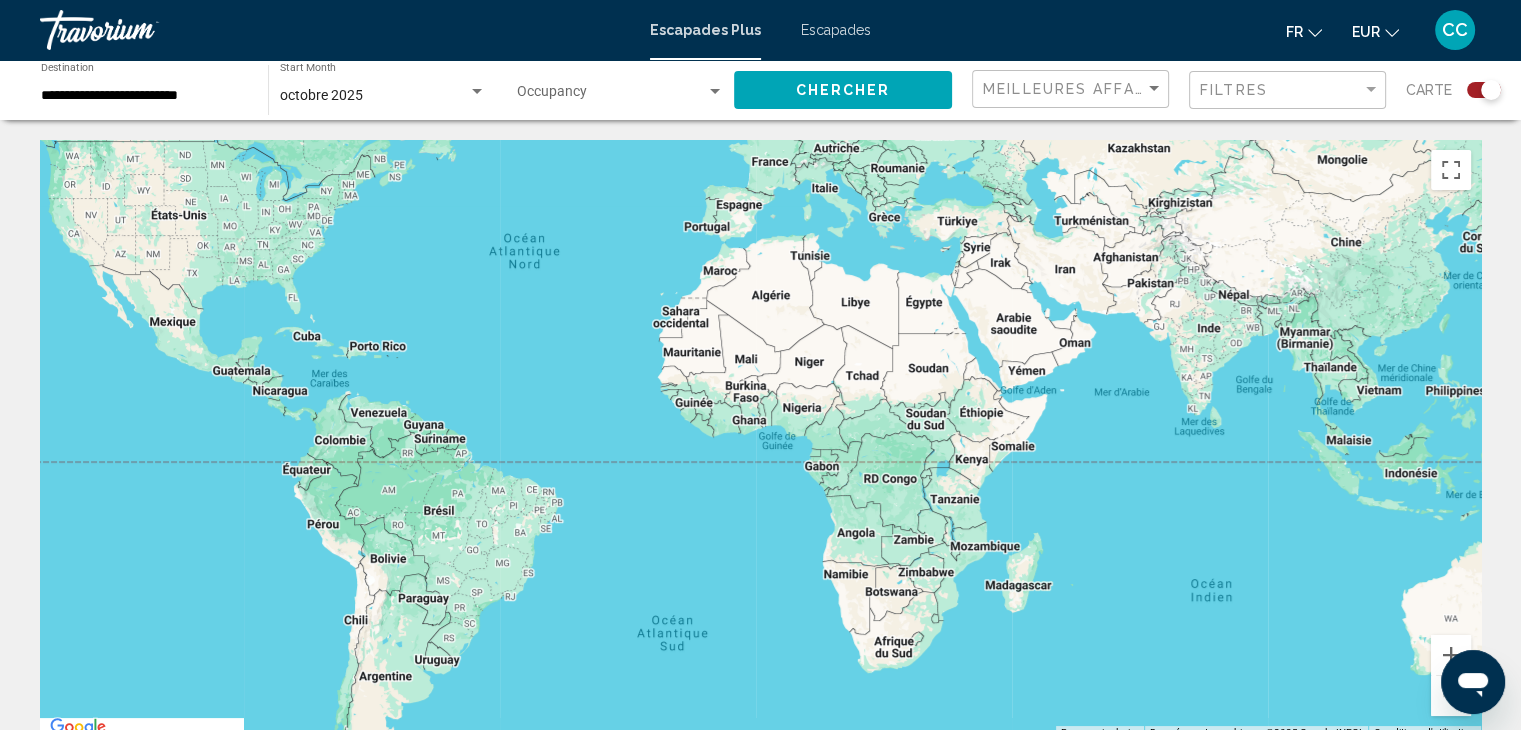 drag, startPoint x: 916, startPoint y: 485, endPoint x: 740, endPoint y: 328, distance: 235.84953 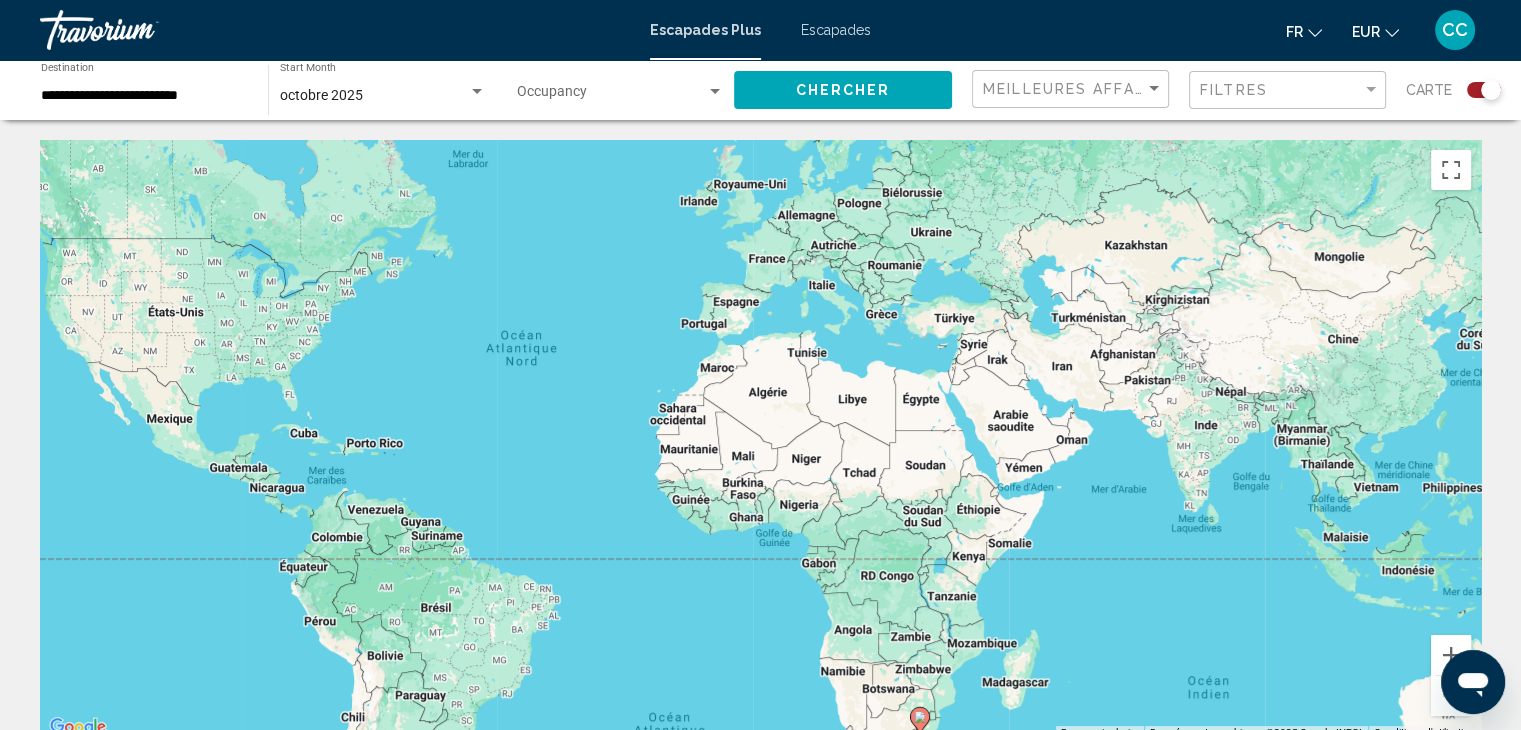 drag, startPoint x: 843, startPoint y: 369, endPoint x: 843, endPoint y: 477, distance: 108 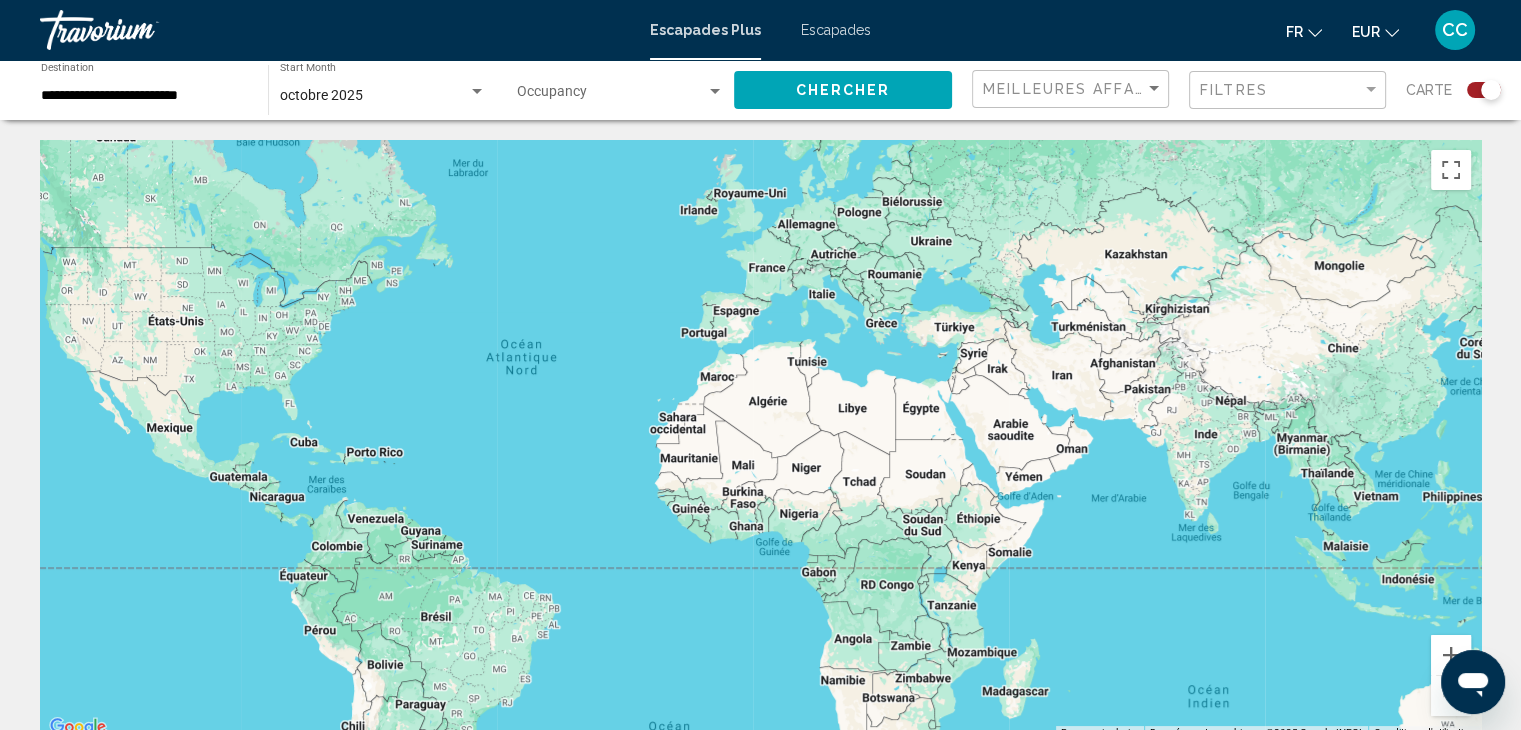 click on "Escapades" at bounding box center [836, 30] 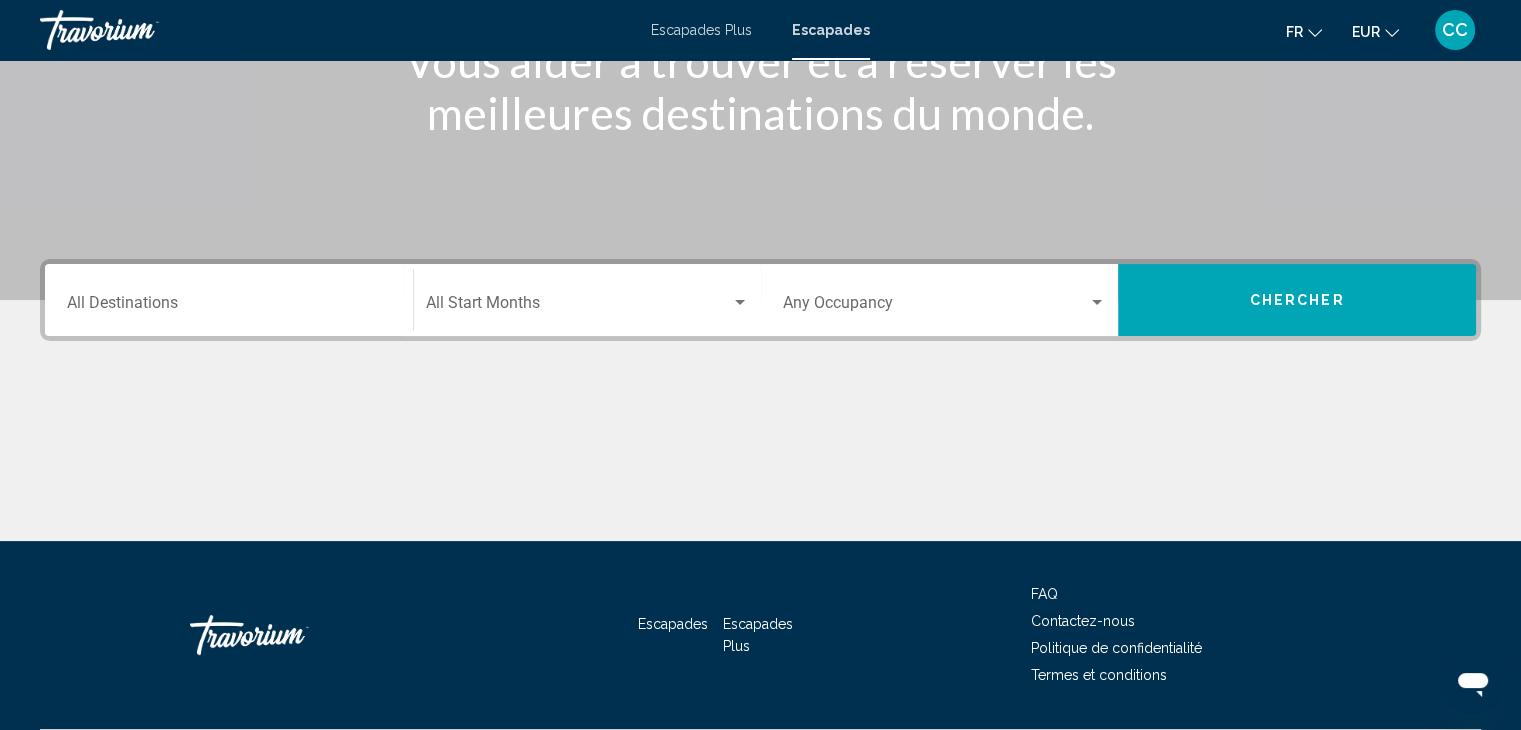 click on "Destination All Destinations" at bounding box center [229, 307] 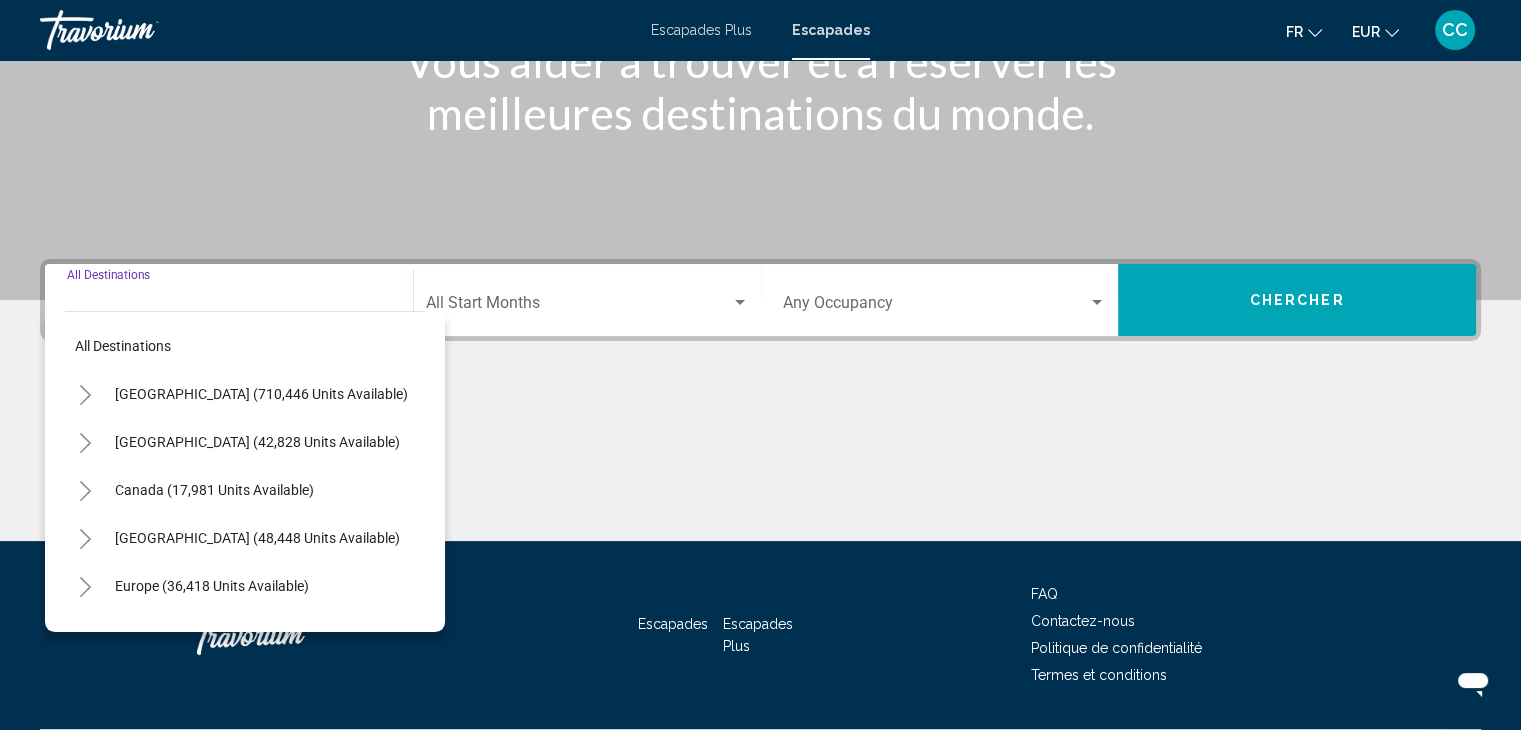 scroll, scrollTop: 356, scrollLeft: 0, axis: vertical 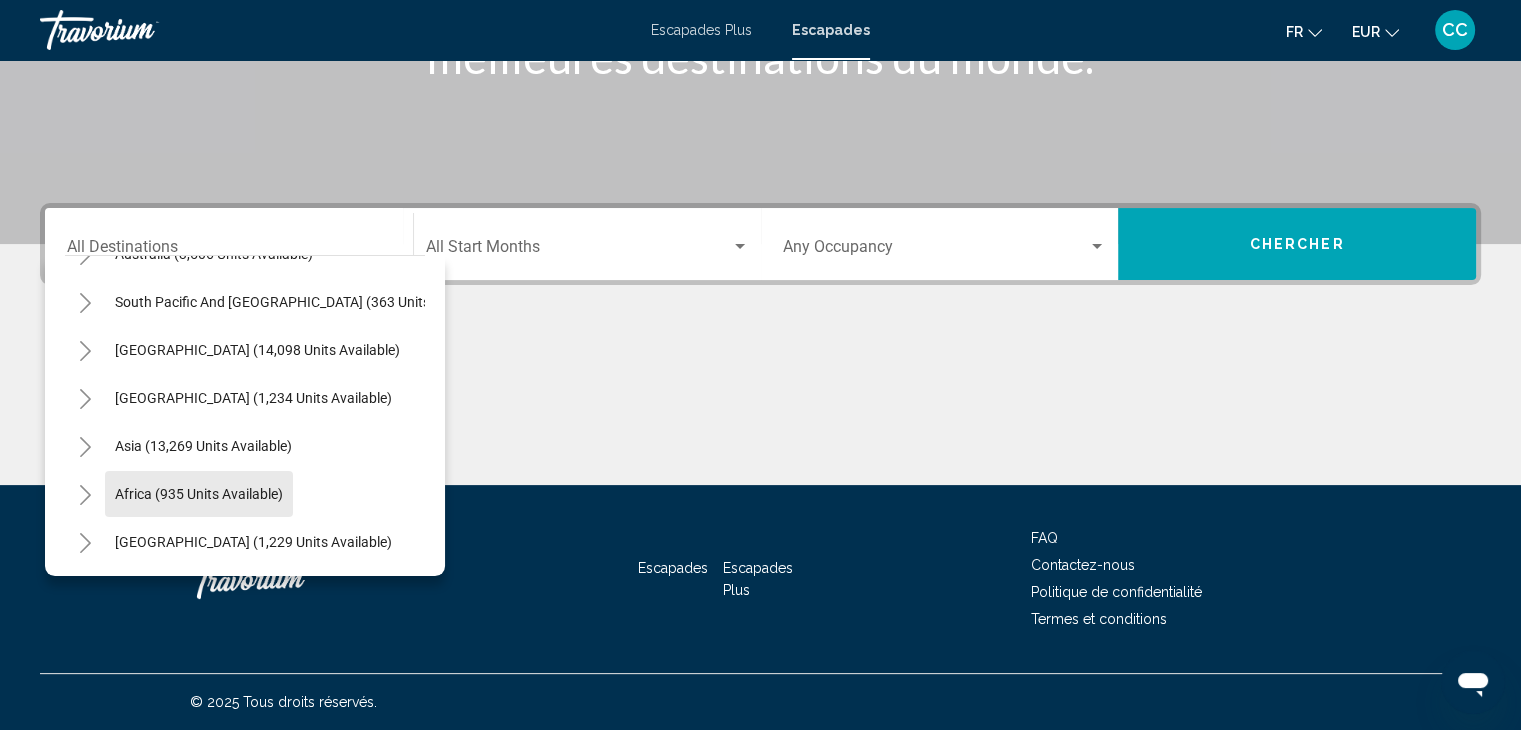 drag, startPoint x: 193, startPoint y: 488, endPoint x: 208, endPoint y: 477, distance: 18.601076 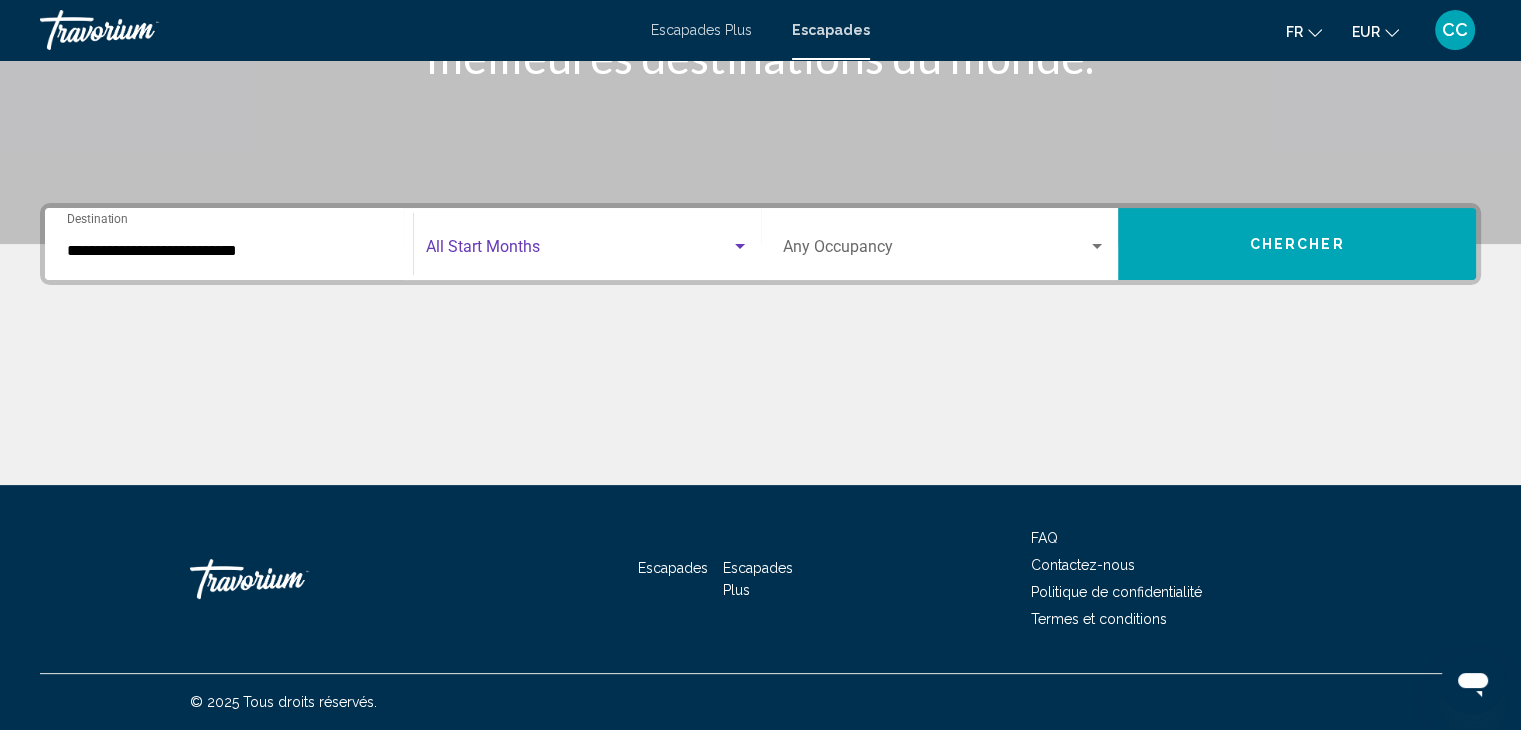 click at bounding box center (578, 251) 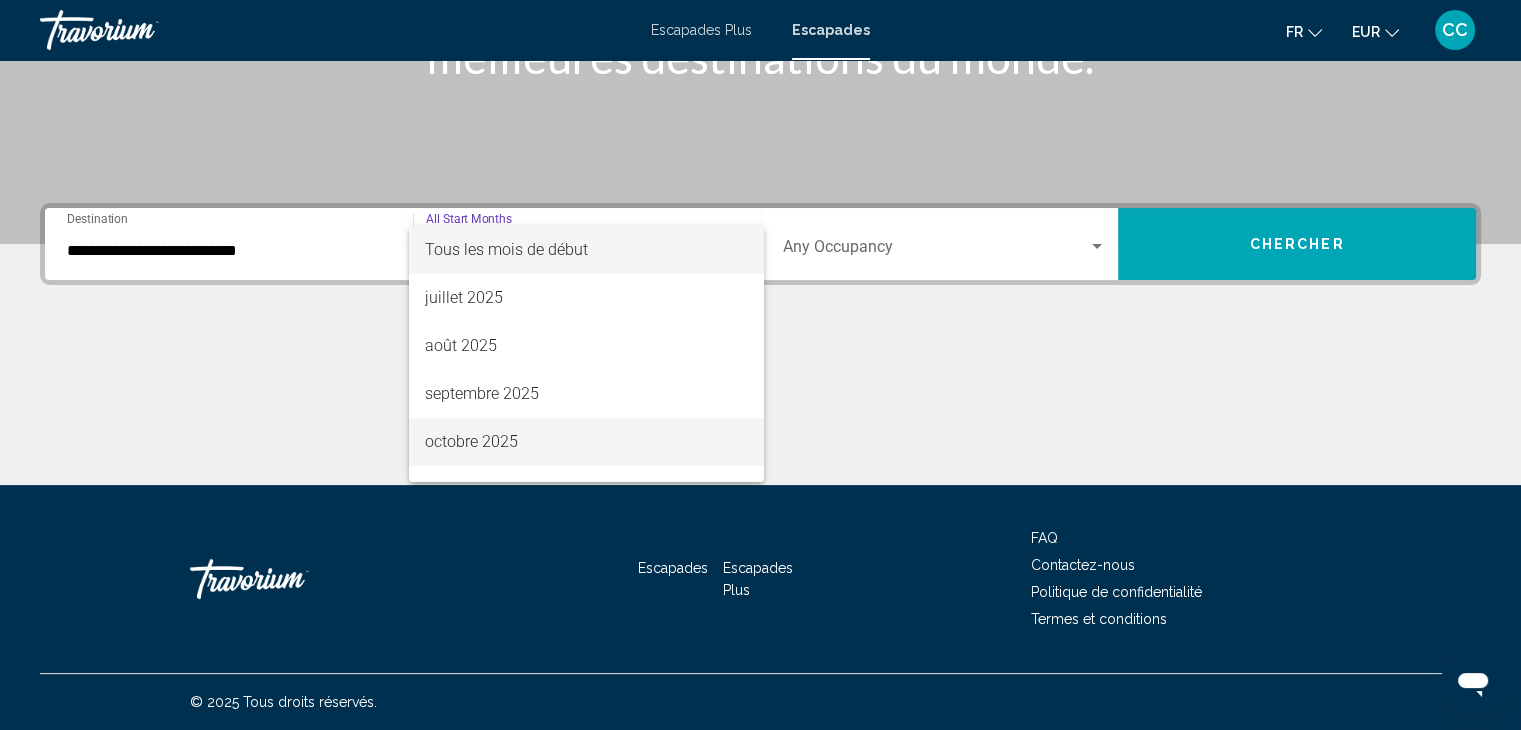 click on "octobre 2025" at bounding box center [471, 441] 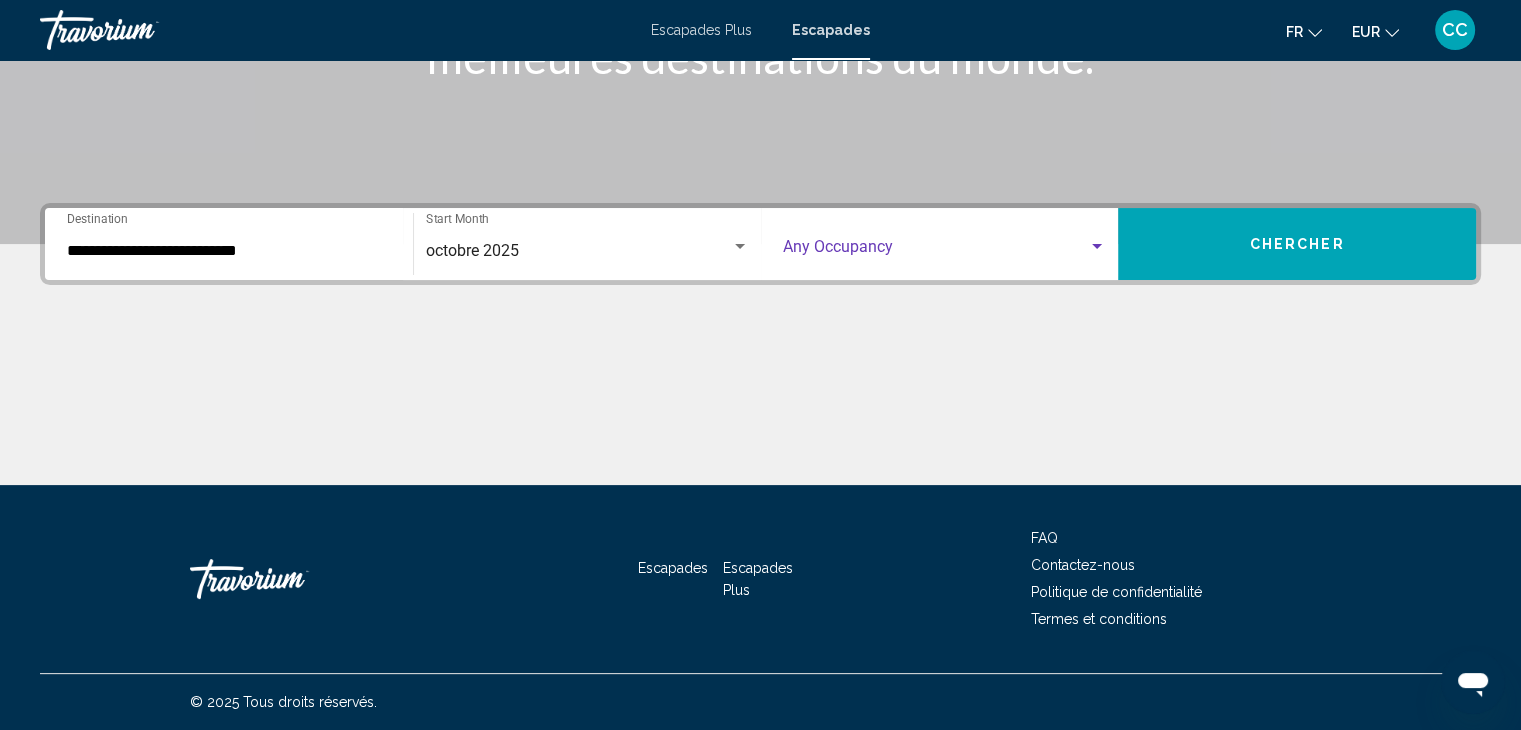 click at bounding box center (936, 251) 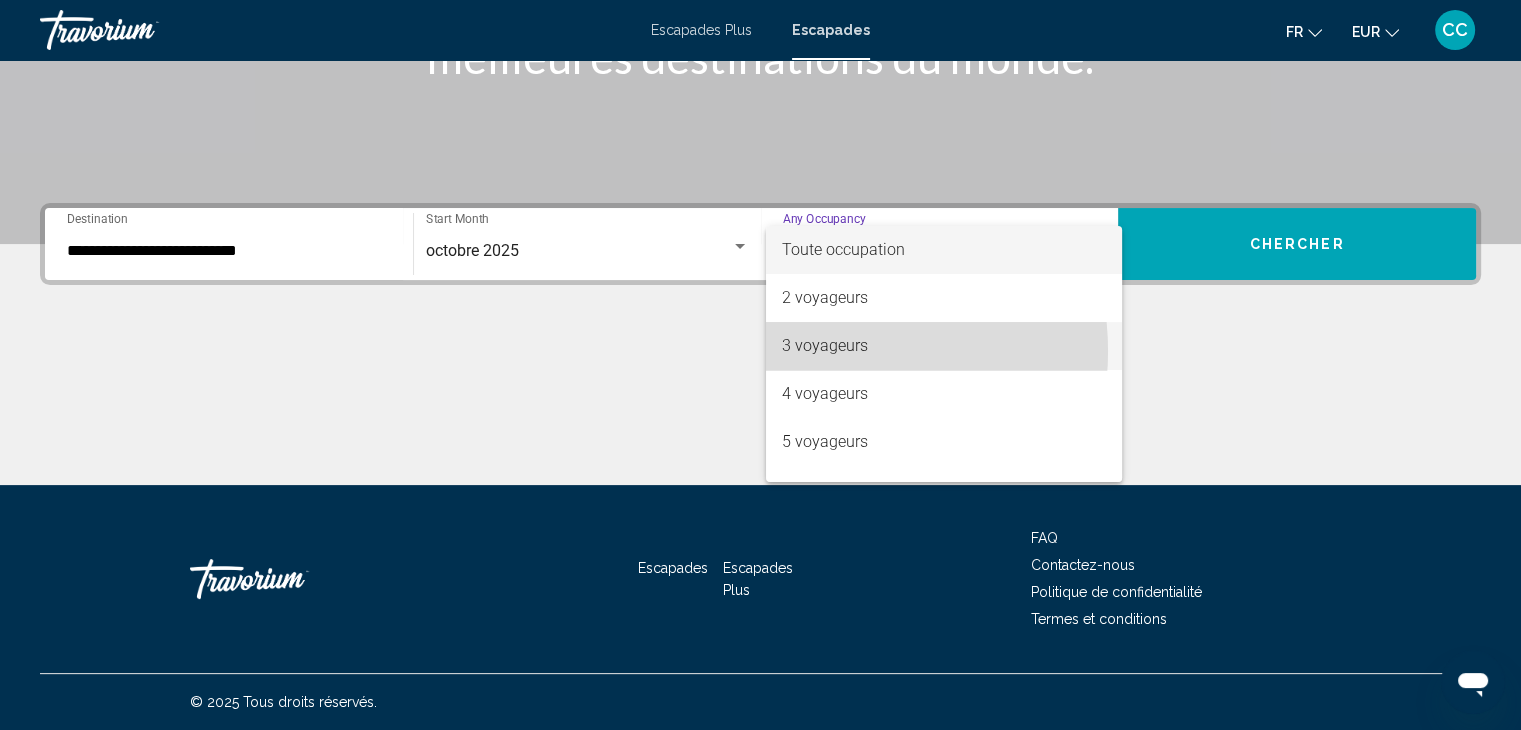 click on "3 voyageurs" at bounding box center [825, 345] 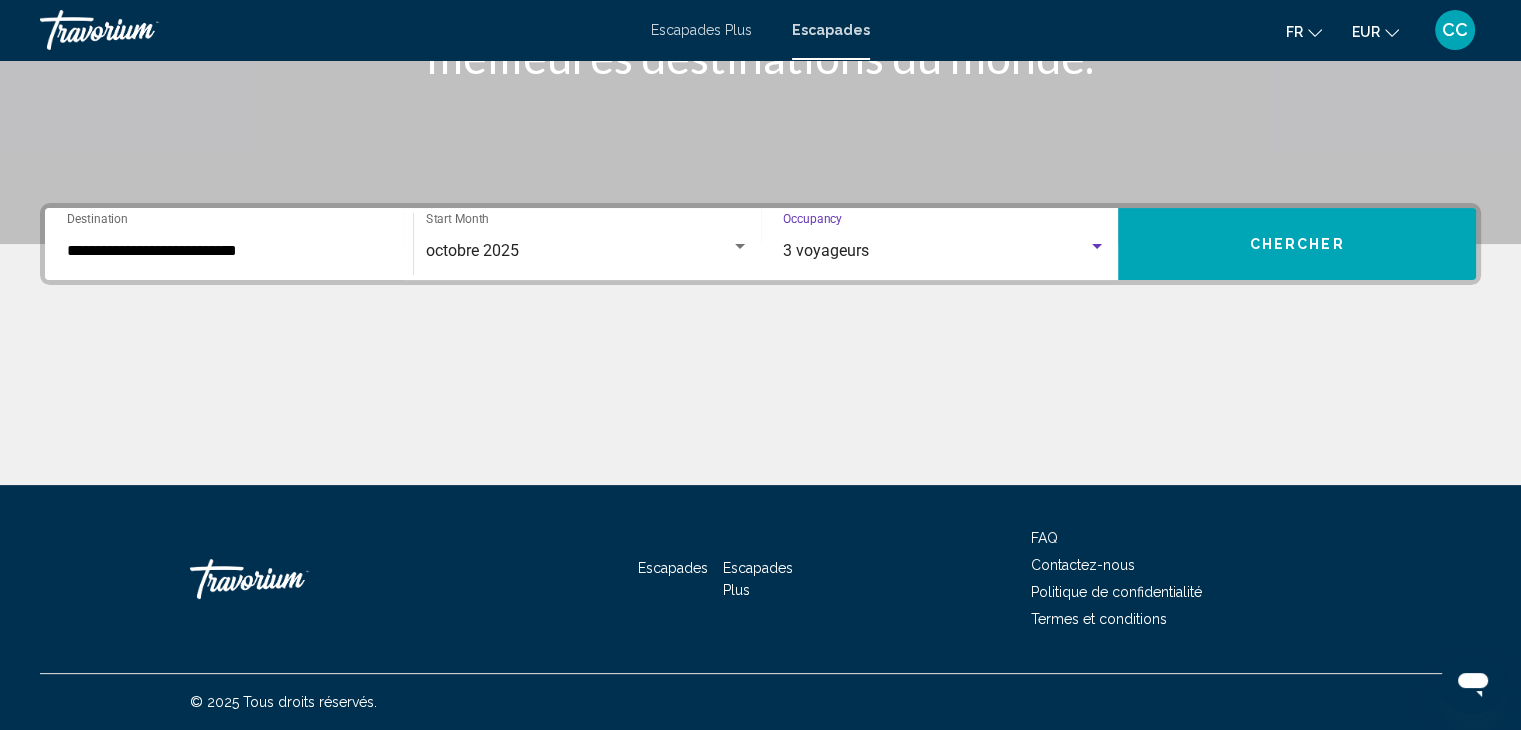 click on "Chercher" at bounding box center (1297, 245) 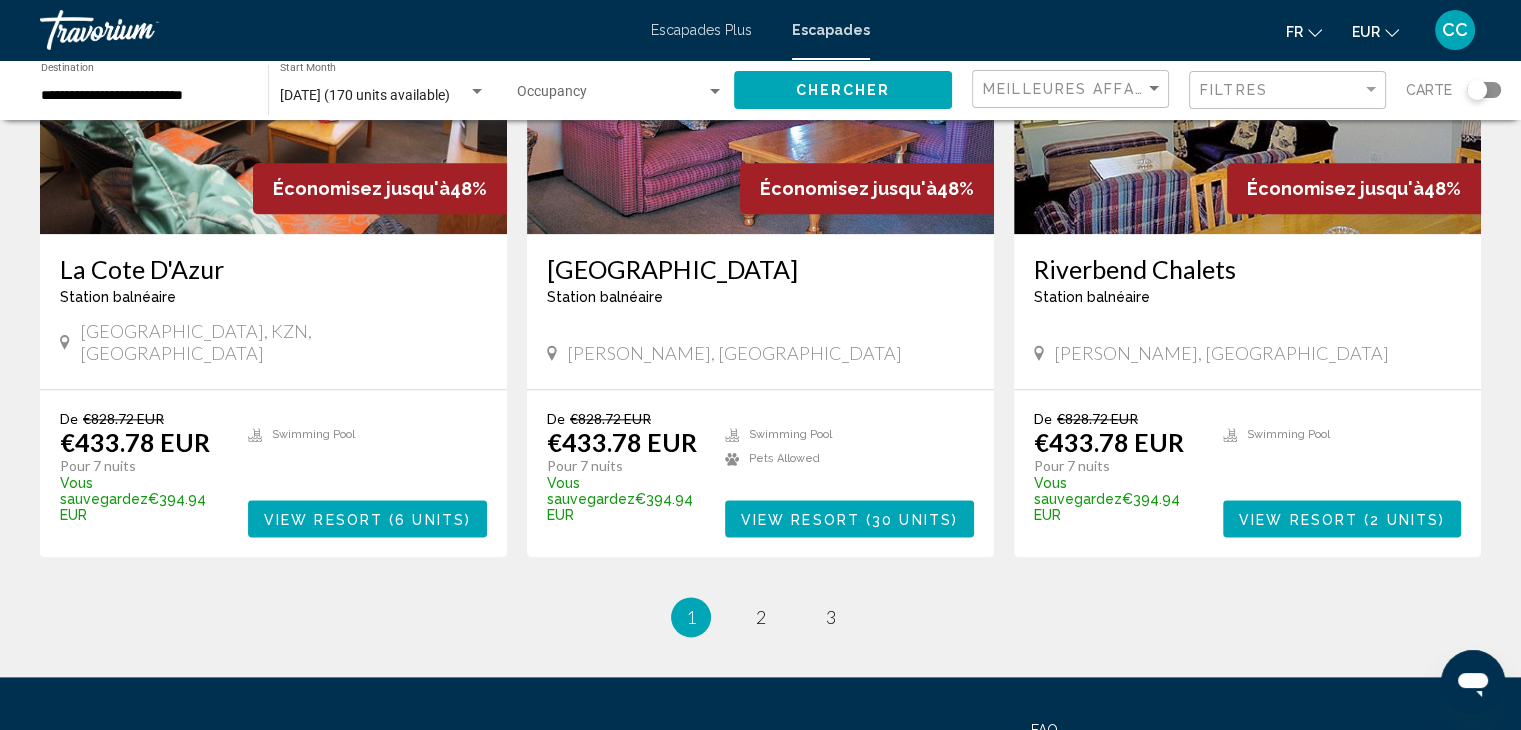 scroll, scrollTop: 2384, scrollLeft: 0, axis: vertical 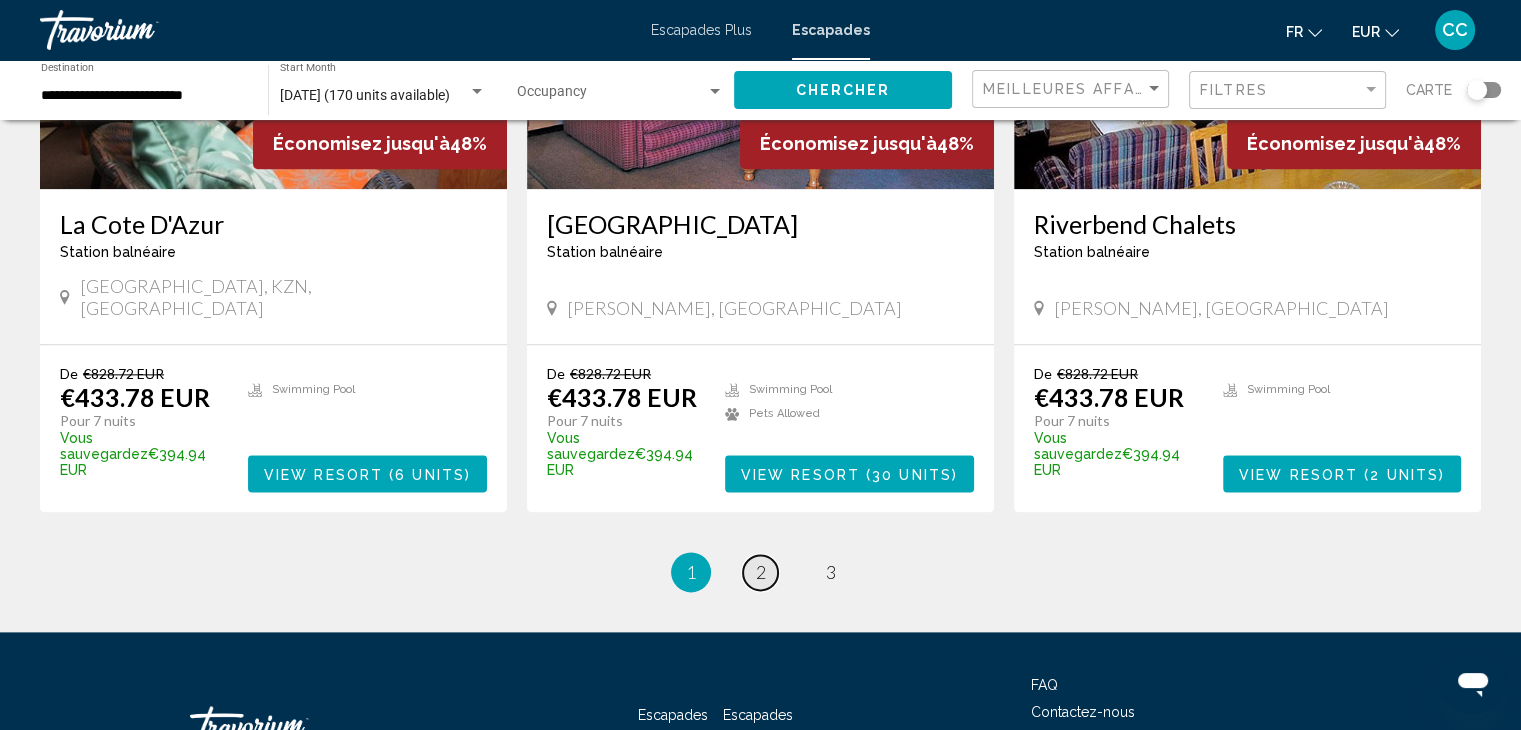 click on "2" at bounding box center [761, 572] 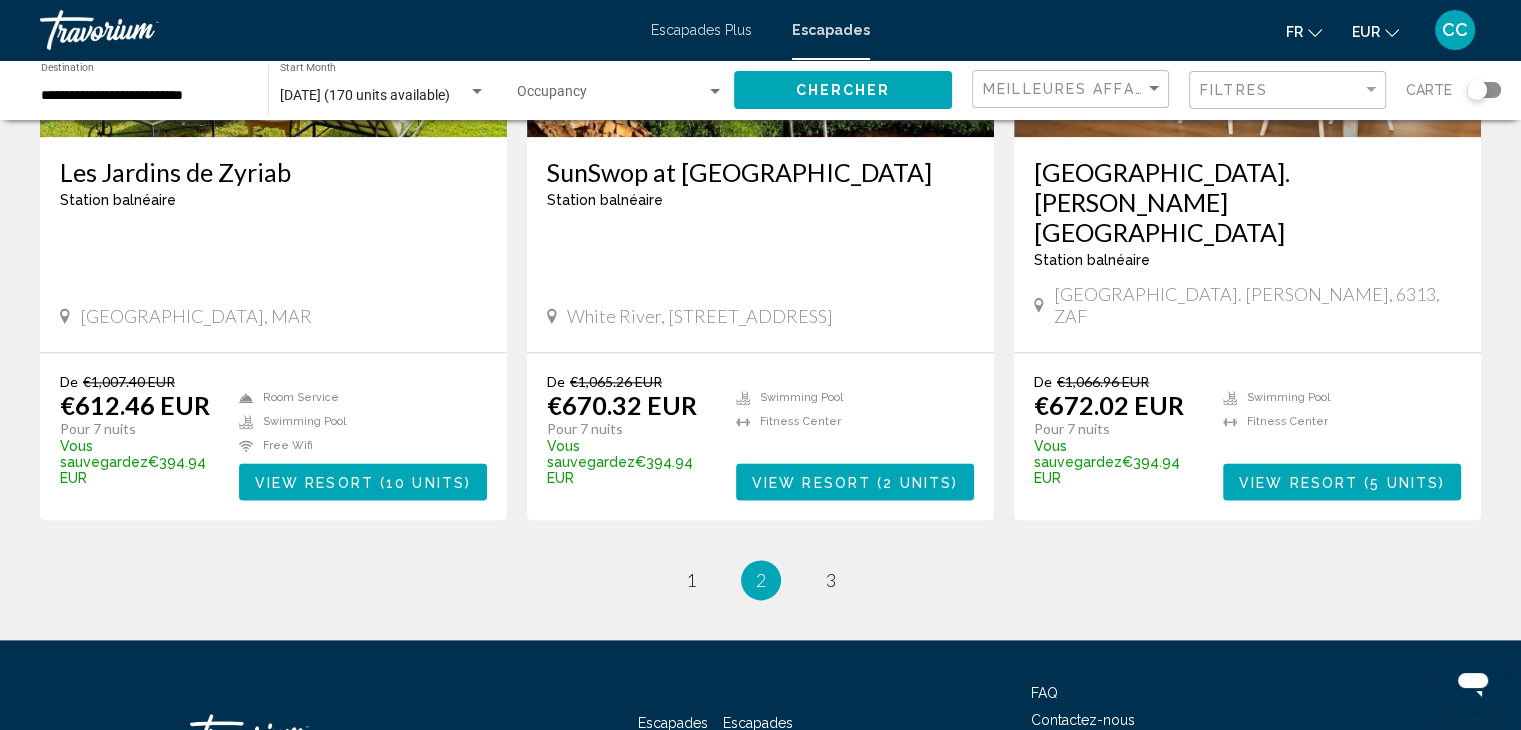scroll, scrollTop: 2414, scrollLeft: 0, axis: vertical 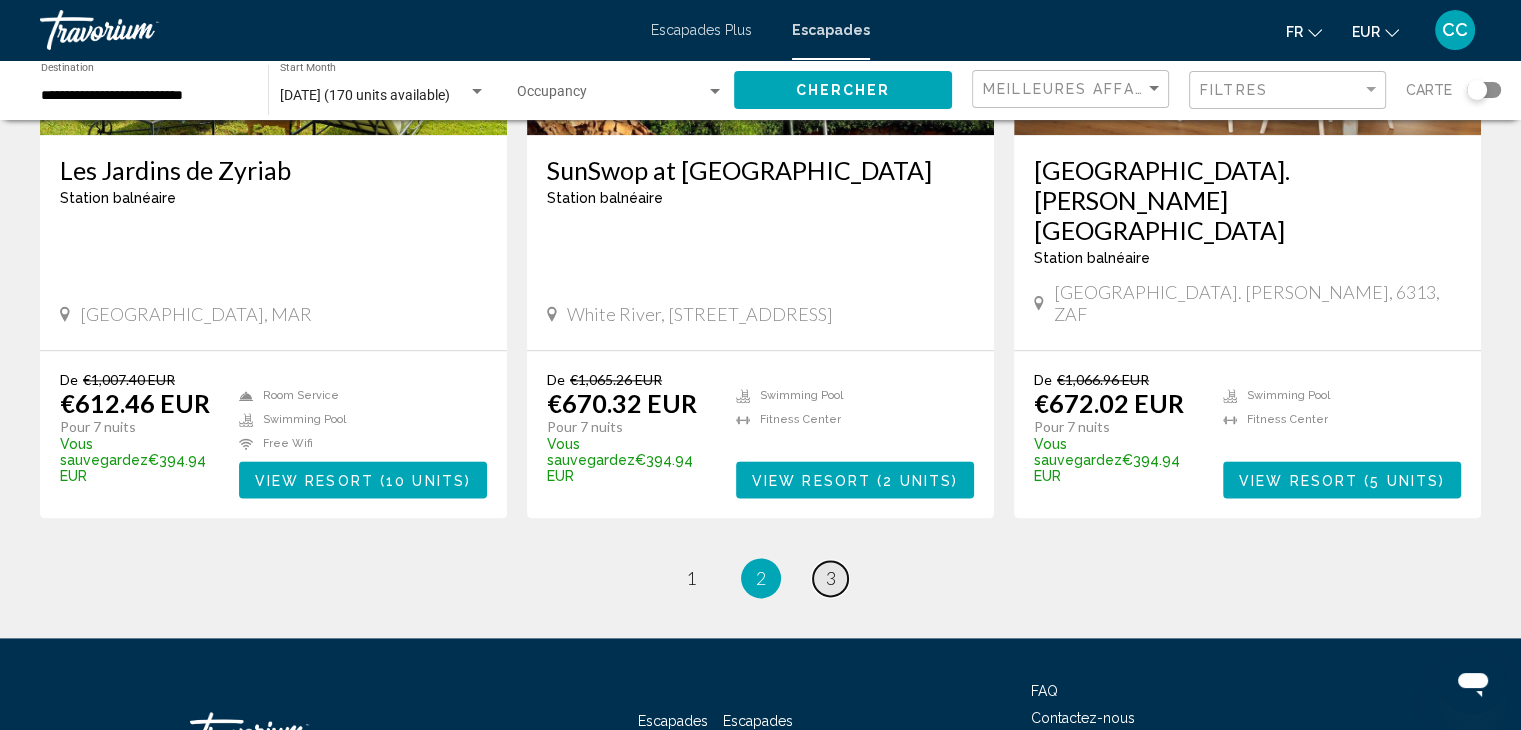 click on "3" at bounding box center [831, 578] 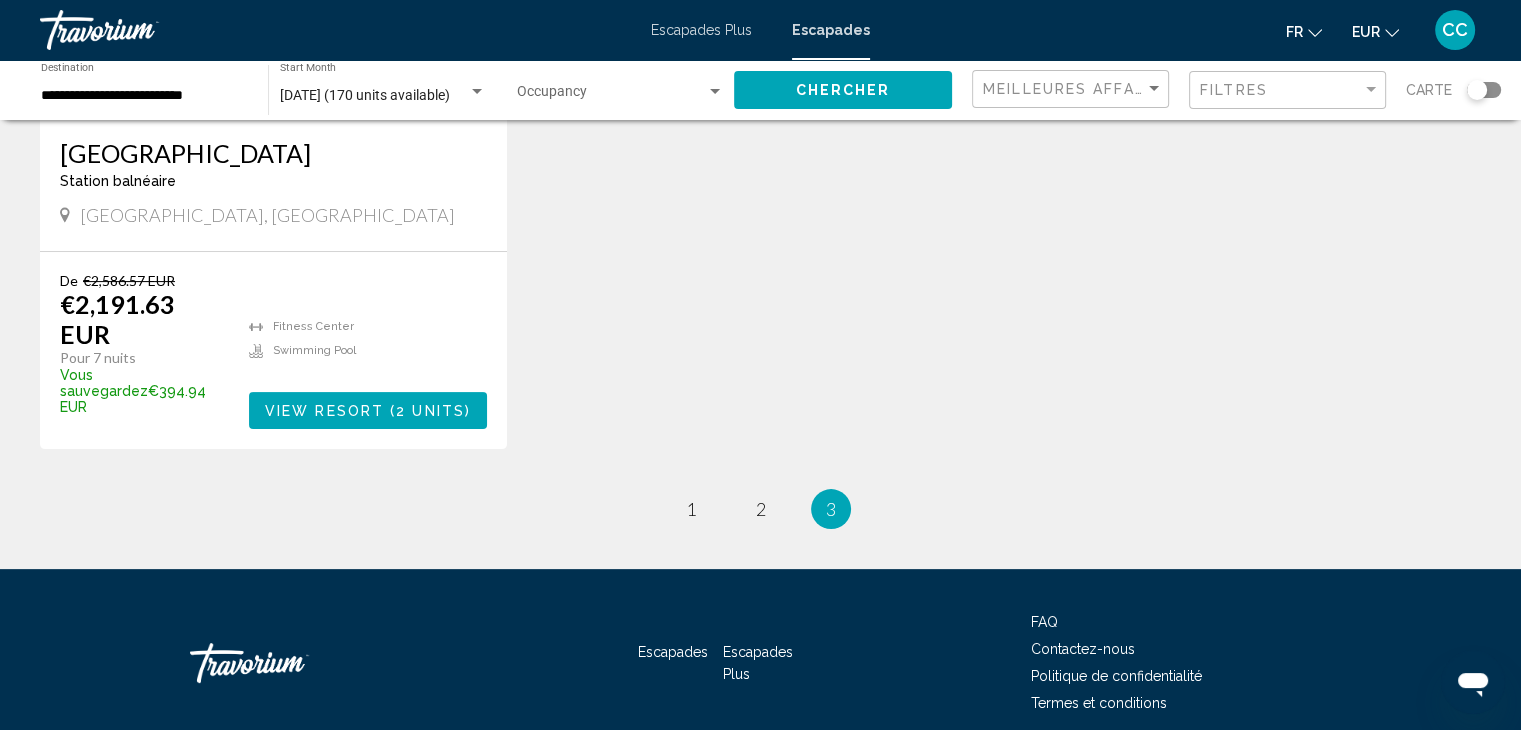 scroll, scrollTop: 450, scrollLeft: 0, axis: vertical 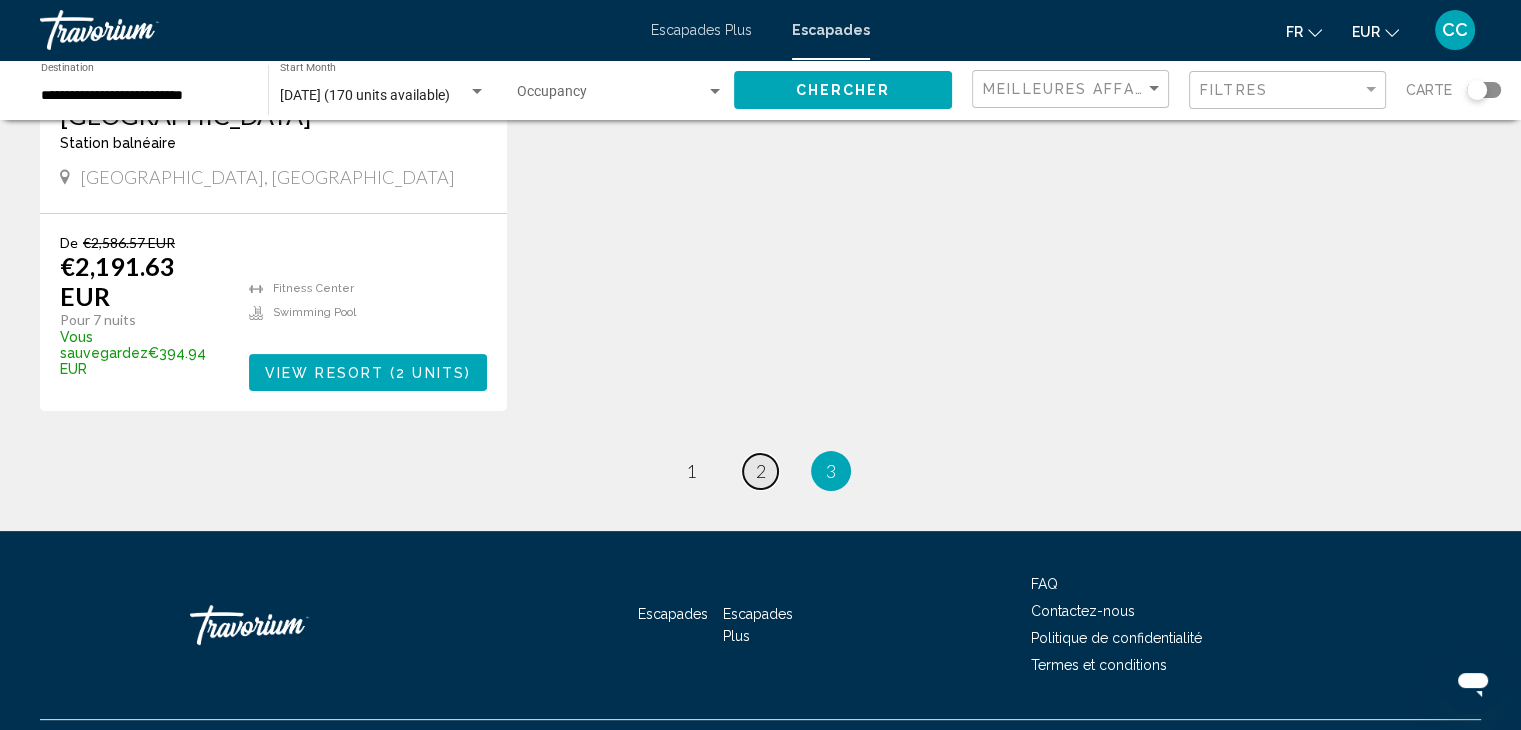 click on "2" at bounding box center (761, 471) 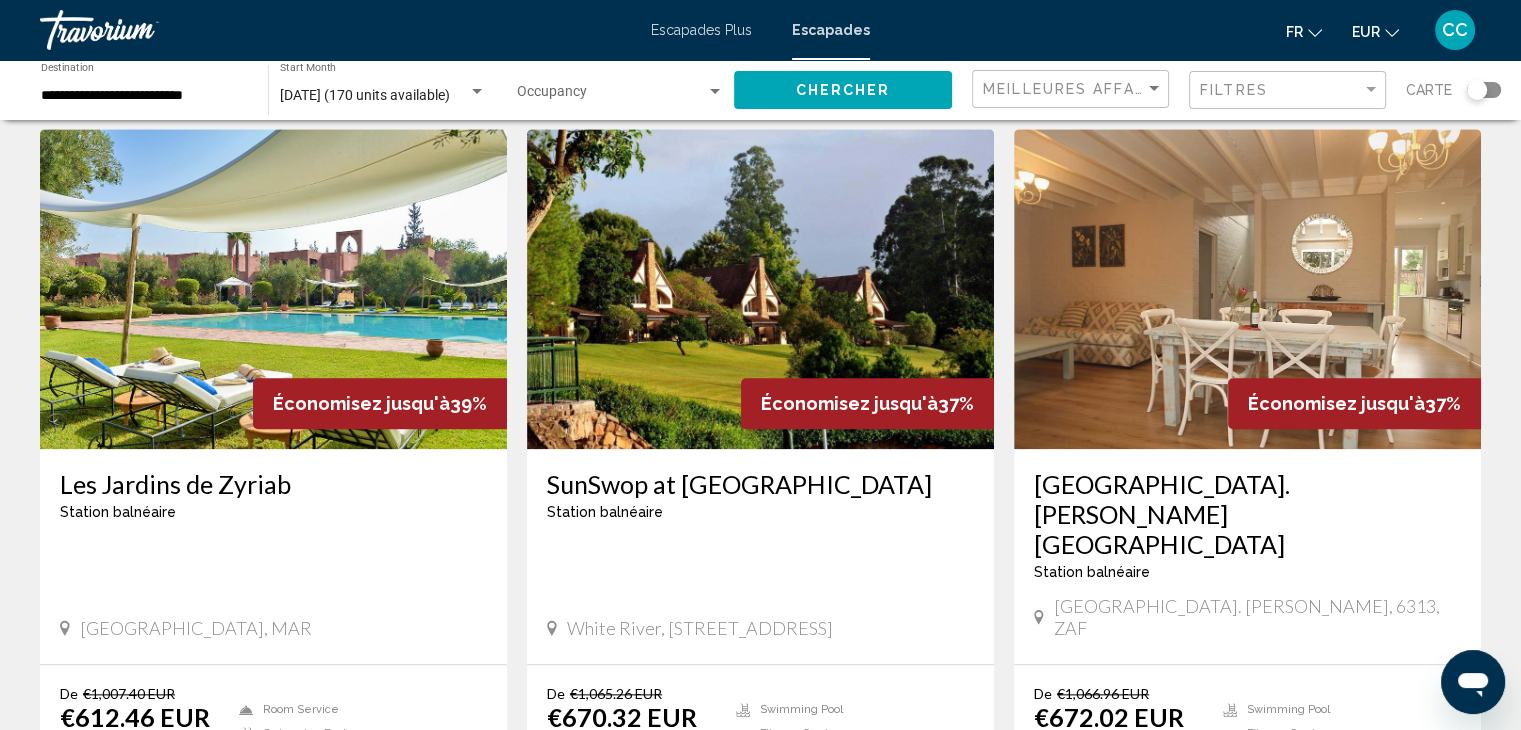 scroll, scrollTop: 2200, scrollLeft: 0, axis: vertical 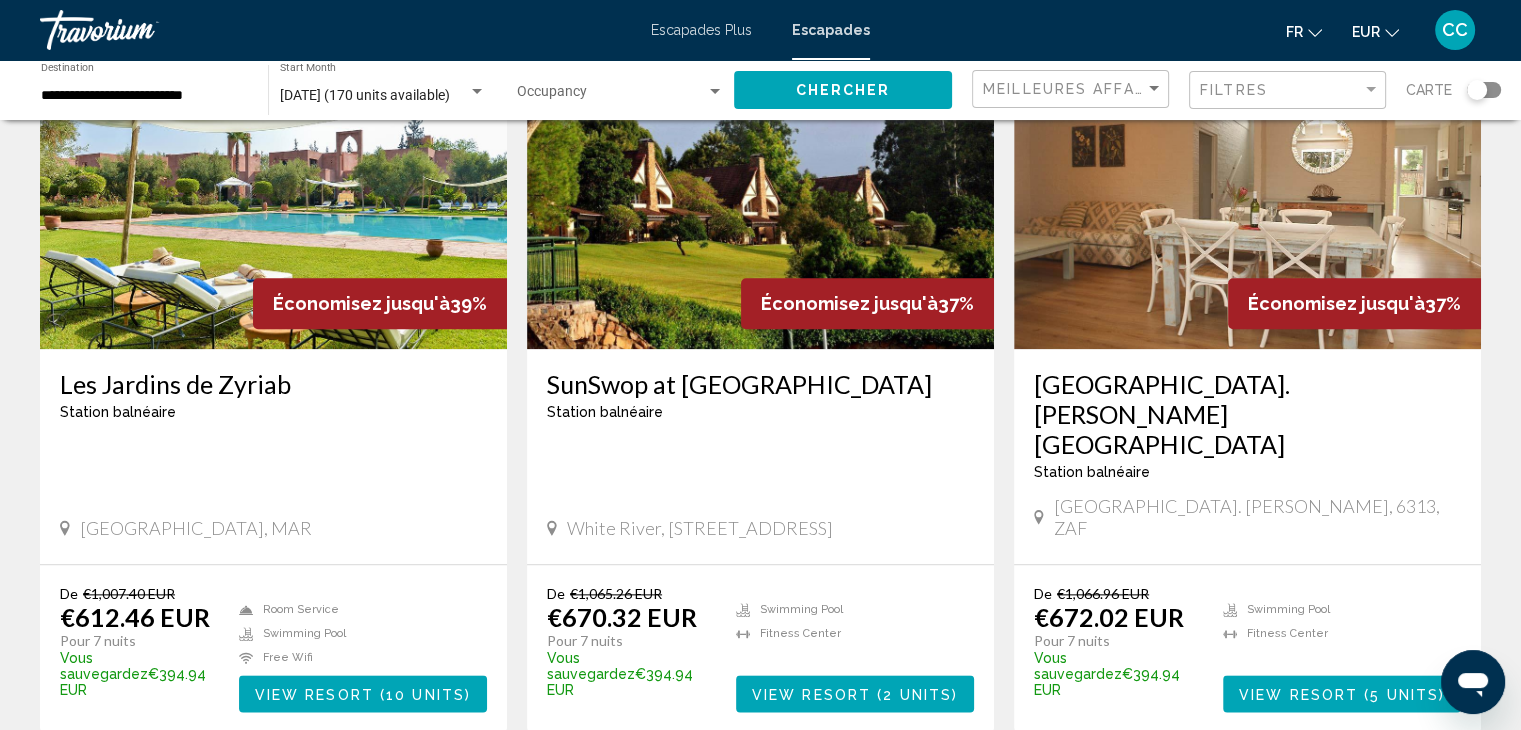 click on "Les Jardins de Zyriab" at bounding box center [273, 384] 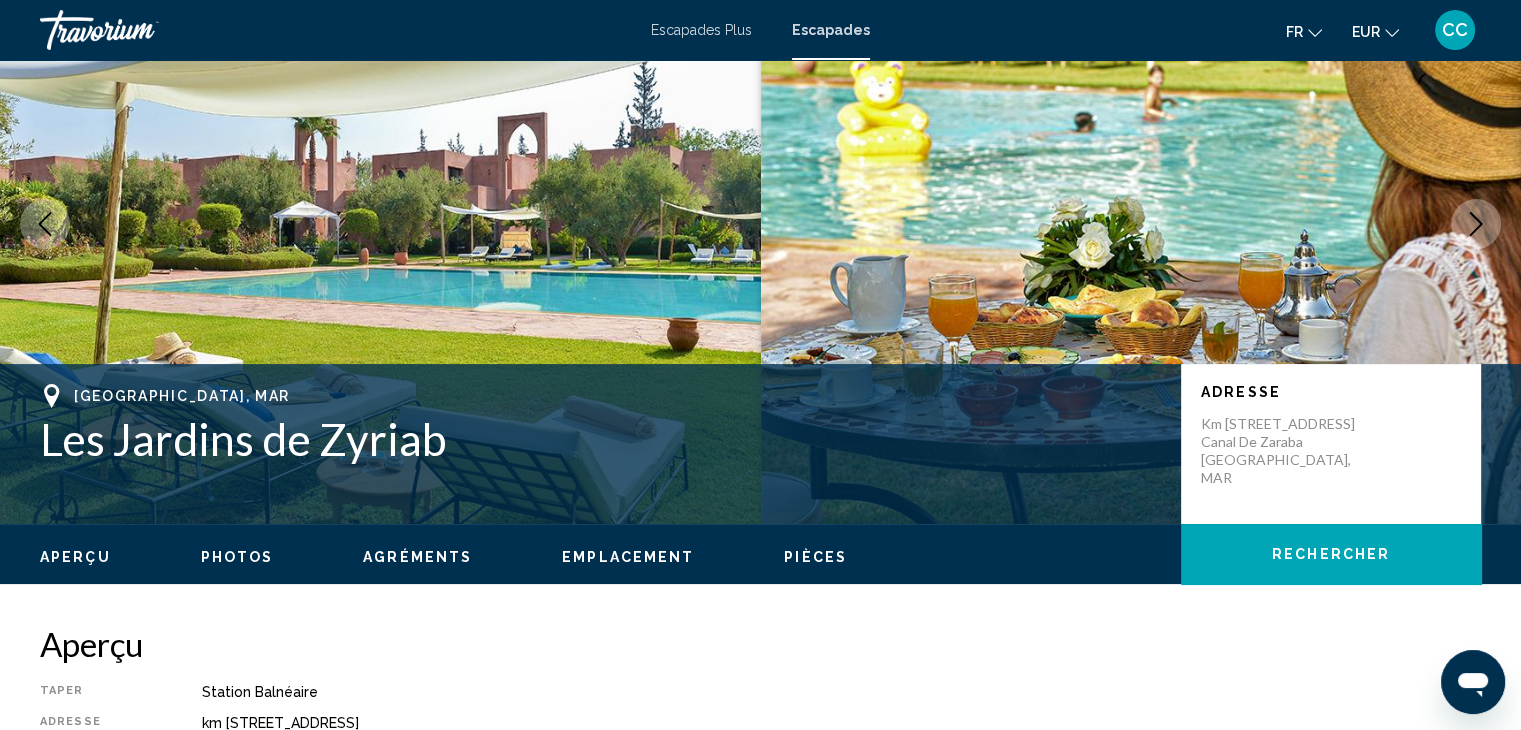 scroll, scrollTop: 0, scrollLeft: 0, axis: both 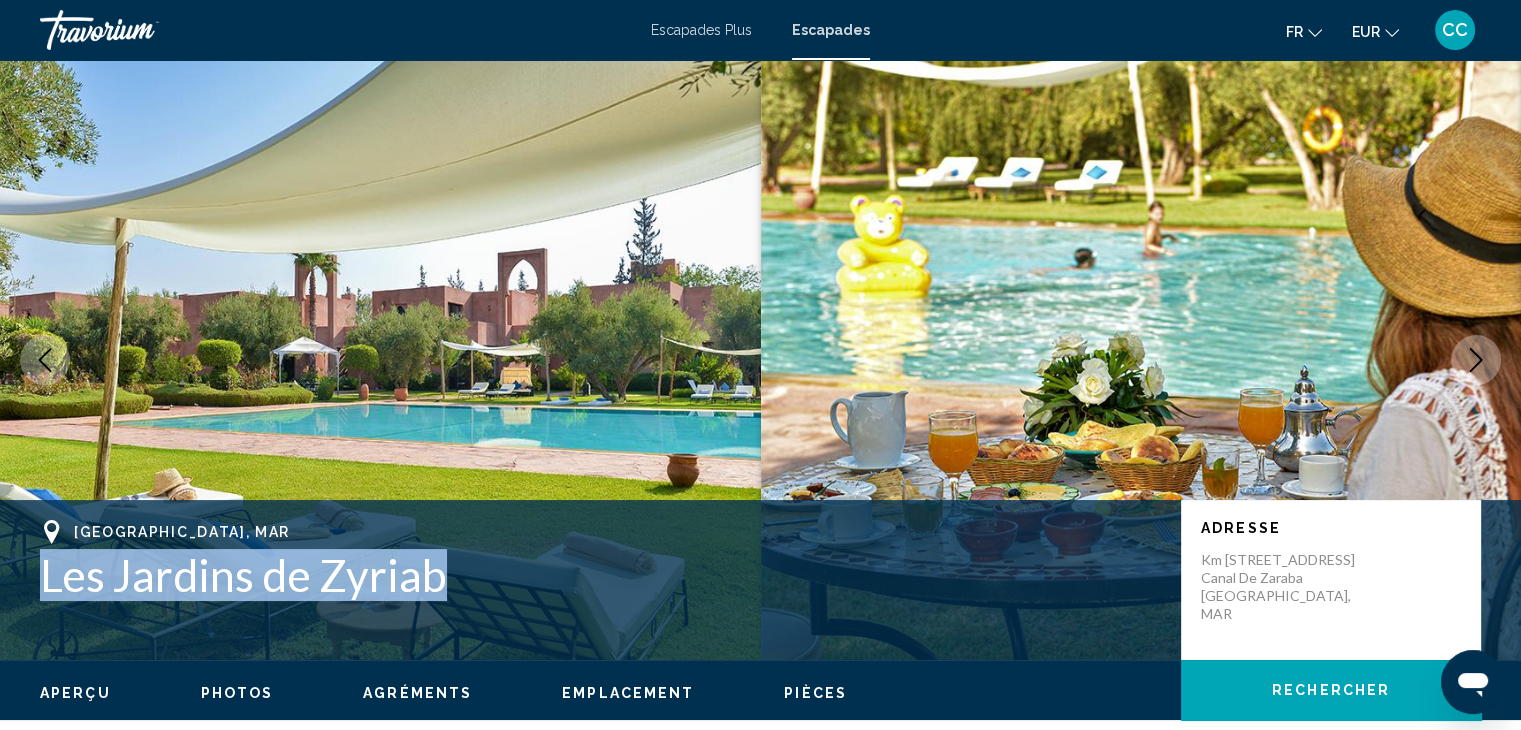 drag, startPoint x: 41, startPoint y: 581, endPoint x: 432, endPoint y: 581, distance: 391 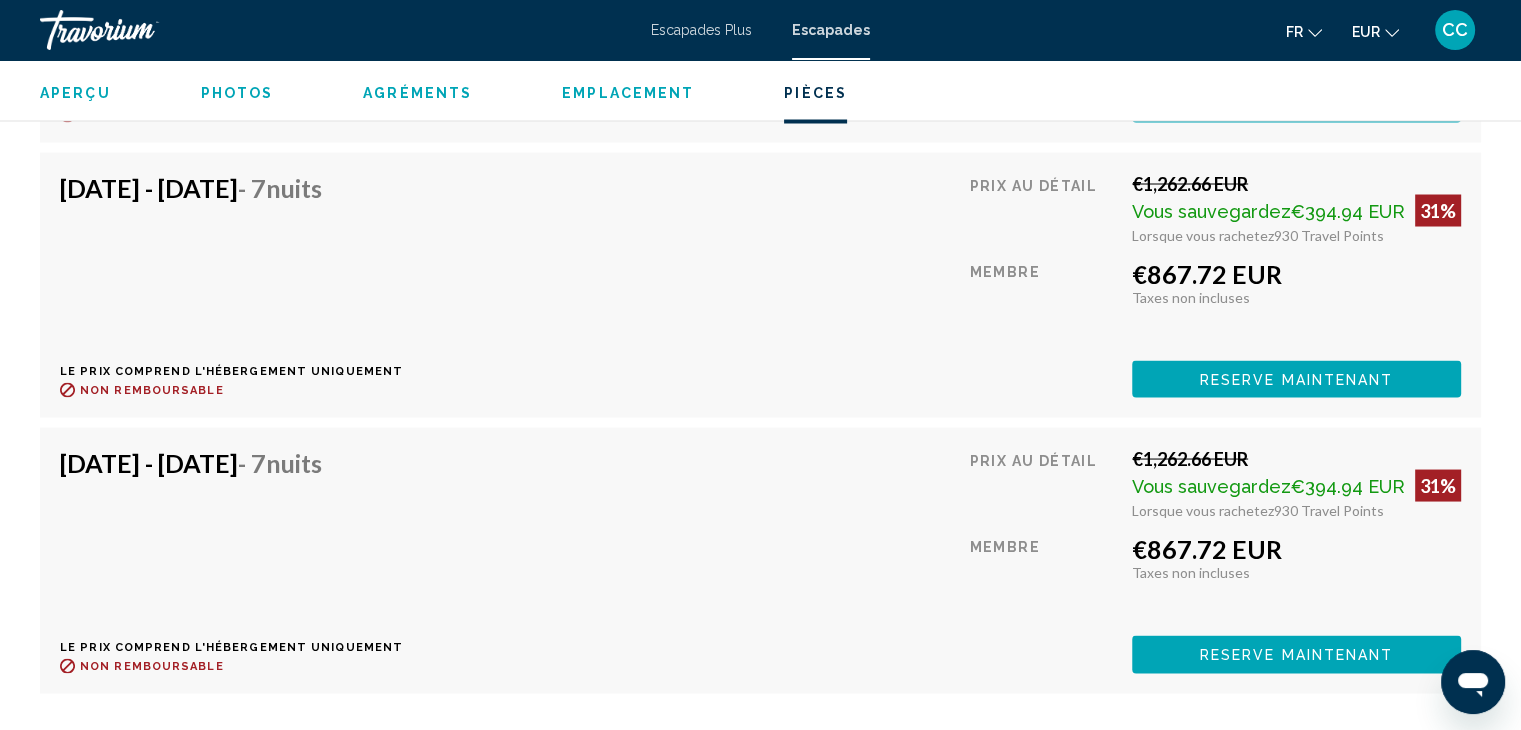 scroll, scrollTop: 3700, scrollLeft: 0, axis: vertical 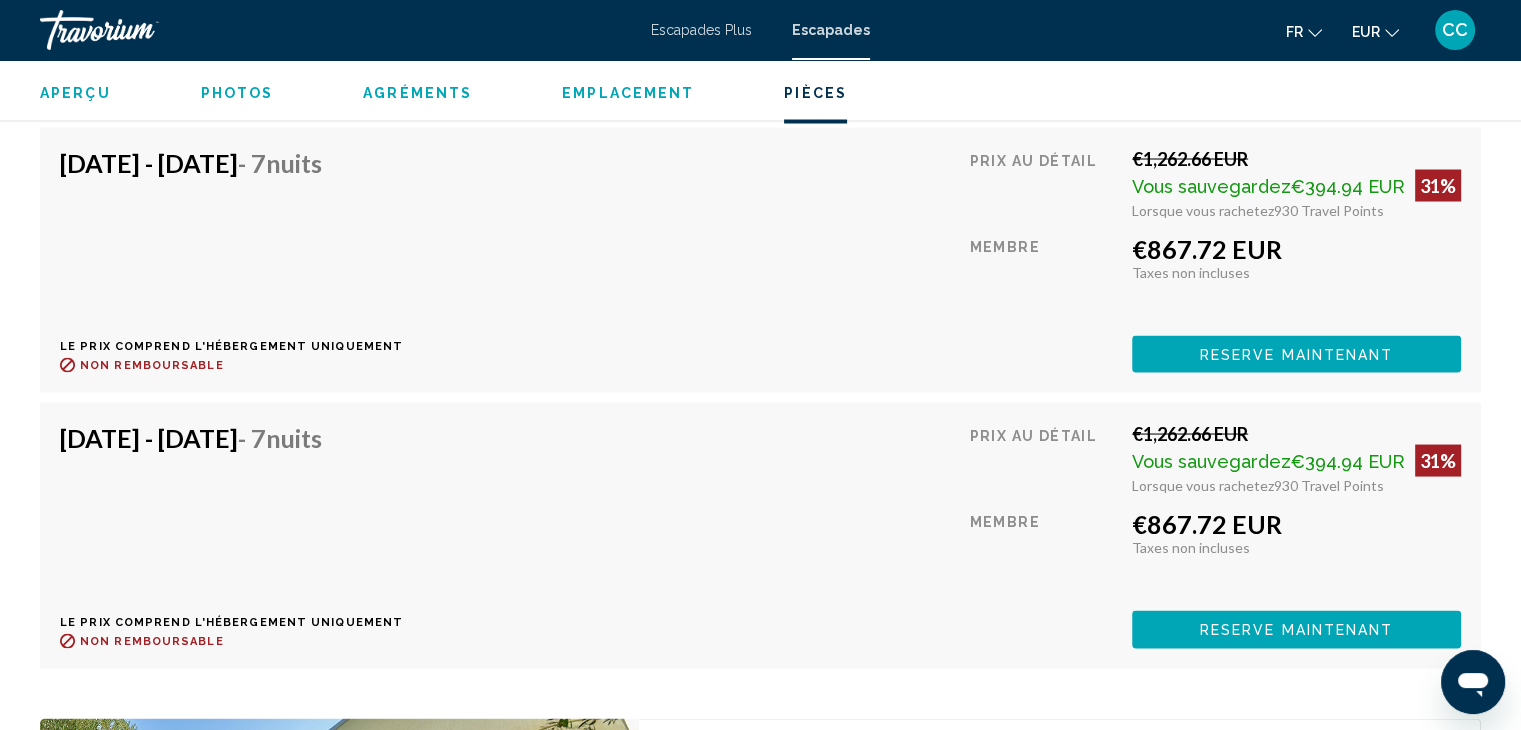 drag, startPoint x: 114, startPoint y: 413, endPoint x: 416, endPoint y: 421, distance: 302.10593 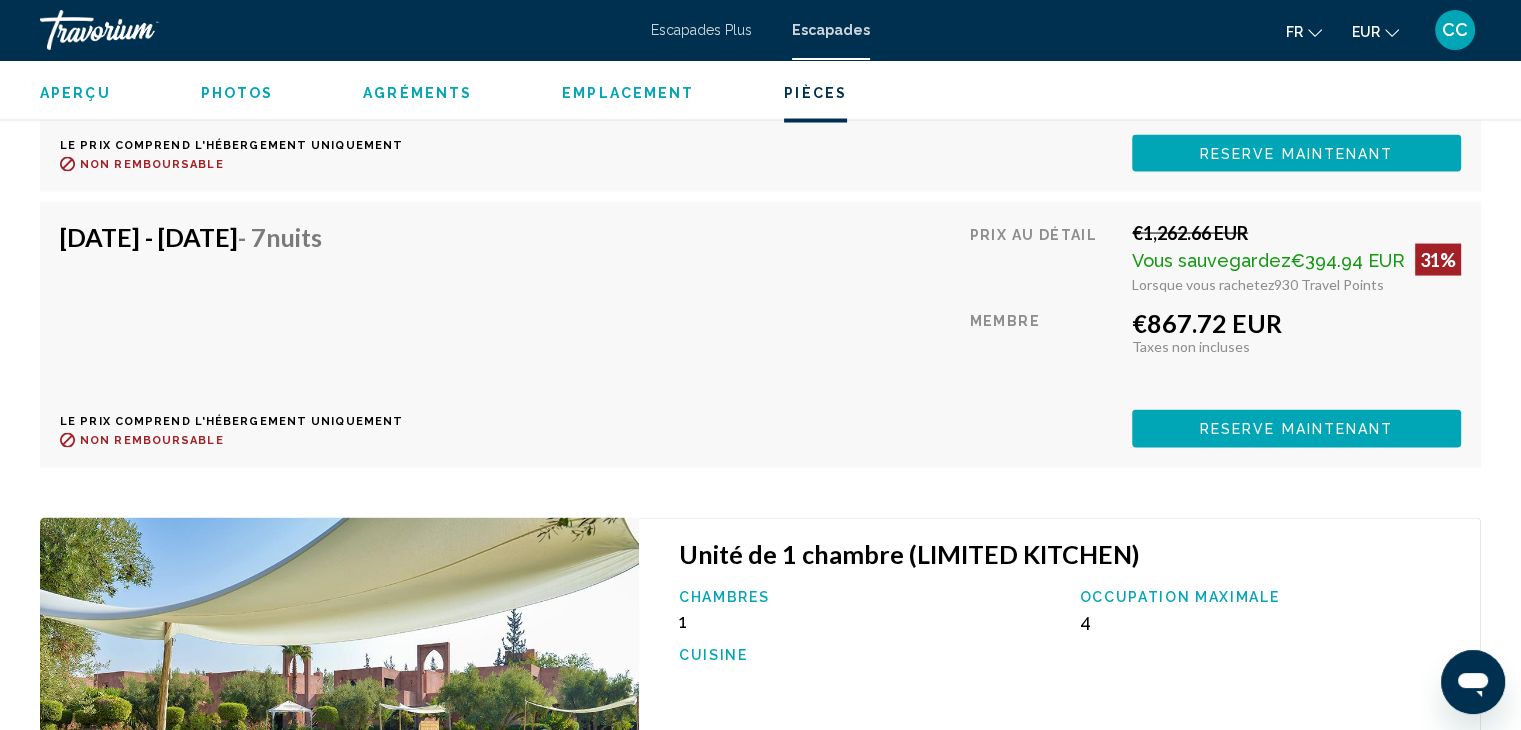 scroll, scrollTop: 3700, scrollLeft: 0, axis: vertical 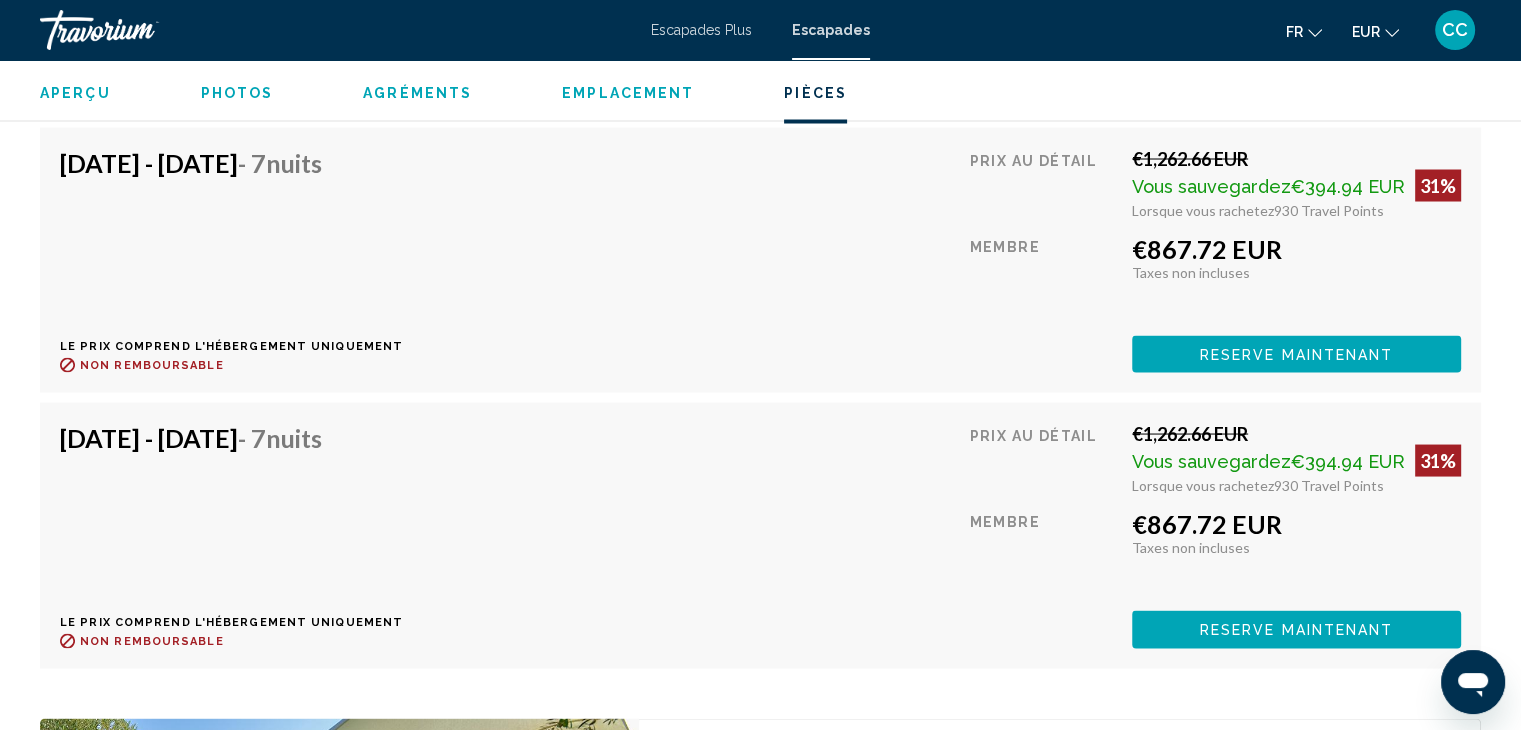 click on "[DATE] - [DATE]  - 7  nuits Le prix comprend l'hébergement uniquement
Remboursable jusqu'à :
Non remboursable Prix au détail  €1,262.66 EUR  Vous sauvegardez  €394.94 EUR   31%  Lorsque vous rachetez  930  Travel Points  Membre  €867.72 EUR  Taxes incluses Taxes non incluses Tu gagnes  0  Travel Points  Reserve maintenant Cette salle n'est plus disponible. Le prix comprend l'hébergement uniquement
Remboursable jusqu'à
Non remboursable Reserve maintenant Cette salle n'est plus disponible." at bounding box center [760, 534] 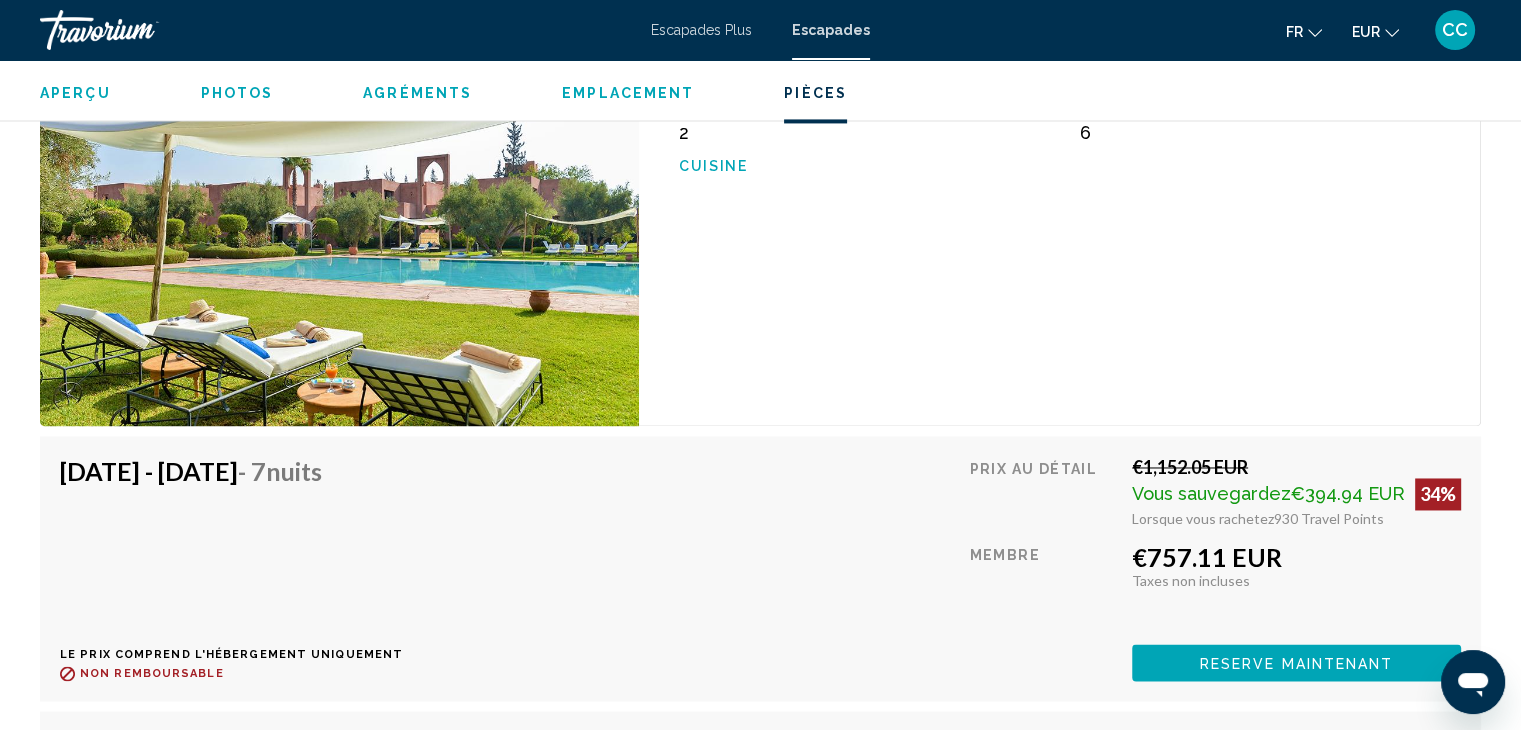 scroll, scrollTop: 3000, scrollLeft: 0, axis: vertical 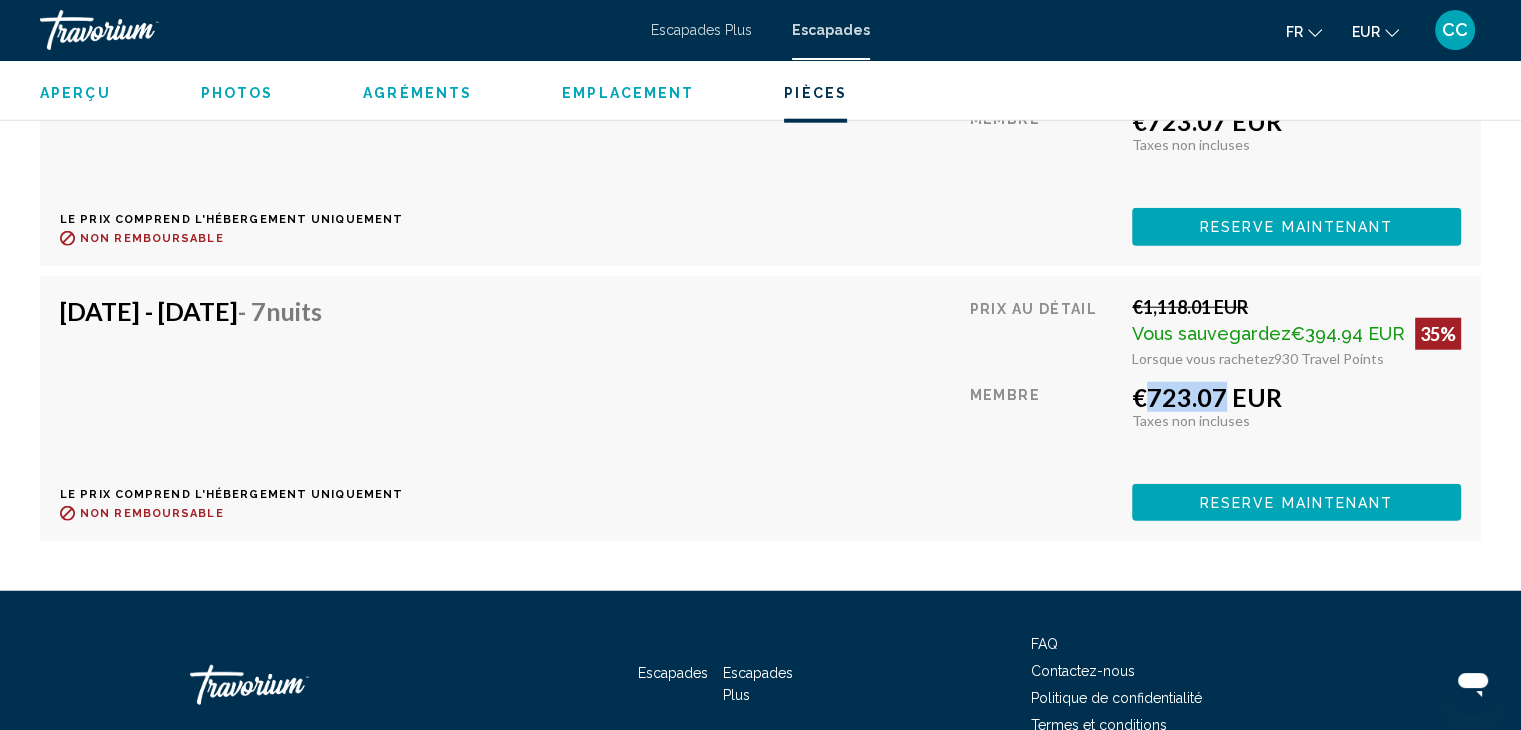 drag, startPoint x: 1155, startPoint y: 368, endPoint x: 1222, endPoint y: 369, distance: 67.00746 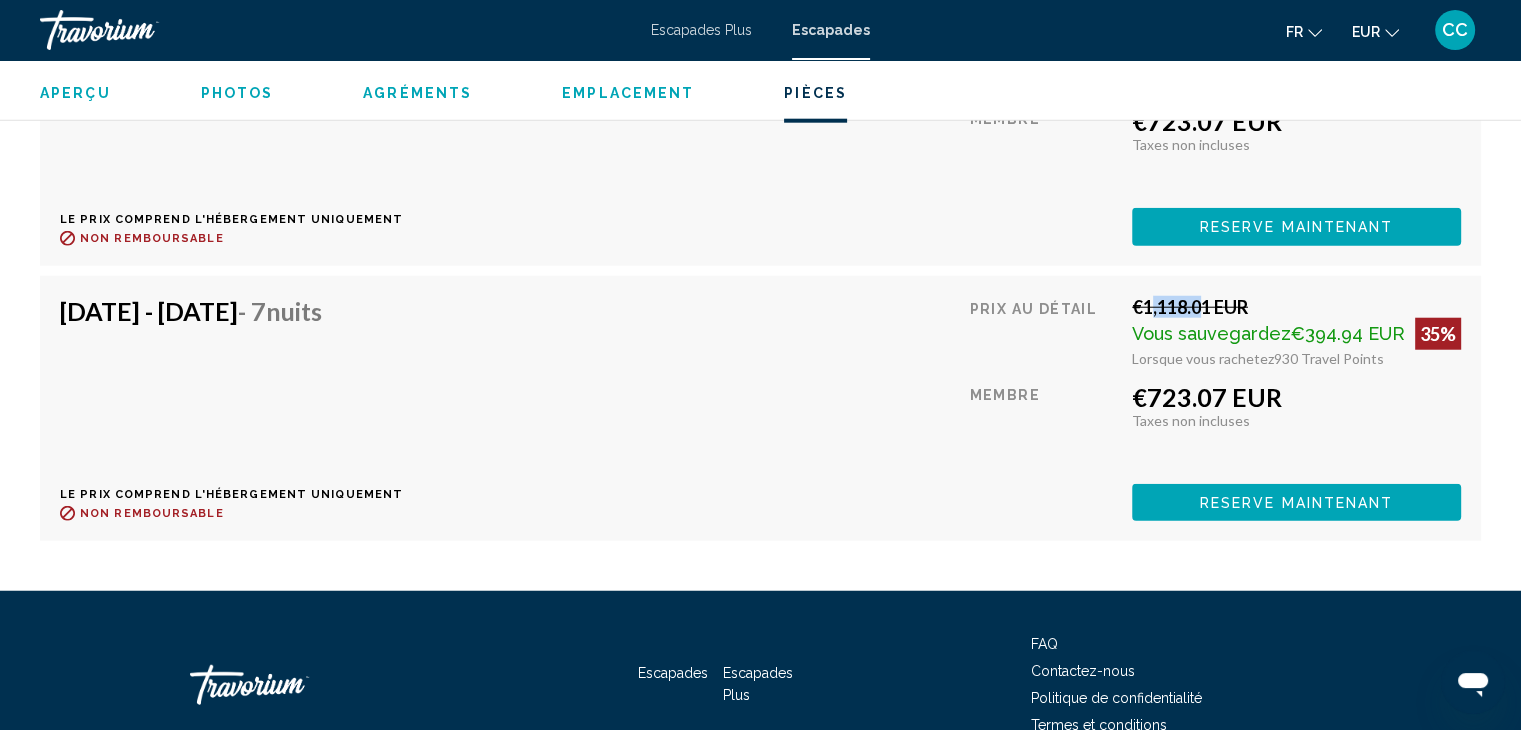 drag, startPoint x: 1143, startPoint y: 277, endPoint x: 1202, endPoint y: 285, distance: 59.5399 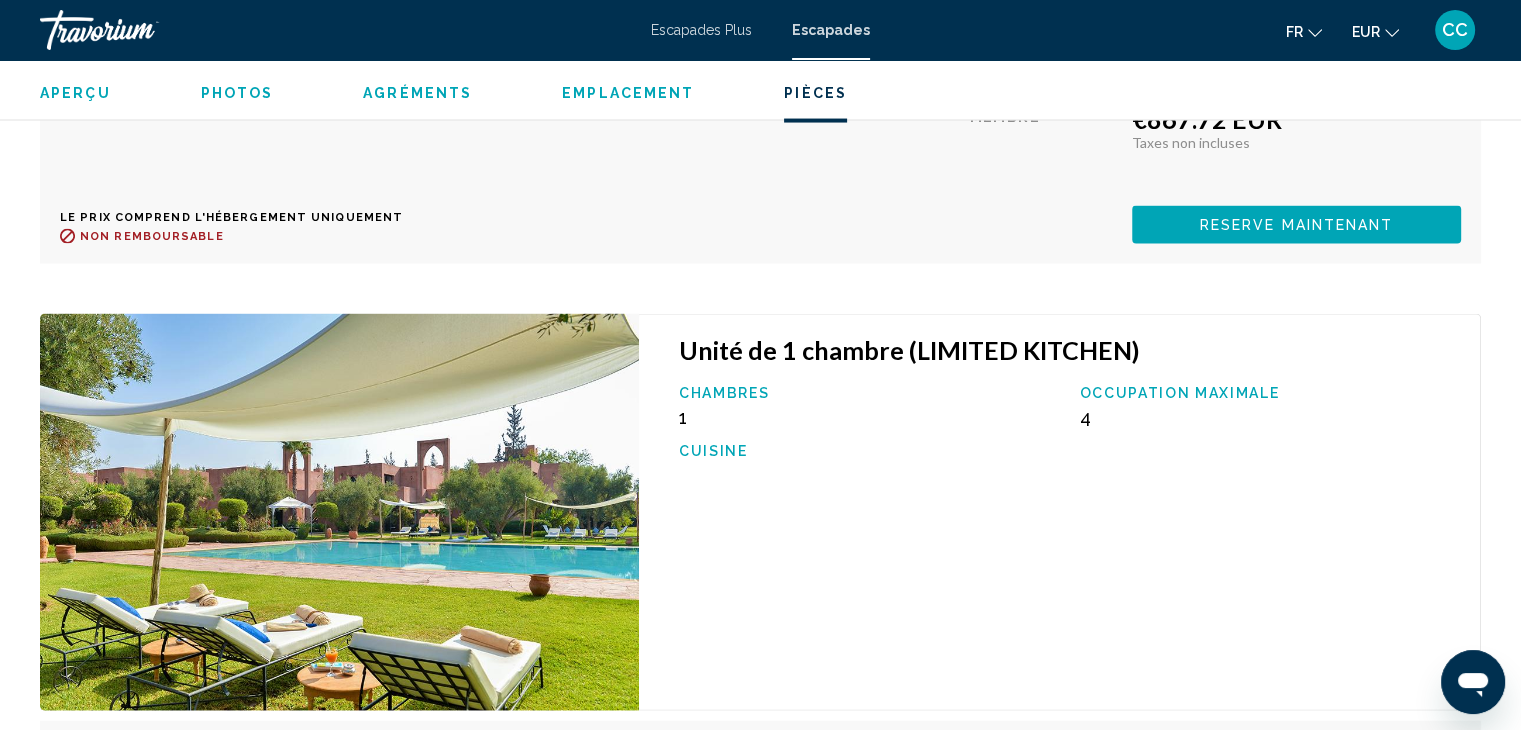 scroll, scrollTop: 4100, scrollLeft: 0, axis: vertical 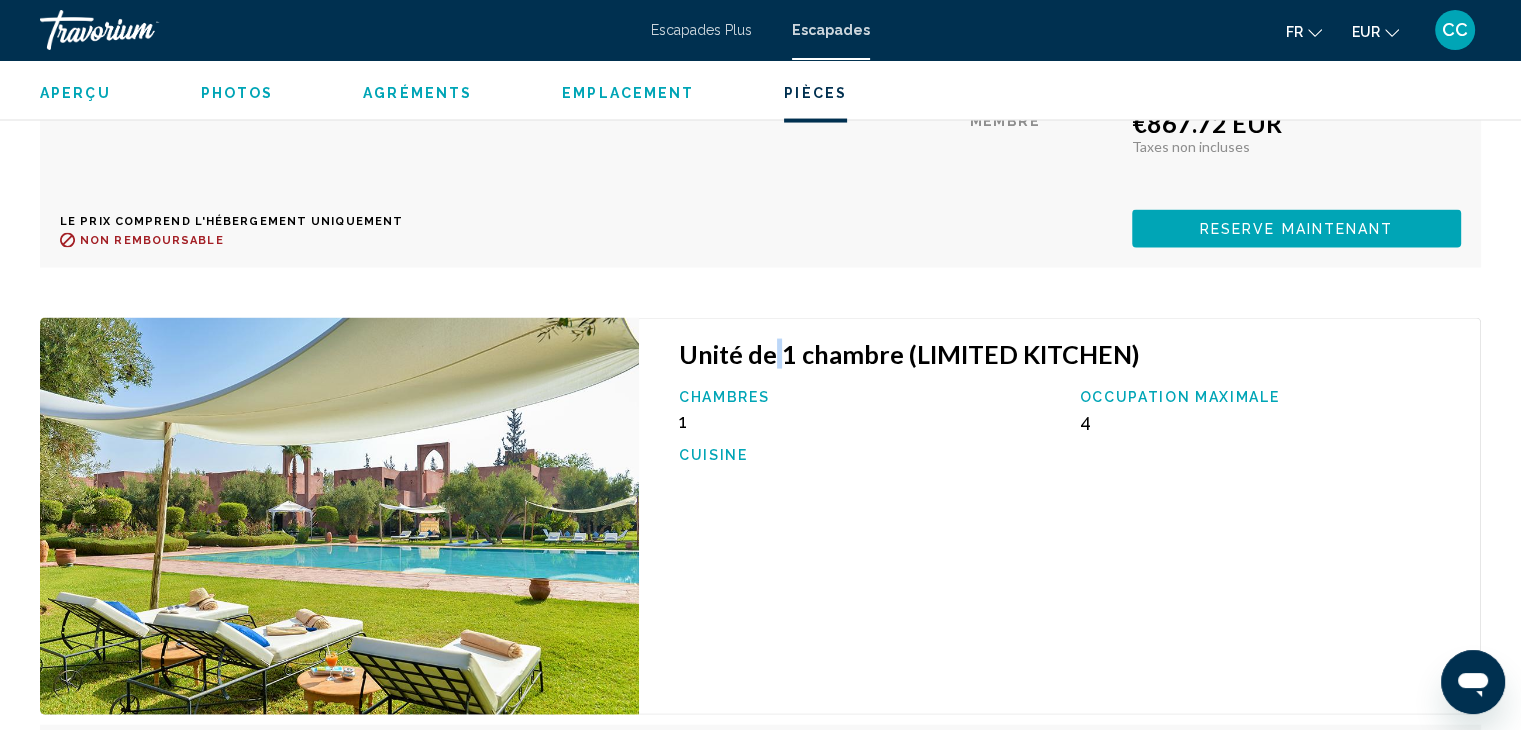 drag, startPoint x: 784, startPoint y: 328, endPoint x: 904, endPoint y: 331, distance: 120.03749 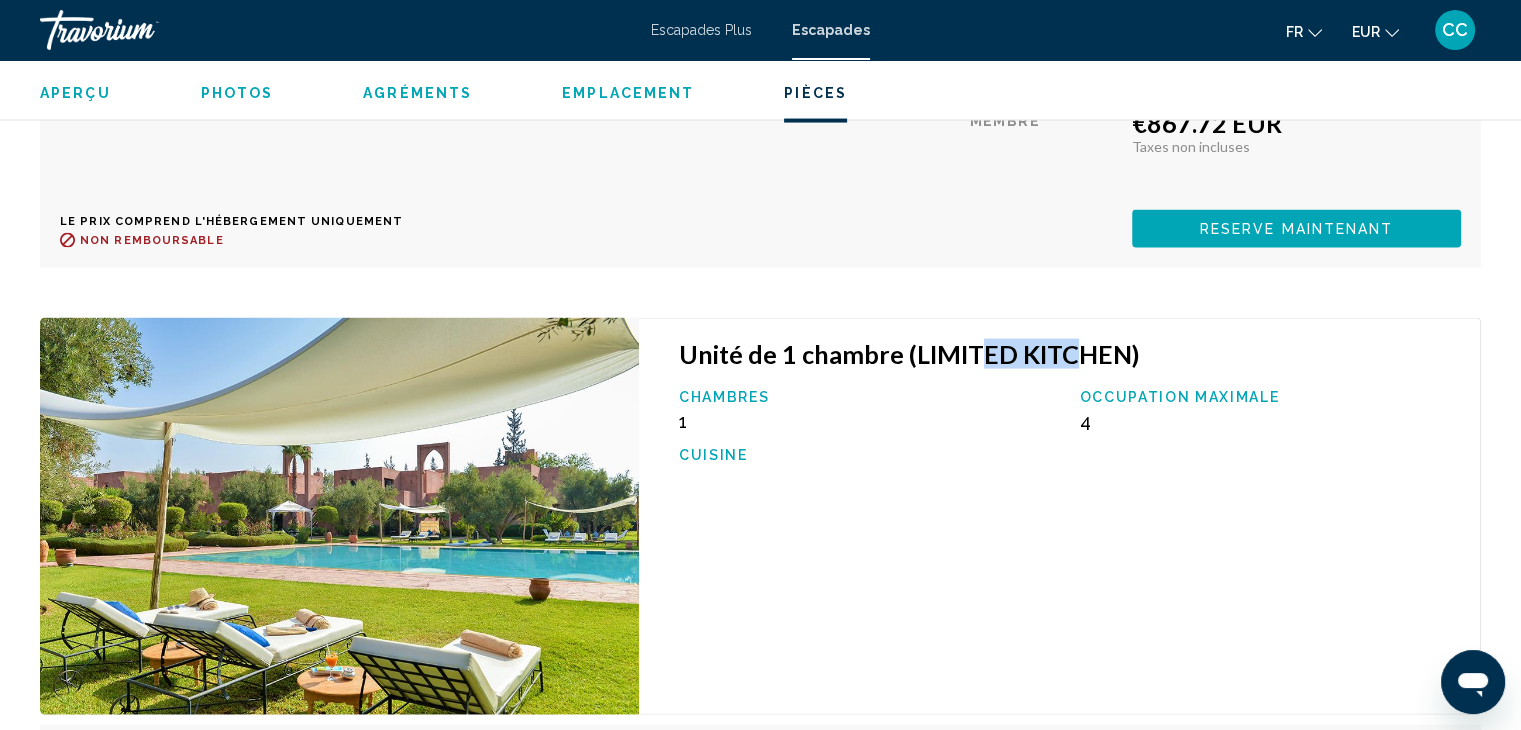 drag, startPoint x: 976, startPoint y: 326, endPoint x: 1067, endPoint y: 326, distance: 91 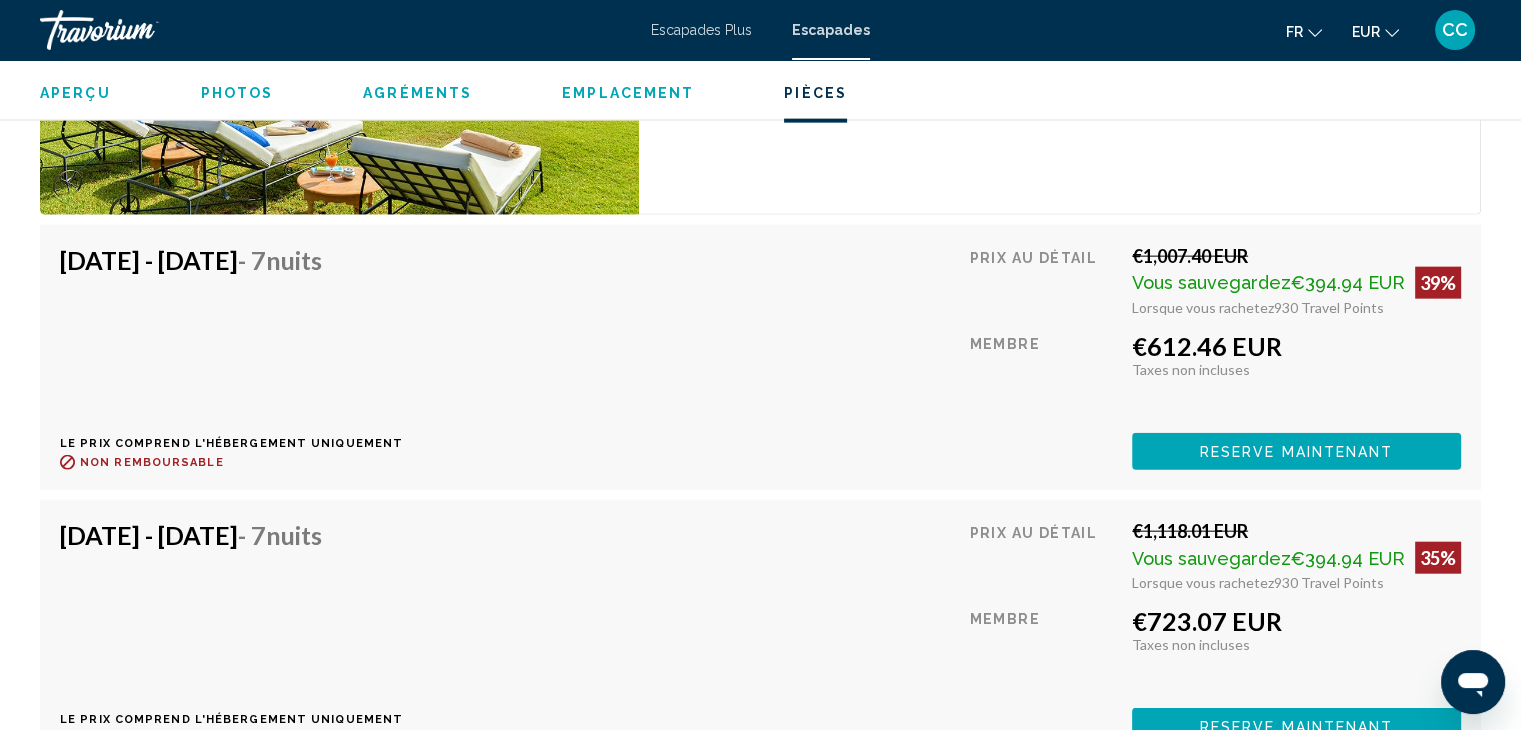 scroll, scrollTop: 4700, scrollLeft: 0, axis: vertical 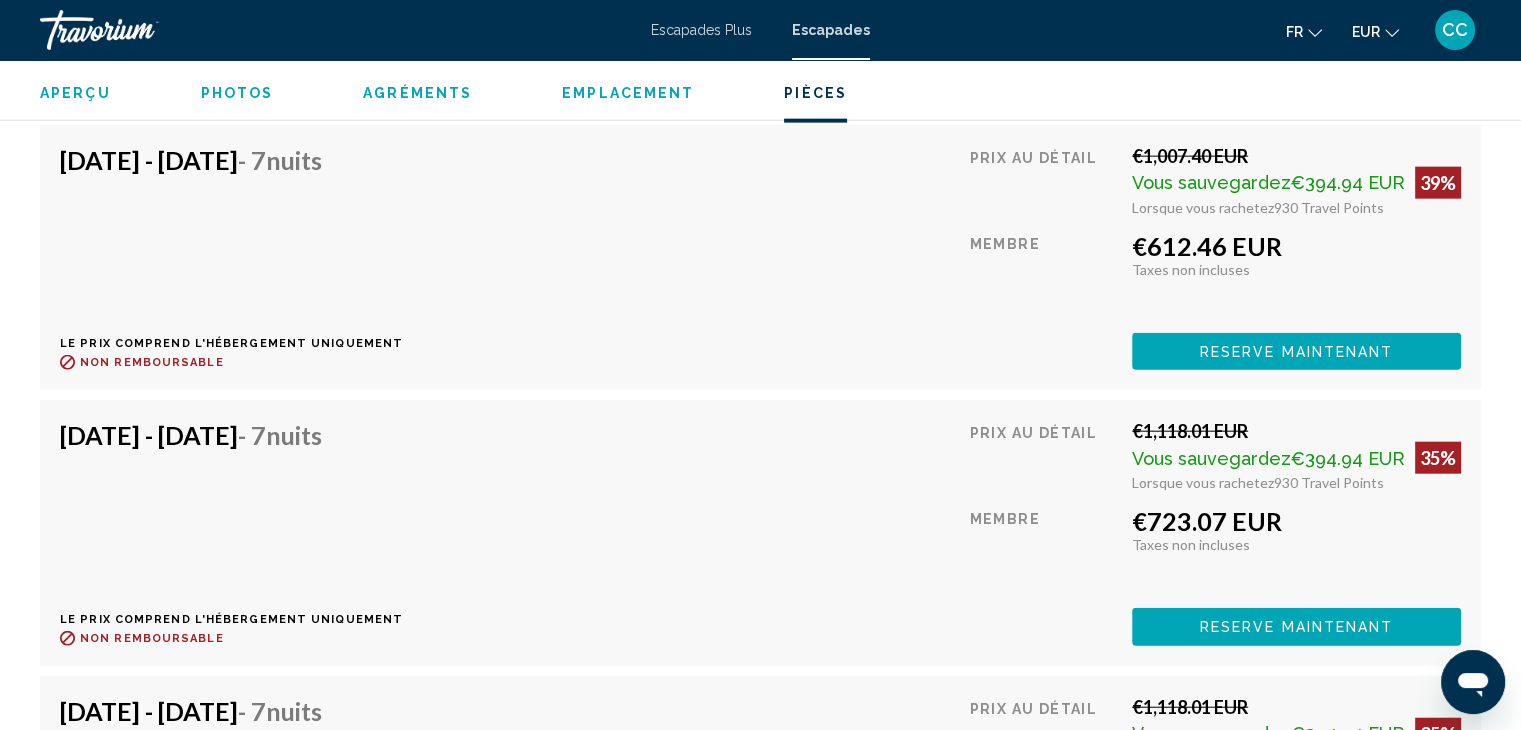 drag, startPoint x: 1142, startPoint y: 401, endPoint x: 1260, endPoint y: 397, distance: 118.06778 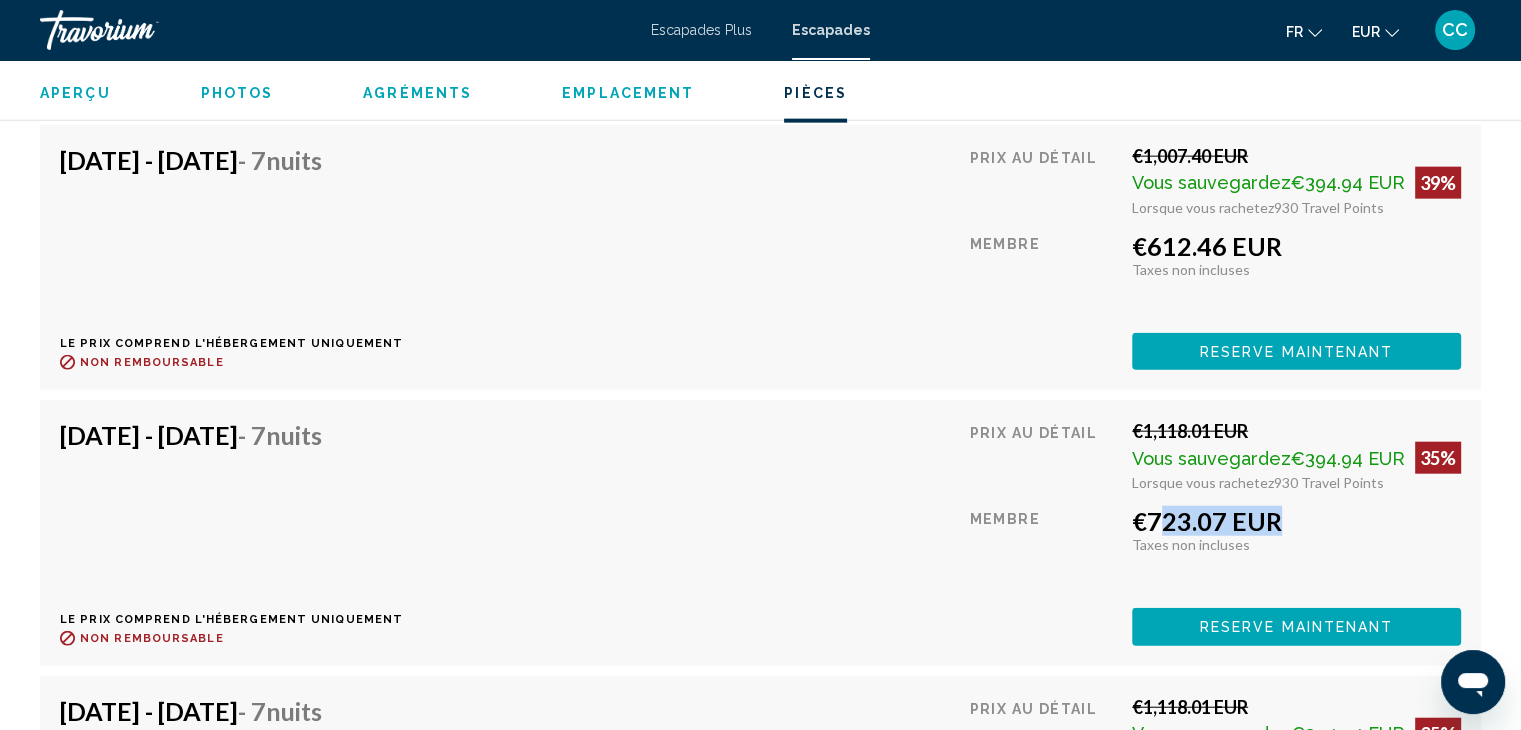 drag, startPoint x: 1156, startPoint y: 493, endPoint x: 1264, endPoint y: 493, distance: 108 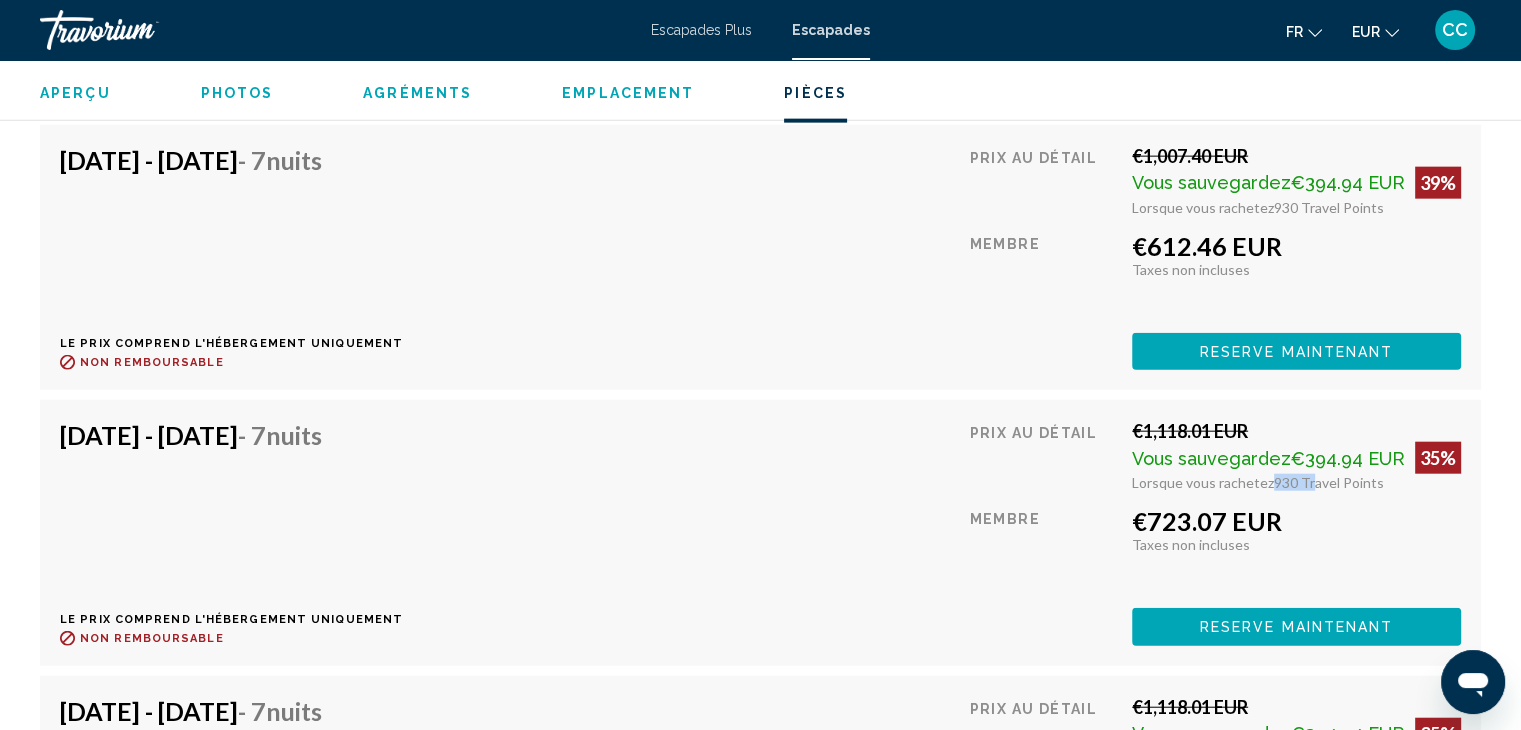 drag, startPoint x: 1272, startPoint y: 460, endPoint x: 1308, endPoint y: 460, distance: 36 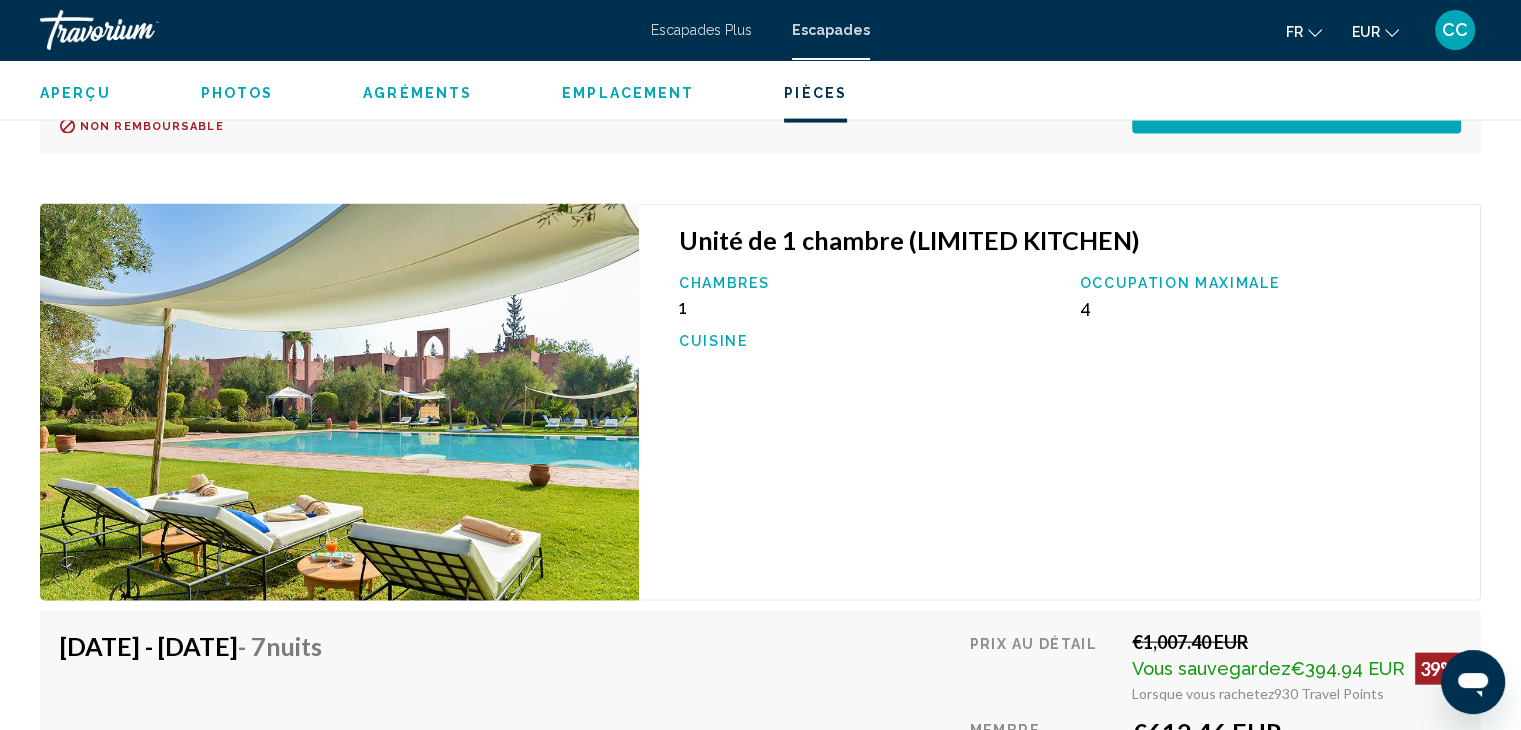 scroll, scrollTop: 4000, scrollLeft: 0, axis: vertical 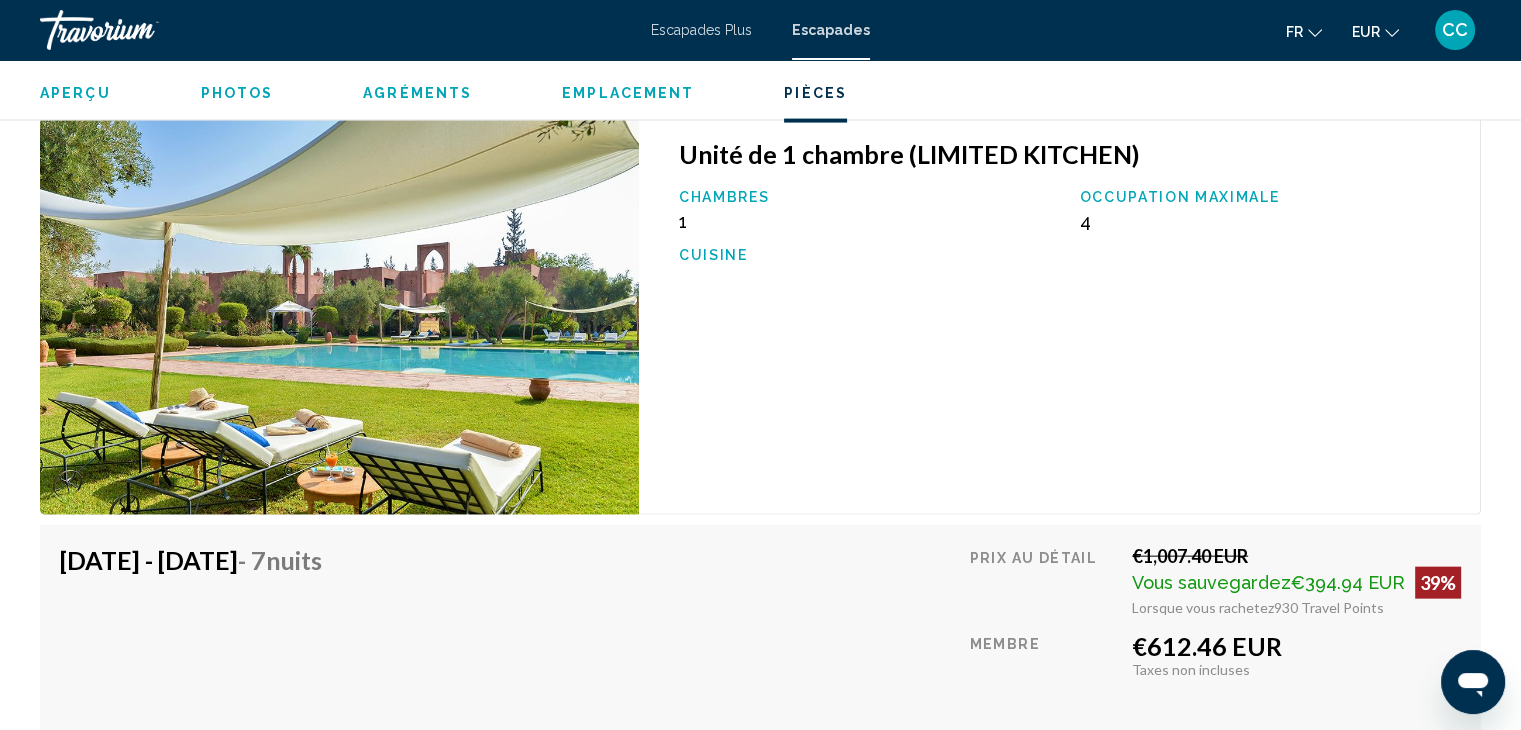 drag, startPoint x: 1135, startPoint y: 529, endPoint x: 1273, endPoint y: 527, distance: 138.0145 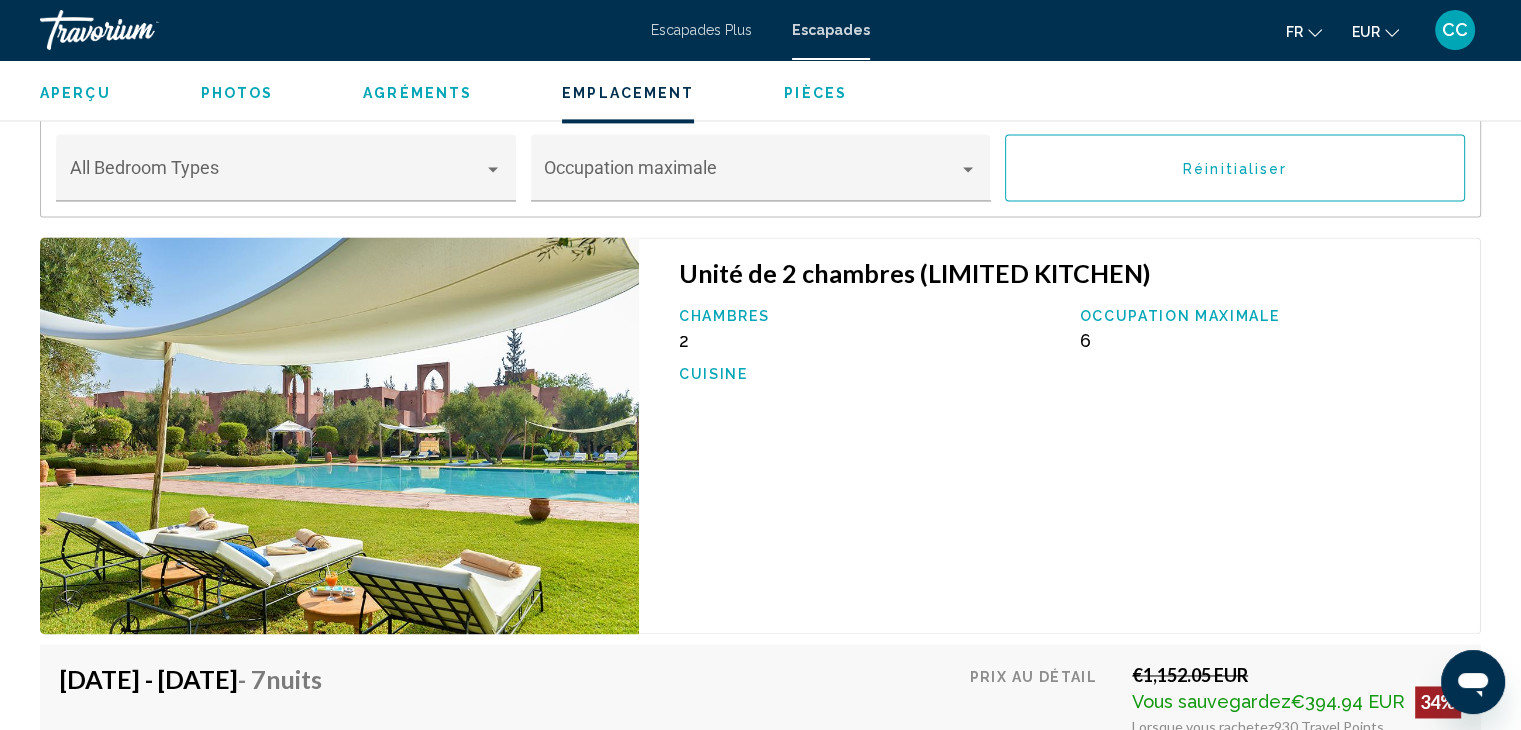 scroll, scrollTop: 2700, scrollLeft: 0, axis: vertical 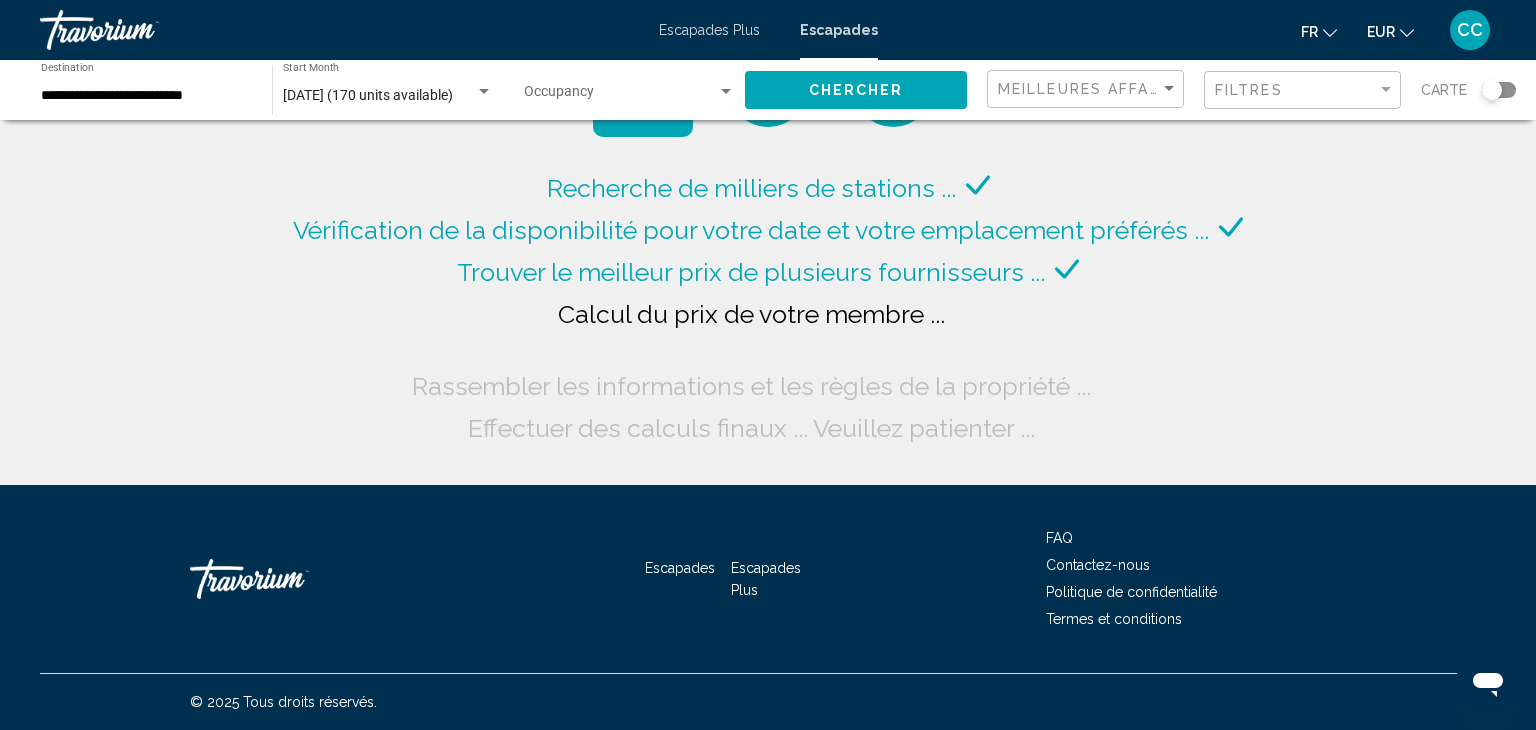 click at bounding box center [484, 92] 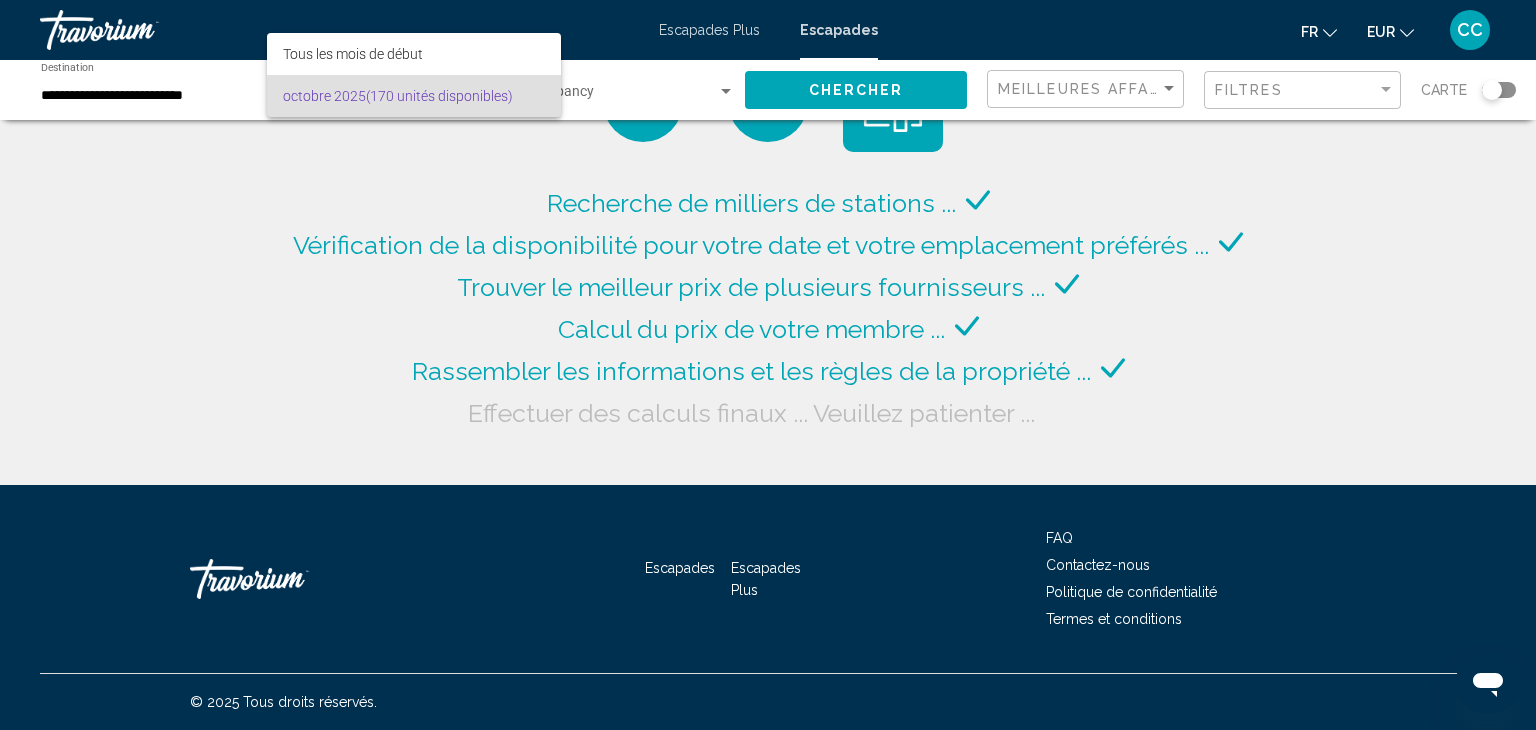 click at bounding box center (768, 365) 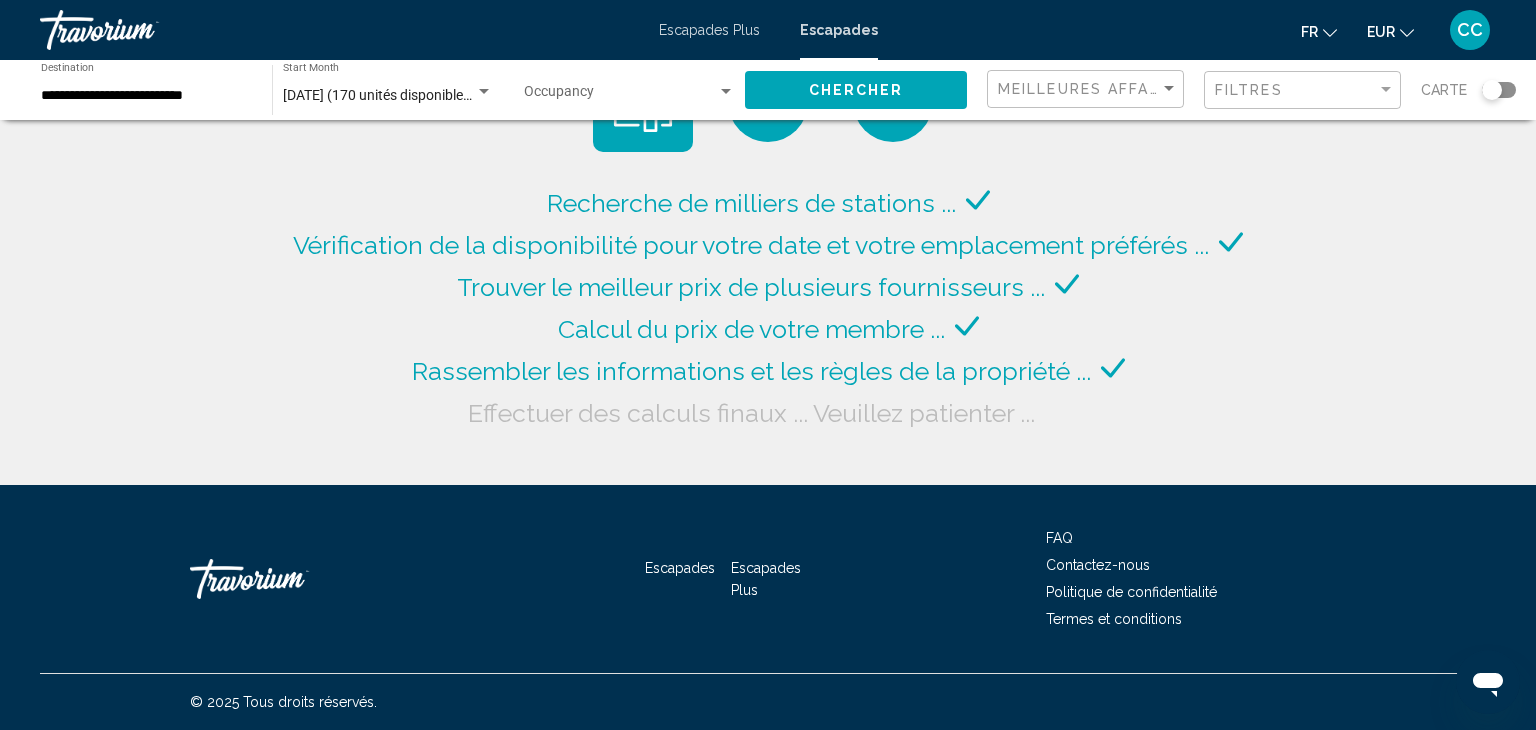 click on "**********" at bounding box center (146, 96) 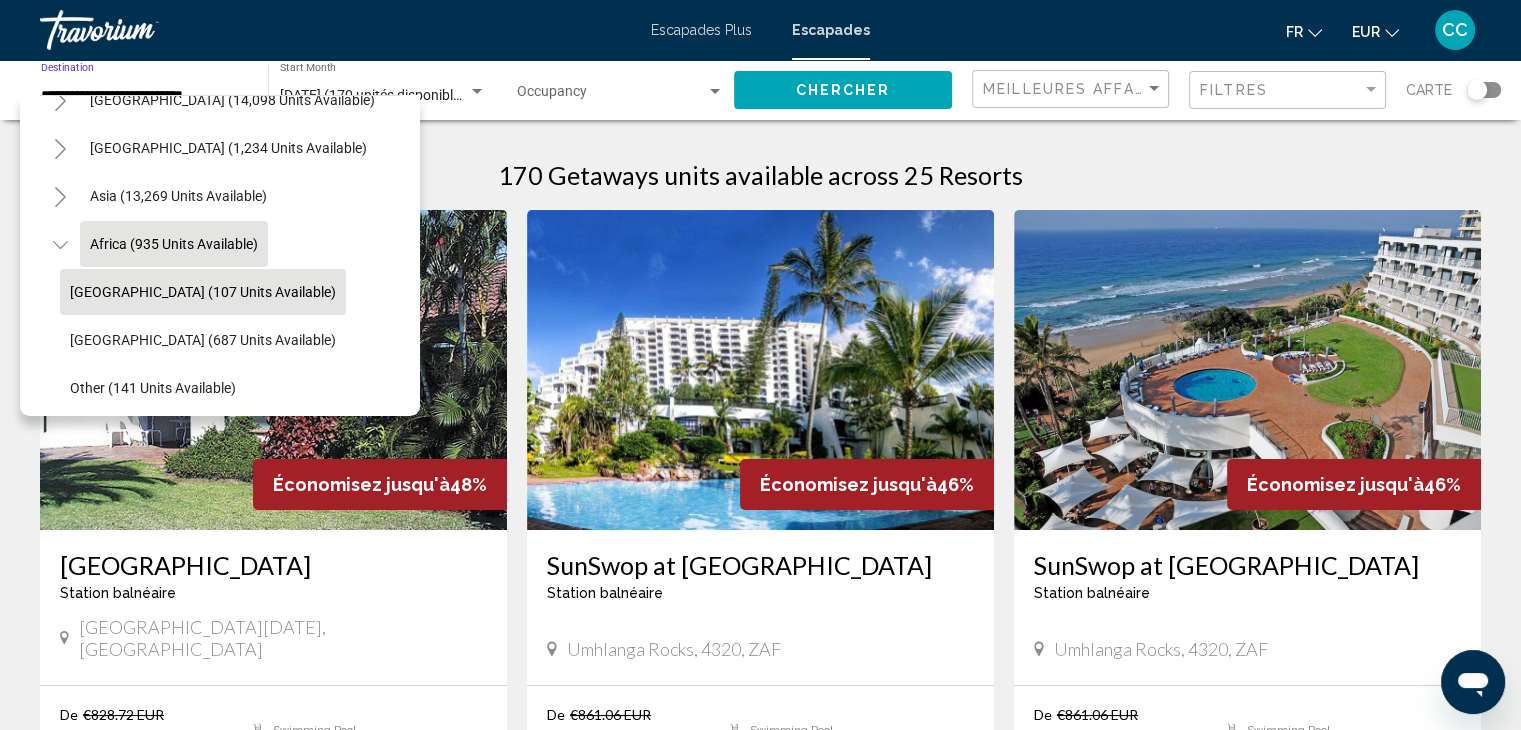 scroll, scrollTop: 214, scrollLeft: 0, axis: vertical 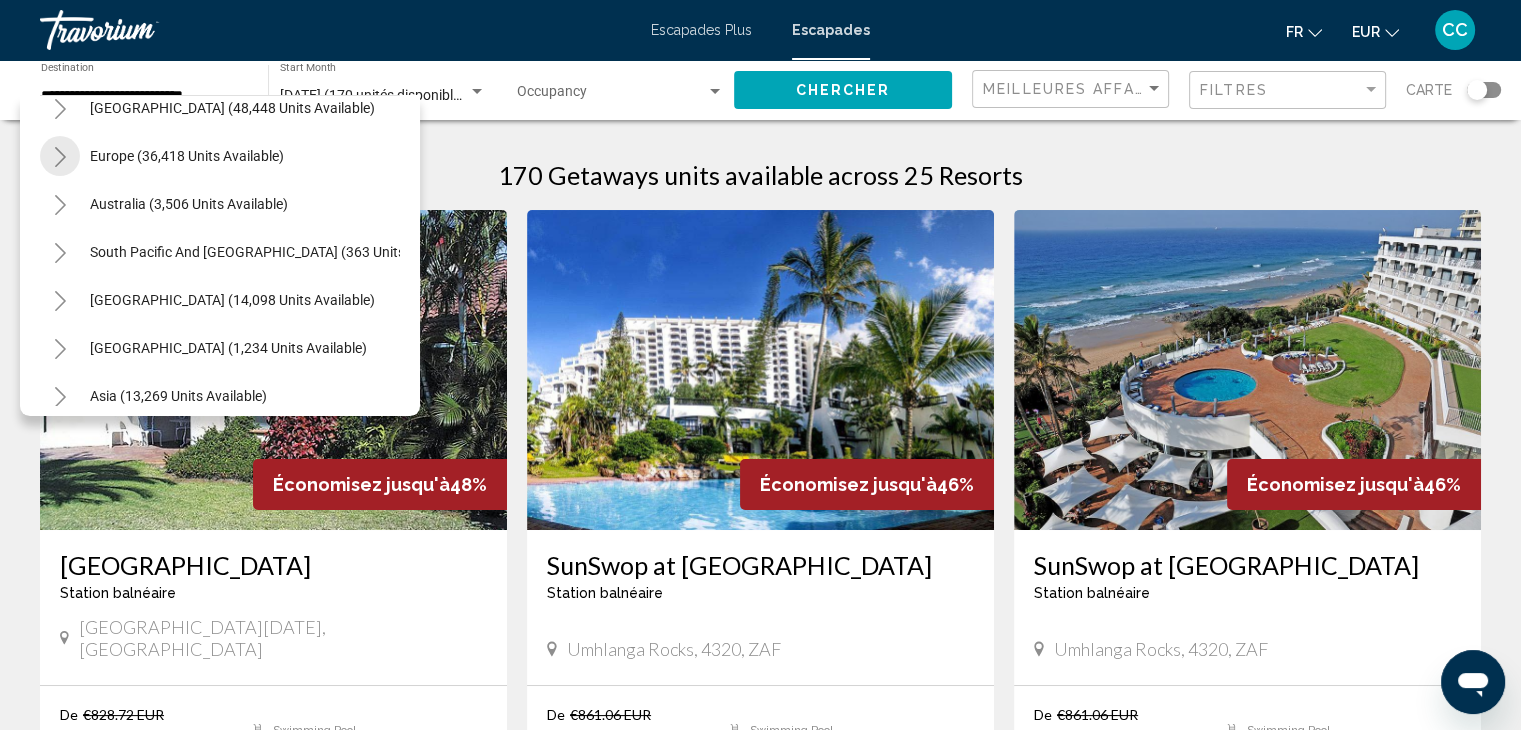 click 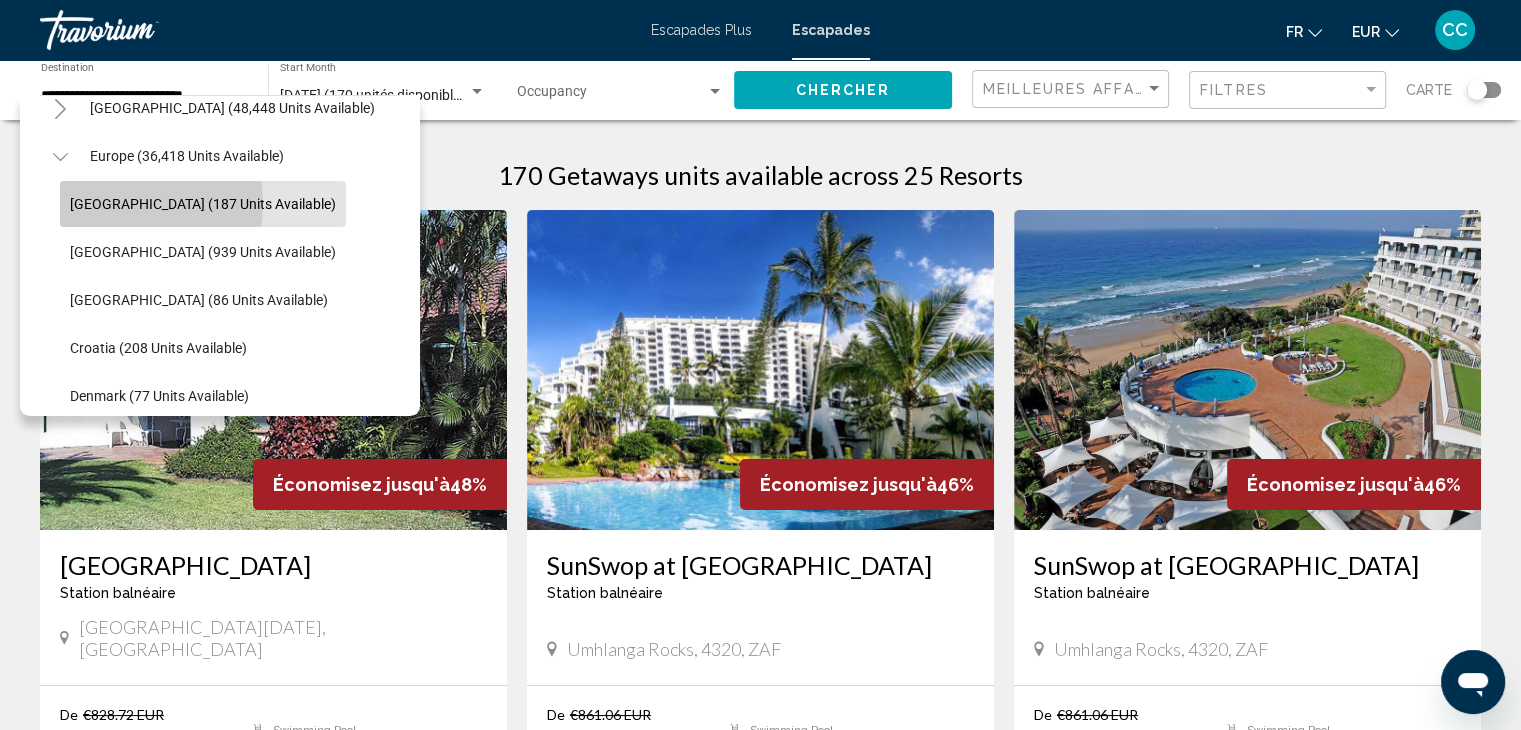 click on "[GEOGRAPHIC_DATA] (187 units available)" 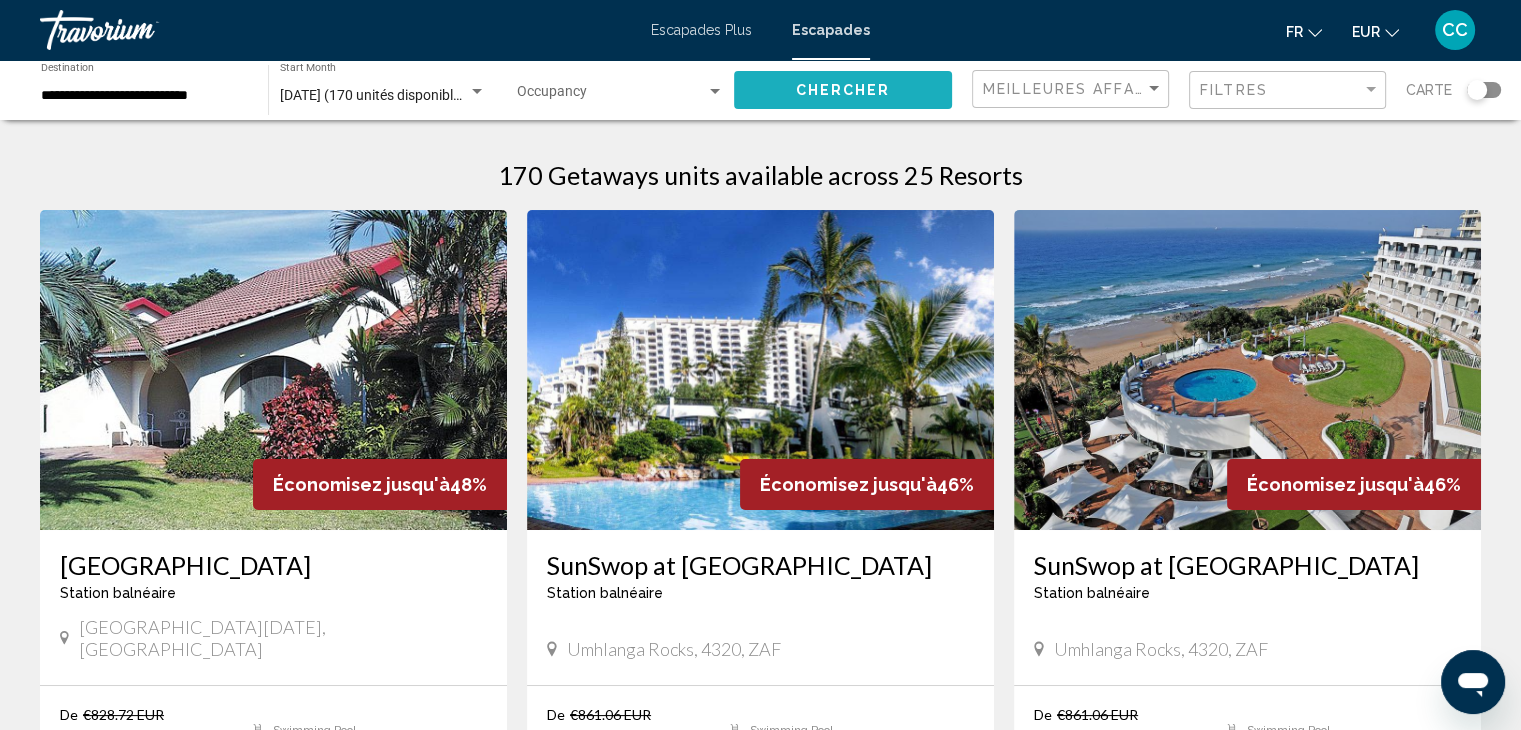 click on "Chercher" 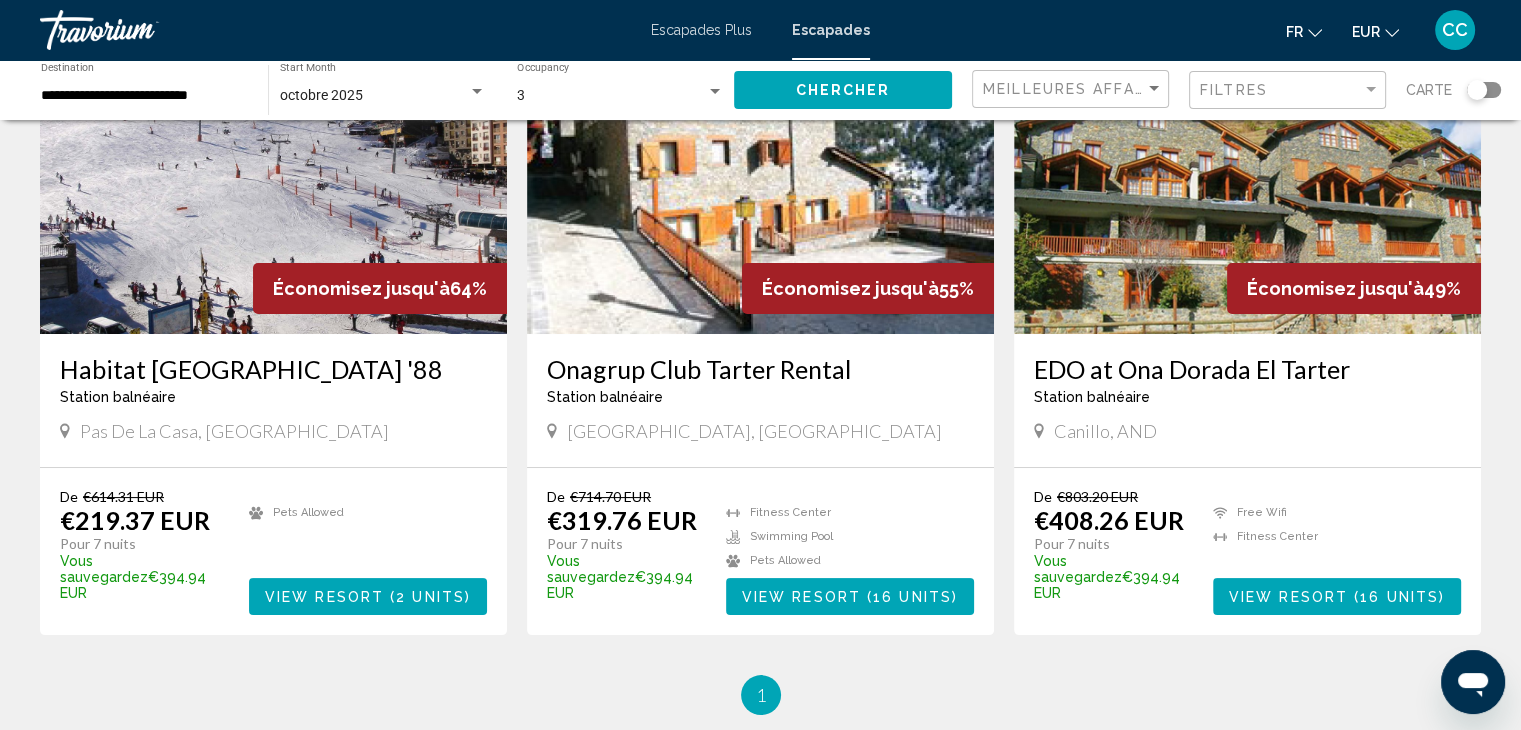 scroll, scrollTop: 200, scrollLeft: 0, axis: vertical 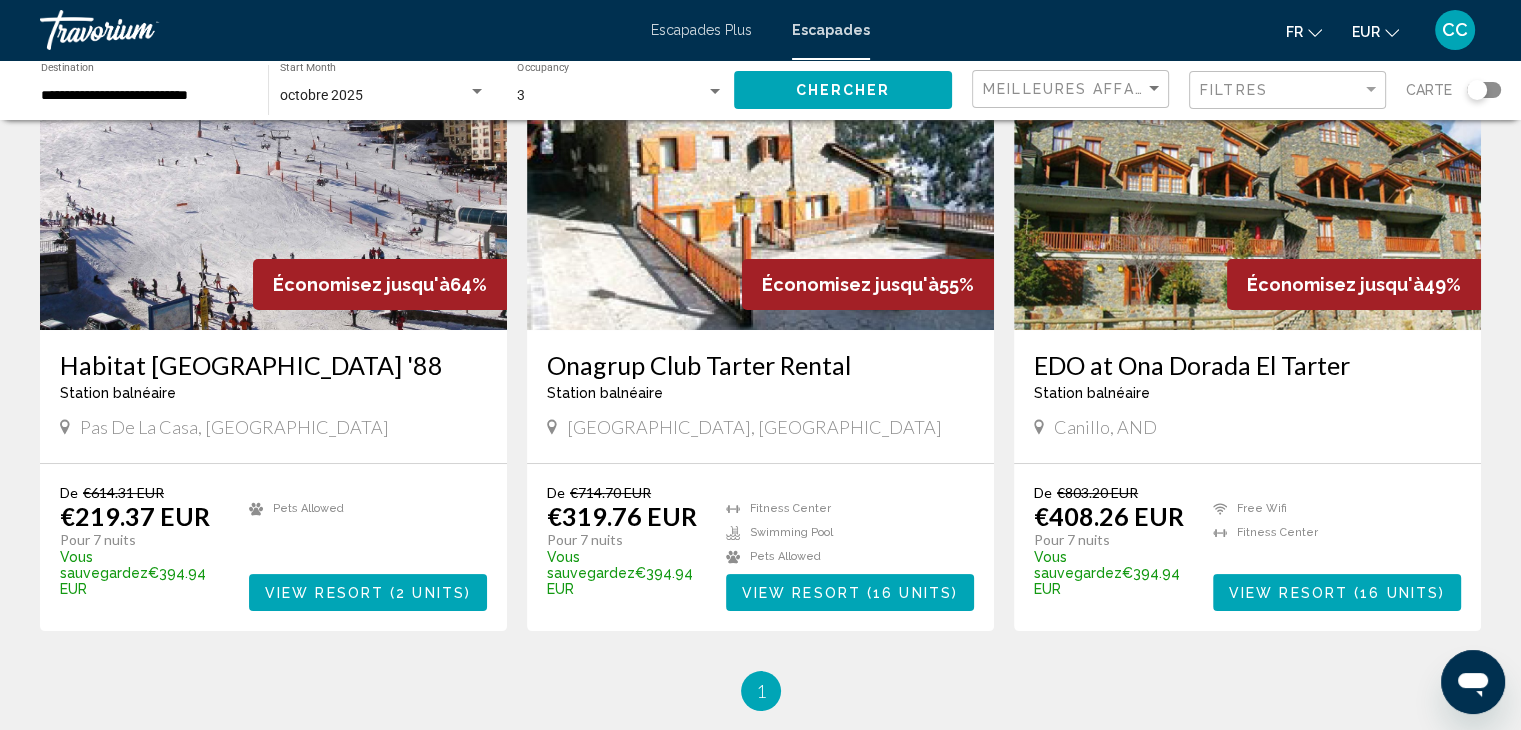 click on "Habitat [GEOGRAPHIC_DATA] '88" at bounding box center (273, 365) 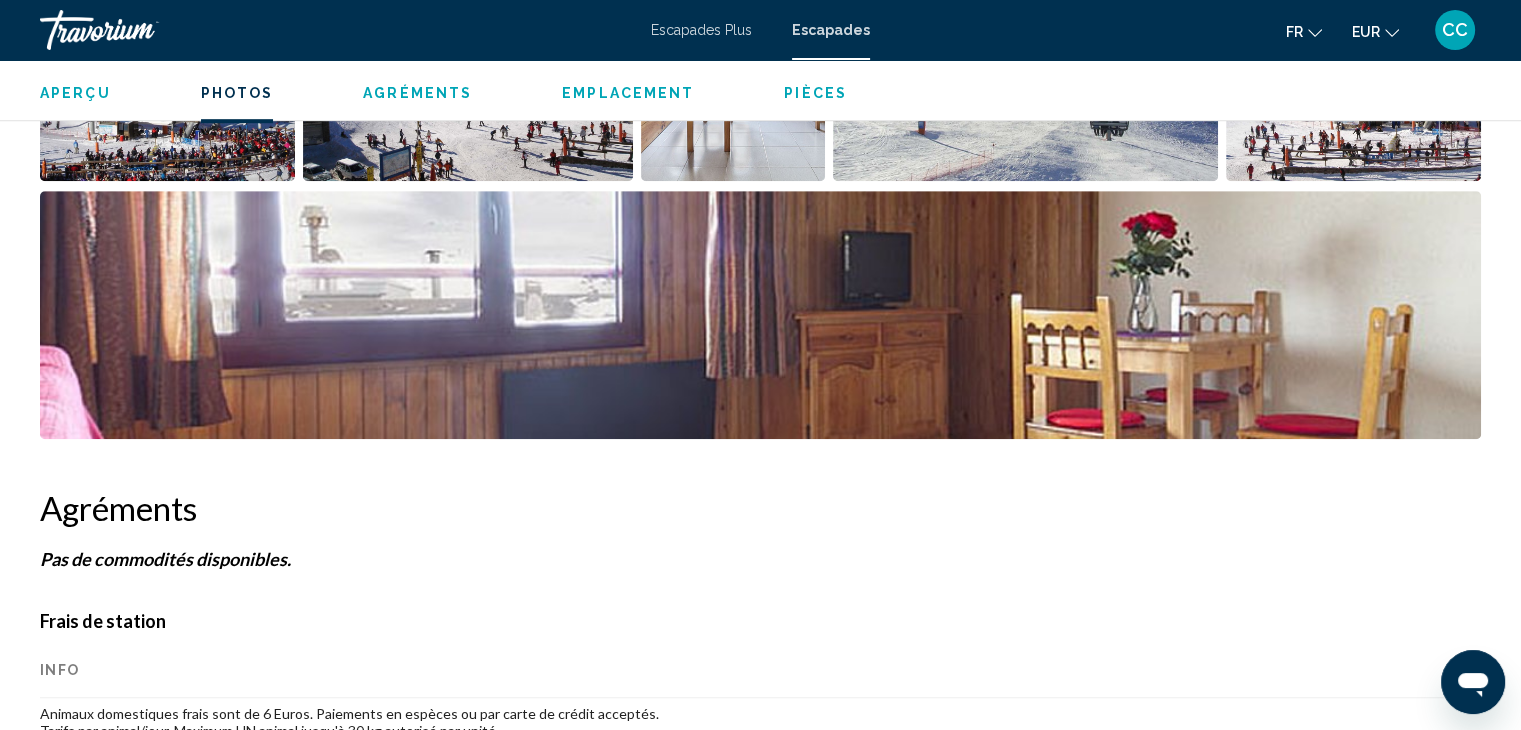 scroll, scrollTop: 1200, scrollLeft: 0, axis: vertical 